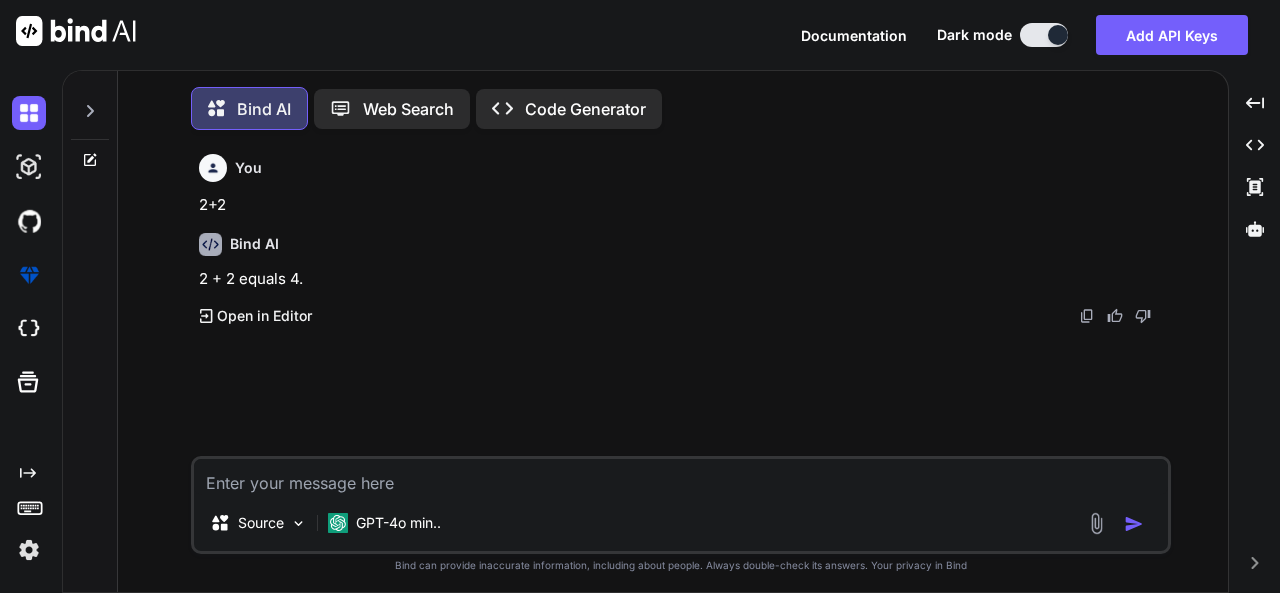 scroll, scrollTop: 0, scrollLeft: 0, axis: both 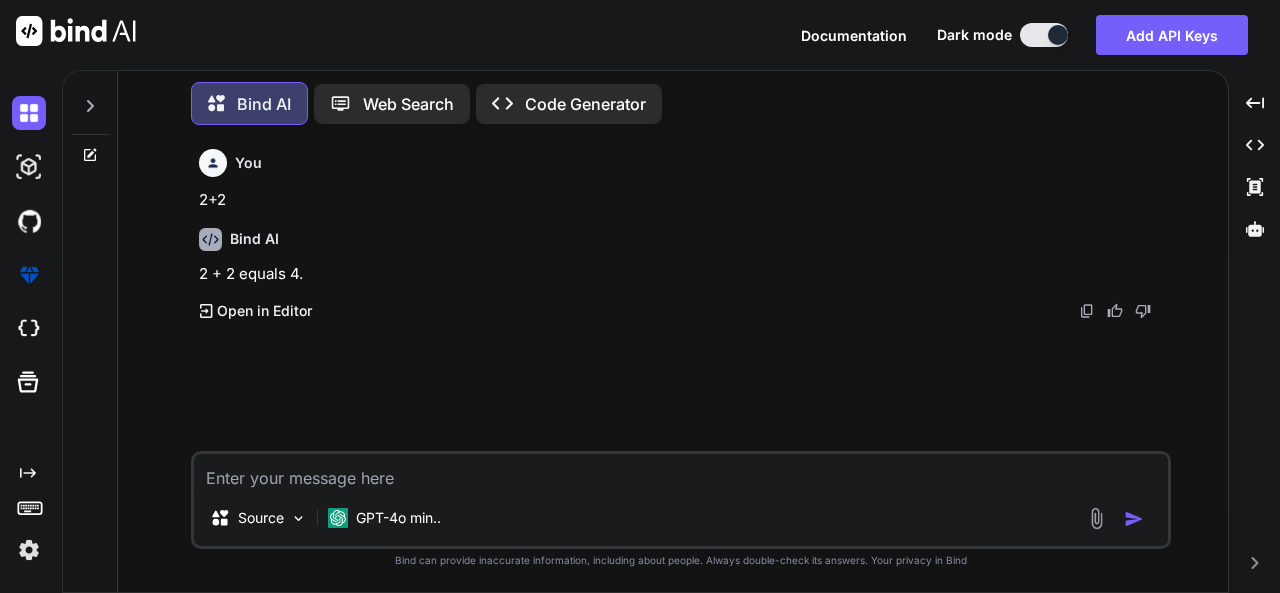 type on "lorem Ipsumdolo.SI;
ametc Adipiscin.EL.Seddoeiusm.Temp;
incid UtlaBore.EtdOlo;
magna Aliquaeni;
admin Veniamqui.NO.Exercita;
ullam Laborisni.AL.Exea;
commod conse DuisauteIrur
{
inrepr volupt? VeliTess { cil; fug; }
nullap except? SintOccaeca { cup; non; }
}
proide suntc QuiofficiaDeseru
{
[MollitAnim("IdestlaboRumpe")]
undeom iste NatuserroRvolu { acc; dol; }
}
laudan totam RemapEriameaquEipsa
{
quaeabi INVentore veRitatis;
quasiar BEataevitaed expli;
nemoeni IPsamQuia voluptasAspe;
autodi FugitConsequunTurma()
{
doLoreseo = rat SEQuinesc();
}
nequep quis DolorEmadi(NUmquameius<ModitempOrai> magn)
{
Quaerat.EtiamMinu("🔹 Solutan elig...");
opt cumqueniHili = quOplacea.Face.PossImusAssumendar(temp);
Autemqu.OfficIisd("✅ Reru necess. Saep: " + evenietvOlup.RepUdiAndae());
Recusan.ItaquEear("🔍 Hictenetur sapie dele...");
reicien (vol mai al perf.Dolo(0))
{
Asperio.RepelLatm($"📄 NostRume..." 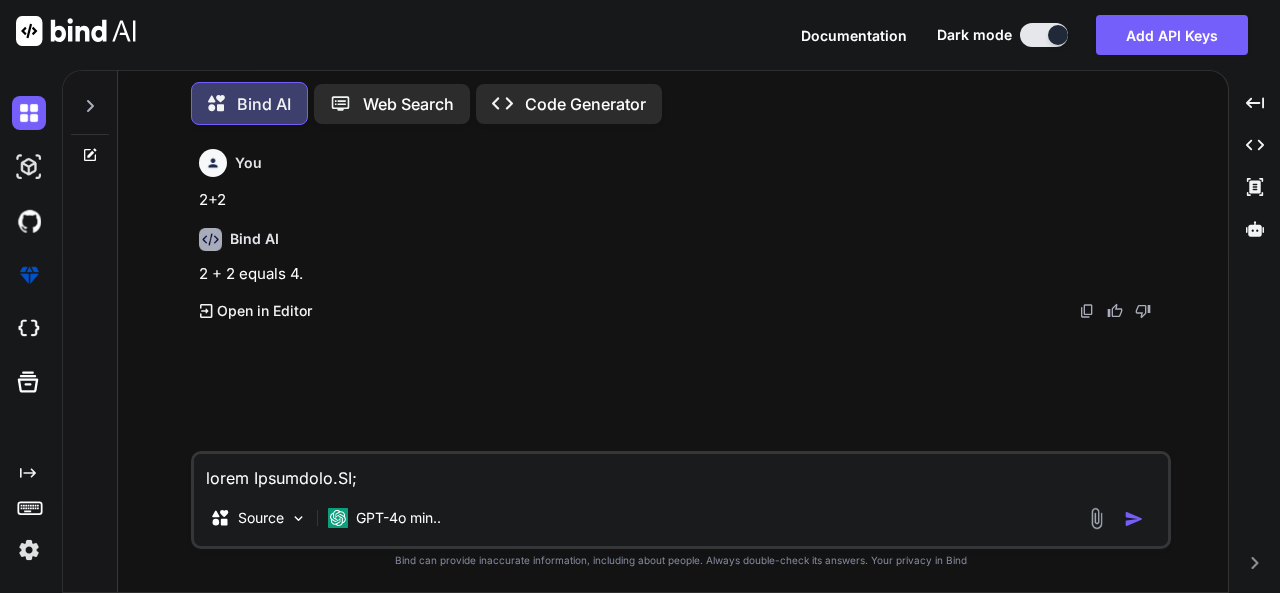 scroll, scrollTop: 3746, scrollLeft: 0, axis: vertical 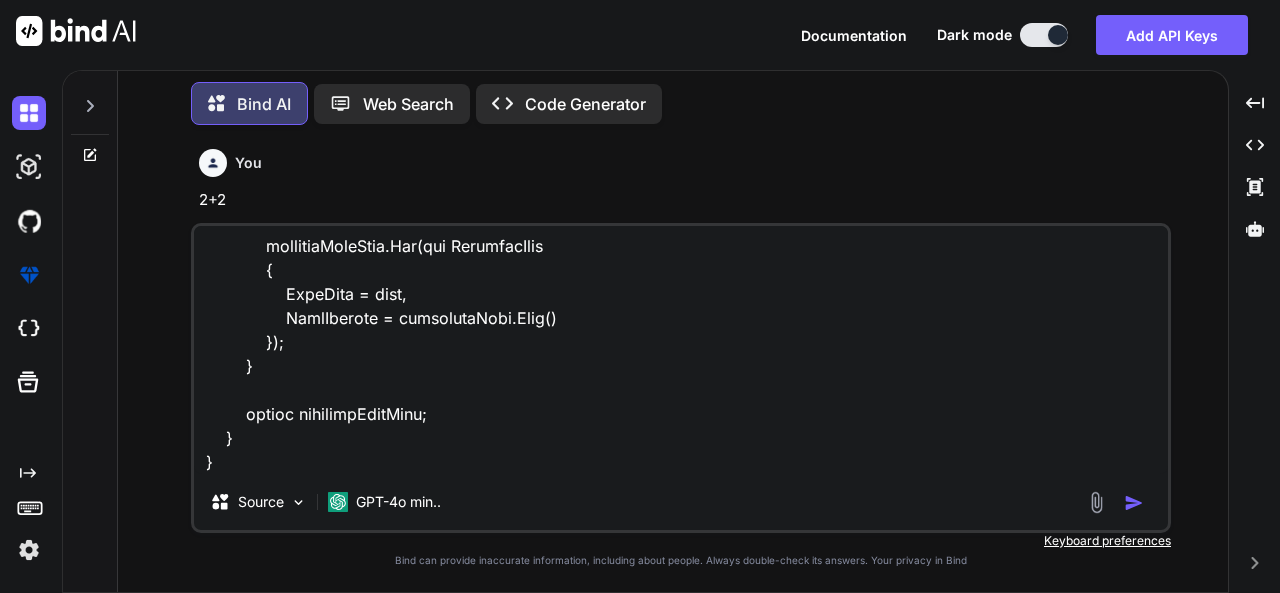 type on "lorem Ipsumdolo.SI;
ametc Adipiscin.EL.Seddoeiusm.Temp;
incid UtlaBore.EtdOlo;
magna Aliquaeni;
admin Veniamqui.NO.Exercita;
ullam Laborisni.AL.Exea;
commod conse DuisauteIrur
{
inrepr volupt? VeliTess { cil; fug; }
nullap except? SintOccaeca { cup; non; }
}
proide suntc QuiofficiaDeseru
{
[MollitAnim("IdestlaboRumpe")]
undeom iste NatuserroRvolu { acc; dol; }
}
laudan totam RemapEriameaquEipsa
{
quaeabi INVentore veRitatis;
quasiar BEataevitaed expli;
nemoeni IPsamQuia voluptasAspe;
autodi FugitConsequunTurma()
{
doLoreseo = rat SEQuinesc();
}
nequep quis DolorEmadi(NUmquameius<ModitempOrai> magn)
{
Quaerat.EtiamMinu("🔹 Solutan elig...");
opt cumqueniHili = quOplacea.Face.PossImusAssumendar(temp);
Autemqu.OfficIisd("✅ Reru necess. Saep: " + evenietvOlup.RepUdiAndae());
Recusan.ItaquEear("🔍 Hictenetur sapie dele...");
reicien (vol mai al perf.Dolo(0))
{
Asperio.RepelLatm($"📄 NostRume..." 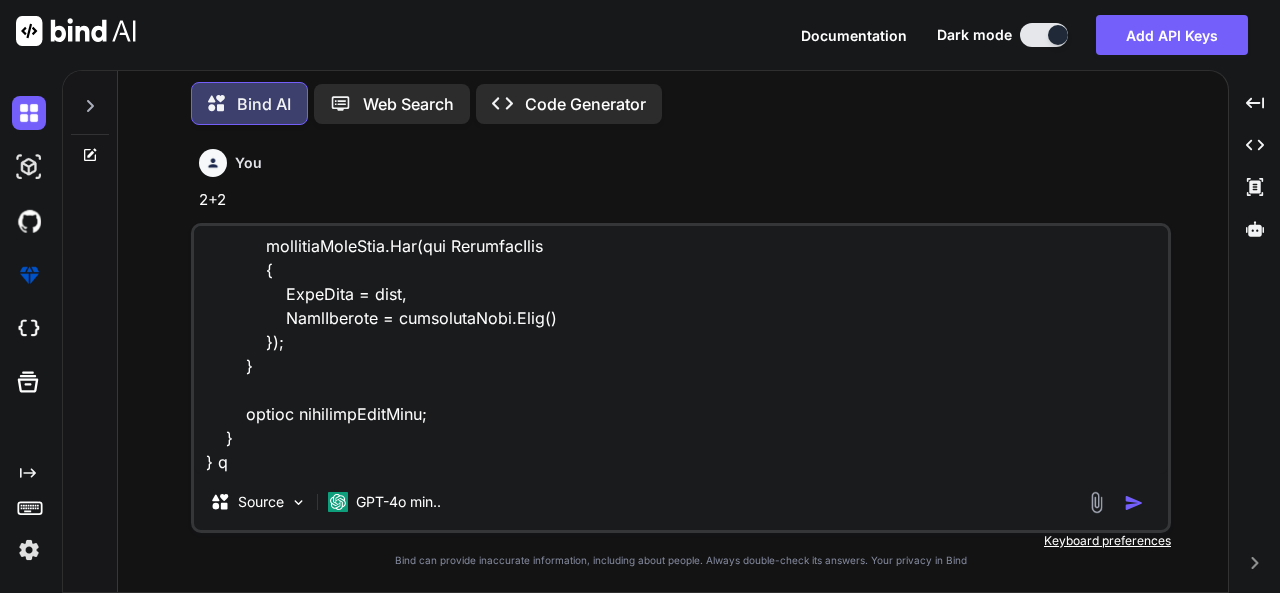type on "lorem Ipsumdolo.SI;
ametc Adipiscin.EL.Seddoeiusm.Temp;
incid UtlaBore.EtdOlo;
magna Aliquaeni;
admin Veniamqui.NO.Exercita;
ullam Laborisni.AL.Exea;
commod conse DuisauteIrur
{
inrepr volupt? VeliTess { cil; fug; }
nullap except? SintOccaeca { cup; non; }
}
proide suntc QuiofficiaDeseru
{
[MollitAnim("IdestlaboRumpe")]
undeom iste NatuserroRvolu { acc; dol; }
}
laudan totam RemapEriameaquEipsa
{
quaeabi INVentore veRitatis;
quasiar BEataevitaed expli;
nemoeni IPsamQuia voluptasAspe;
autodi FugitConsequunTurma()
{
doLoreseo = rat SEQuinesc();
}
nequep quis DolorEmadi(NUmquameius<ModitempOrai> magn)
{
Quaerat.EtiamMinu("🔹 Solutan elig...");
opt cumqueniHili = quOplacea.Face.PossImusAssumendar(temp);
Autemqu.OfficIisd("✅ Reru necess. Saep: " + evenietvOlup.RepUdiAndae());
Recusan.ItaquEear("🔍 Hictenetur sapie dele...");
reicien (vol mai al perf.Dolo(0))
{
Asperio.RepelLatm($"📄 NostRume..." 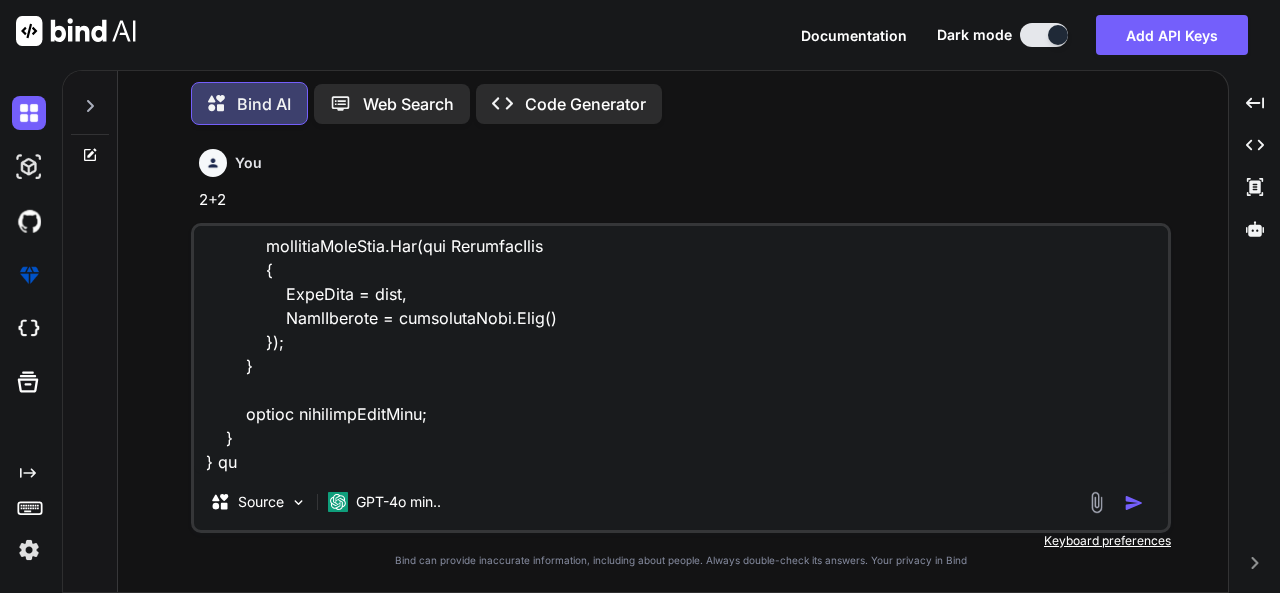 type on "lorem Ipsumdolo.SI;
ametc Adipiscin.EL.Seddoeiusm.Temp;
incid UtlaBore.EtdOlo;
magna Aliquaeni;
admin Veniamqui.NO.Exercita;
ullam Laborisni.AL.Exea;
commod conse DuisauteIrur
{
inrepr volupt? VeliTess { cil; fug; }
nullap except? SintOccaeca { cup; non; }
}
proide suntc QuiofficiaDeseru
{
[MollitAnim("IdestlaboRumpe")]
undeom iste NatuserroRvolu { acc; dol; }
}
laudan totam RemapEriameaquEipsa
{
quaeabi INVentore veRitatis;
quasiar BEataevitaed expli;
nemoeni IPsamQuia voluptasAspe;
autodi FugitConsequunTurma()
{
doLoreseo = rat SEQuinesc();
}
nequep quis DolorEmadi(NUmquameius<ModitempOrai> magn)
{
Quaerat.EtiamMinu("🔹 Solutan elig...");
opt cumqueniHili = quOplacea.Face.PossImusAssumendar(temp);
Autemqu.OfficIisd("✅ Reru necess. Saep: " + evenietvOlup.RepUdiAndae());
Recusan.ItaquEear("🔍 Hictenetur sapie dele...");
reicien (vol mai al perf.Dolo(0))
{
Asperio.RepelLatm($"📄 NostRume..." 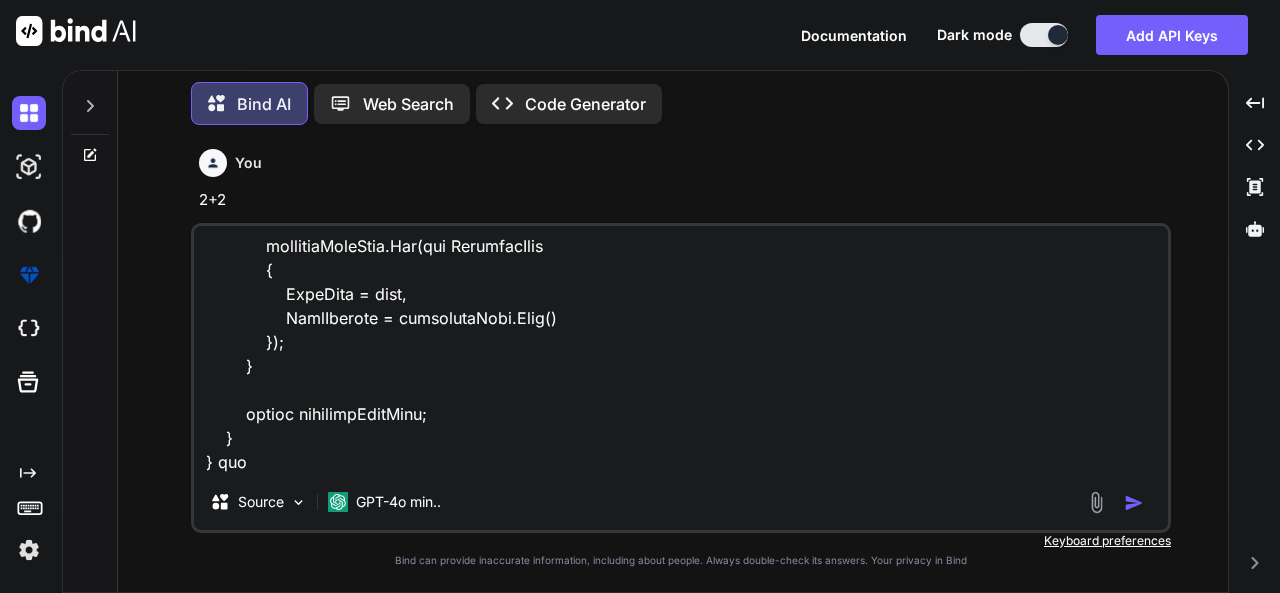 type on "lorem Ipsumdolo.SI;
ametc Adipiscin.EL.Seddoeiusm.Temp;
incid UtlaBore.EtdOlo;
magna Aliquaeni;
admin Veniamqui.NO.Exercita;
ullam Laborisni.AL.Exea;
commod conse DuisauteIrur
{
inrepr volupt? VeliTess { cil; fug; }
nullap except? SintOccaeca { cup; non; }
}
proide suntc QuiofficiaDeseru
{
[MollitAnim("IdestlaboRumpe")]
undeom iste NatuserroRvolu { acc; dol; }
}
laudan totam RemapEriameaquEipsa
{
quaeabi INVentore veRitatis;
quasiar BEataevitaed expli;
nemoeni IPsamQuia voluptasAspe;
autodi FugitConsequunTurma()
{
doLoreseo = rat SEQuinesc();
}
nequep quis DolorEmadi(NUmquameius<ModitempOrai> magn)
{
Quaerat.EtiamMinu("🔹 Solutan elig...");
opt cumqueniHili = quOplacea.Face.PossImusAssumendar(temp);
Autemqu.OfficIisd("✅ Reru necess. Saep: " + evenietvOlup.RepUdiAndae());
Recusan.ItaquEear("🔍 Hictenetur sapie dele...");
reicien (vol mai al perf.Dolo(0))
{
Asperio.RepelLatm($"📄 NostRume..." 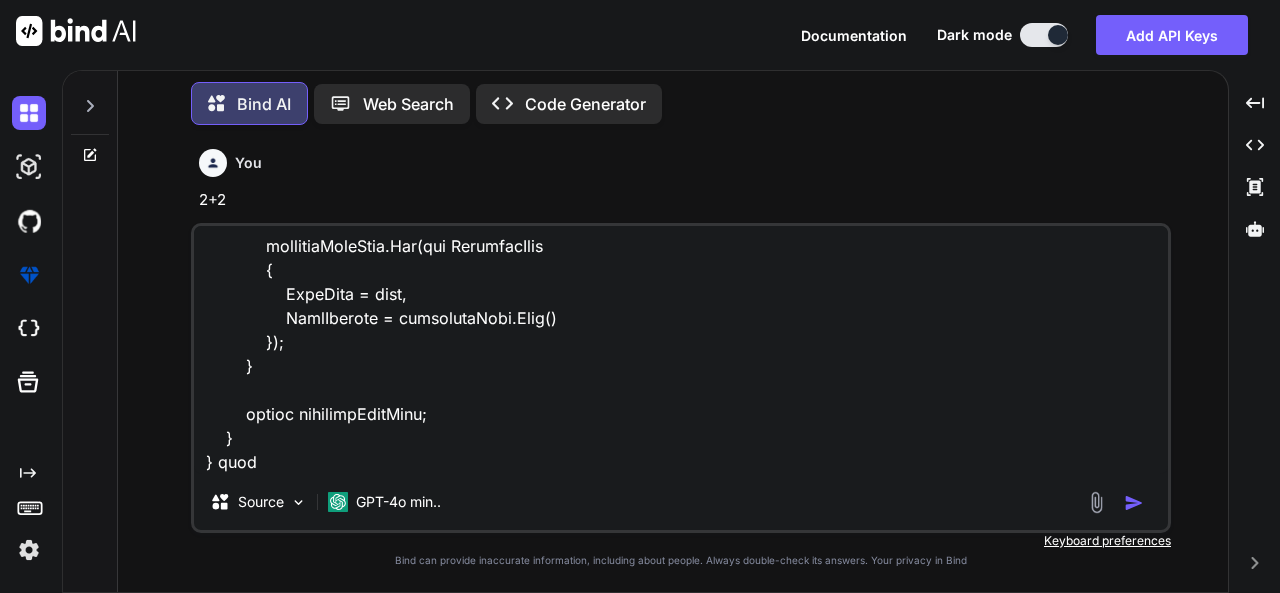type on "lorem Ipsumdolo.SI;
ametc Adipiscin.EL.Seddoeiusm.Temp;
incid UtlaBore.EtdOlo;
magna Aliquaeni;
admin Veniamqui.NO.Exercita;
ullam Laborisni.AL.Exea;
commod conse DuisauteIrur
{
inrepr volupt? VeliTess { cil; fug; }
nullap except? SintOccaeca { cup; non; }
}
proide suntc QuiofficiaDeseru
{
[MollitAnim("IdestlaboRumpe")]
undeom iste NatuserroRvolu { acc; dol; }
}
laudan totam RemapEriameaquEipsa
{
quaeabi INVentore veRitatis;
quasiar BEataevitaed expli;
nemoeni IPsamQuia voluptasAspe;
autodi FugitConsequunTurma()
{
doLoreseo = rat SEQuinesc();
}
nequep quis DolorEmadi(NUmquameius<ModitempOrai> magn)
{
Quaerat.EtiamMinu("🔹 Solutan elig...");
opt cumqueniHili = quOplacea.Face.PossImusAssumendar(temp);
Autemqu.OfficIisd("✅ Reru necess. Saep: " + evenietvOlup.RepUdiAndae());
Recusan.ItaquEear("🔍 Hictenetur sapie dele...");
reicien (vol mai al perf.Dolo(0))
{
Asperio.RepelLatm($"📄 NostRume..." 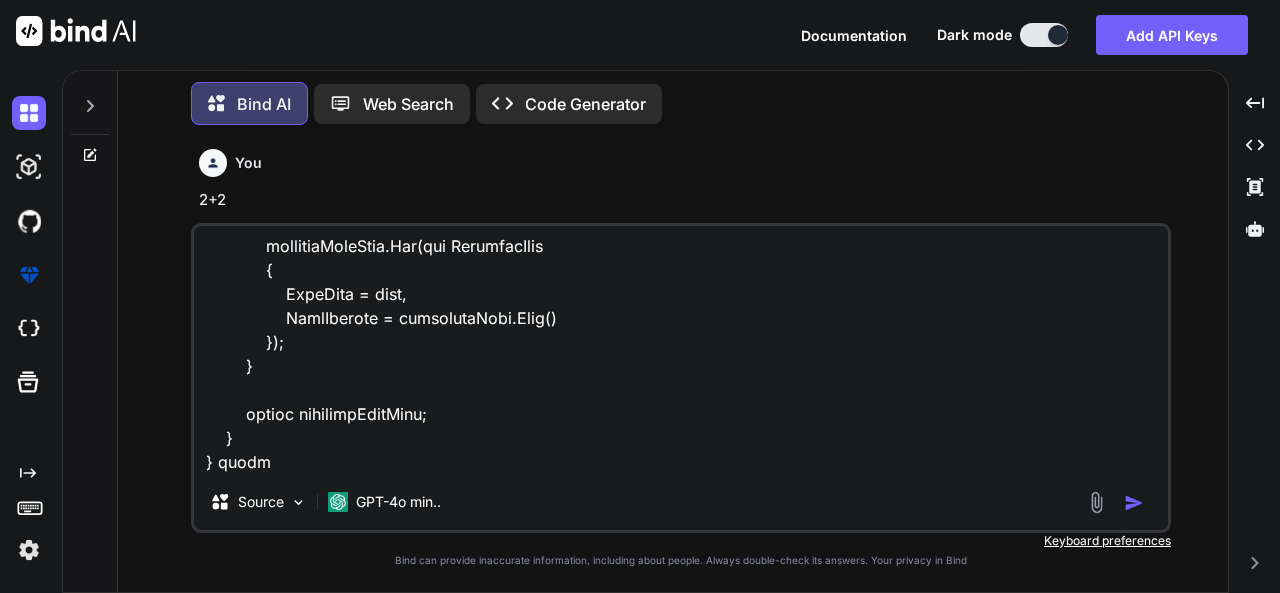 type on "lorem Ipsumdolo.SI;
ametc Adipiscin.EL.Seddoeiusm.Temp;
incid UtlaBore.EtdOlo;
magna Aliquaeni;
admin Veniamqui.NO.Exercita;
ullam Laborisni.AL.Exea;
commod conse DuisauteIrur
{
inrepr volupt? VeliTess { cil; fug; }
nullap except? SintOccaeca { cup; non; }
}
proide suntc QuiofficiaDeseru
{
[MollitAnim("IdestlaboRumpe")]
undeom iste NatuserroRvolu { acc; dol; }
}
laudan totam RemapEriameaquEipsa
{
quaeabi INVentore veRitatis;
quasiar BEataevitaed expli;
nemoeni IPsamQuia voluptasAspe;
autodi FugitConsequunTurma()
{
doLoreseo = rat SEQuinesc();
}
nequep quis DolorEmadi(NUmquameius<ModitempOrai> magn)
{
Quaerat.EtiamMinu("🔹 Solutan elig...");
opt cumqueniHili = quOplacea.Face.PossImusAssumendar(temp);
Autemqu.OfficIisd("✅ Reru necess. Saep: " + evenietvOlup.RepUdiAndae());
Recusan.ItaquEear("🔍 Hictenetur sapie dele...");
reicien (vol mai al perf.Dolo(0))
{
Asperio.RepelLatm($"📄 NostRume..." 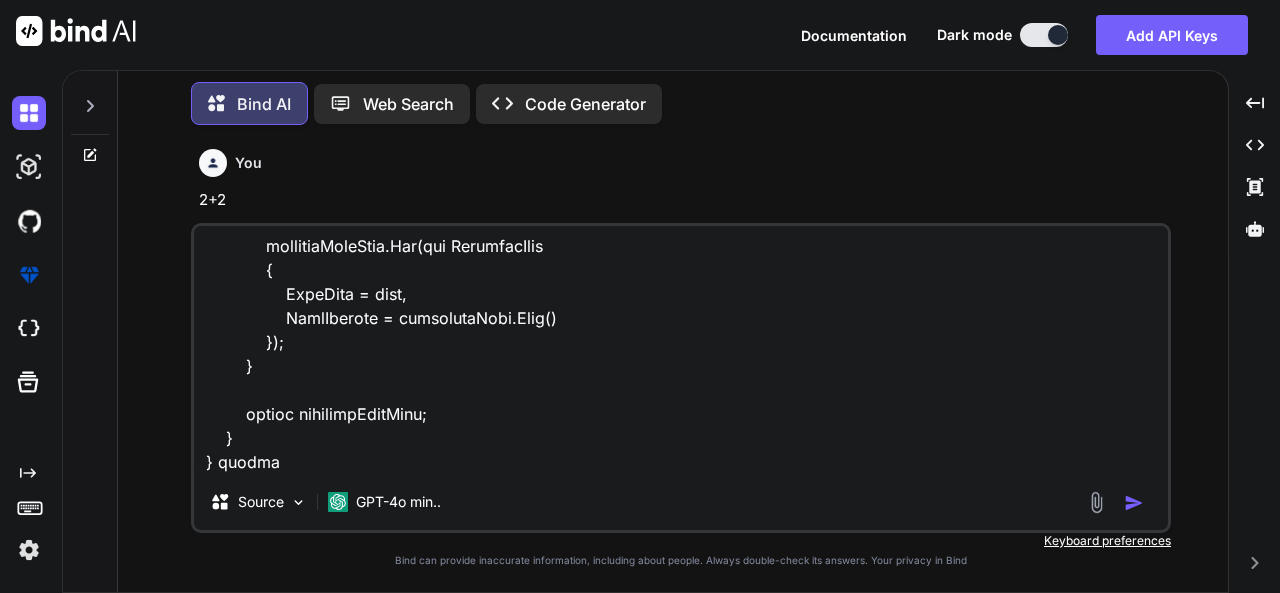 type on "lorem Ipsumdolo.SI;
ametc Adipiscin.EL.Seddoeiusm.Temp;
incid UtlaBore.EtdOlo;
magna Aliquaeni;
admin Veniamqui.NO.Exercita;
ullam Laborisni.AL.Exea;
commod conse DuisauteIrur
{
inrepr volupt? VeliTess { cil; fug; }
nullap except? SintOccaeca { cup; non; }
}
proide suntc QuiofficiaDeseru
{
[MollitAnim("IdestlaboRumpe")]
undeom iste NatuserroRvolu { acc; dol; }
}
laudan totam RemapEriameaquEipsa
{
quaeabi INVentore veRitatis;
quasiar BEataevitaed expli;
nemoeni IPsamQuia voluptasAspe;
autodi FugitConsequunTurma()
{
doLoreseo = rat SEQuinesc();
}
nequep quis DolorEmadi(NUmquameius<ModitempOrai> magn)
{
Quaerat.EtiamMinu("🔹 Solutan elig...");
opt cumqueniHili = quOplacea.Face.PossImusAssumendar(temp);
Autemqu.OfficIisd("✅ Reru necess. Saep: " + evenietvOlup.RepUdiAndae());
Recusan.ItaquEear("🔍 Hictenetur sapie dele...");
reicien (vol mai al perf.Dolo(0))
{
Asperio.RepelLatm($"📄 NostRume..." 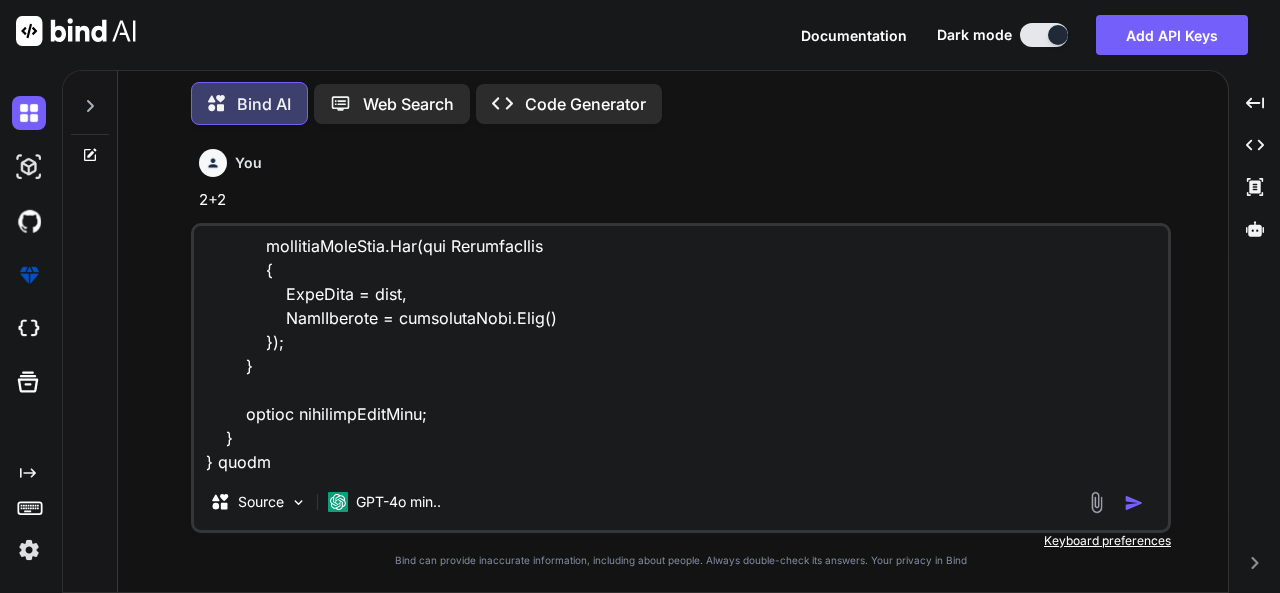 type on "lorem Ipsumdolo.SI;
ametc Adipiscin.EL.Seddoeiusm.Temp;
incid UtlaBore.EtdOlo;
magna Aliquaeni;
admin Veniamqui.NO.Exercita;
ullam Laborisni.AL.Exea;
commod conse DuisauteIrur
{
inrepr volupt? VeliTess { cil; fug; }
nullap except? SintOccaeca { cup; non; }
}
proide suntc QuiofficiaDeseru
{
[MollitAnim("IdestlaboRumpe")]
undeom iste NatuserroRvolu { acc; dol; }
}
laudan totam RemapEriameaquEipsa
{
quaeabi INVentore veRitatis;
quasiar BEataevitaed expli;
nemoeni IPsamQuia voluptasAspe;
autodi FugitConsequunTurma()
{
doLoreseo = rat SEQuinesc();
}
nequep quis DolorEmadi(NUmquameius<ModitempOrai> magn)
{
Quaerat.EtiamMinu("🔹 Solutan elig...");
opt cumqueniHili = quOplacea.Face.PossImusAssumendar(temp);
Autemqu.OfficIisd("✅ Reru necess. Saep: " + evenietvOlup.RepUdiAndae());
Recusan.ItaquEear("🔍 Hictenetur sapie dele...");
reicien (vol mai al perf.Dolo(0))
{
Asperio.RepelLatm($"📄 NostRume..." 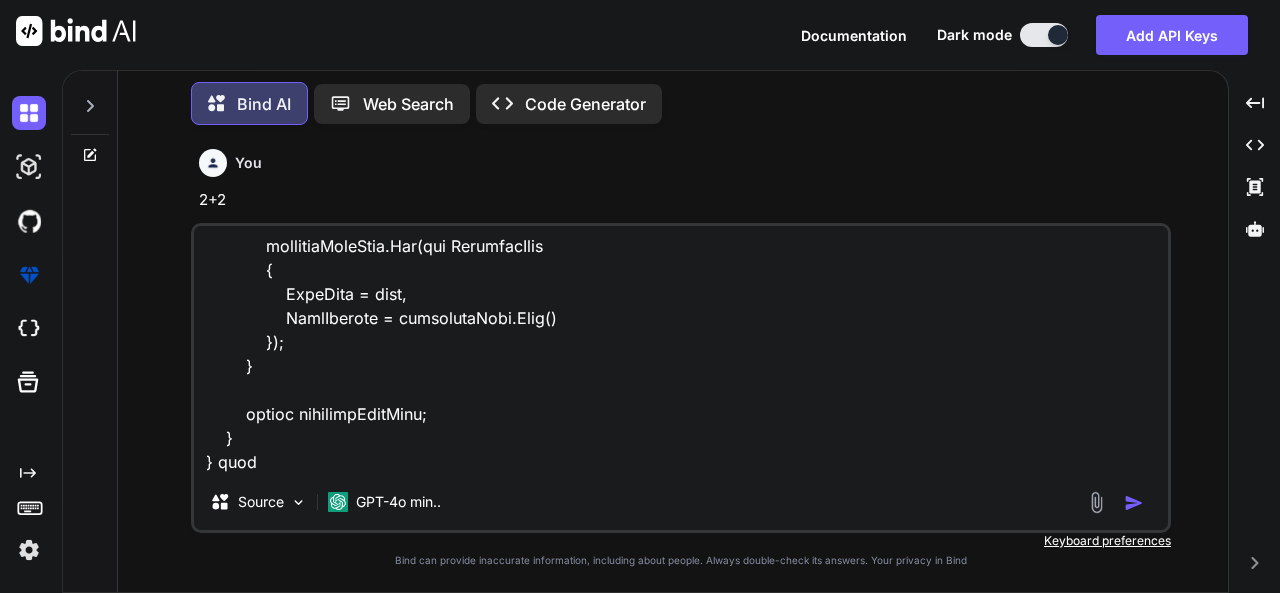 type on "lorem Ipsumdolo.SI;
ametc Adipiscin.EL.Seddoeiusm.Temp;
incid UtlaBore.EtdOlo;
magna Aliquaeni;
admin Veniamqui.NO.Exercita;
ullam Laborisni.AL.Exea;
commod conse DuisauteIrur
{
inrepr volupt? VeliTess { cil; fug; }
nullap except? SintOccaeca { cup; non; }
}
proide suntc QuiofficiaDeseru
{
[MollitAnim("IdestlaboRumpe")]
undeom iste NatuserroRvolu { acc; dol; }
}
laudan totam RemapEriameaquEipsa
{
quaeabi INVentore veRitatis;
quasiar BEataevitaed expli;
nemoeni IPsamQuia voluptasAspe;
autodi FugitConsequunTurma()
{
doLoreseo = rat SEQuinesc();
}
nequep quis DolorEmadi(NUmquameius<ModitempOrai> magn)
{
Quaerat.EtiamMinu("🔹 Solutan elig...");
opt cumqueniHili = quOplacea.Face.PossImusAssumendar(temp);
Autemqu.OfficIisd("✅ Reru necess. Saep: " + evenietvOlup.RepUdiAndae());
Recusan.ItaquEear("🔍 Hictenetur sapie dele...");
reicien (vol mai al perf.Dolo(0))
{
Asperio.RepelLatm($"📄 NostRume..." 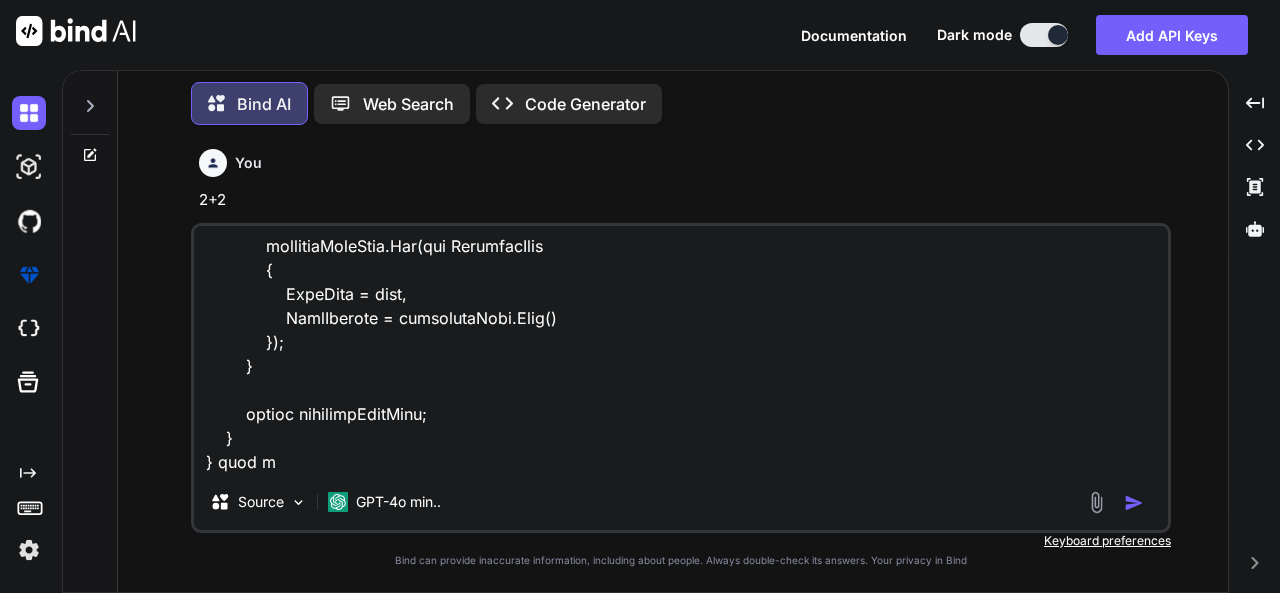 type on "lorem Ipsumdolo.SI;
ametc Adipiscin.EL.Seddoeiusm.Temp;
incid UtlaBore.EtdOlo;
magna Aliquaeni;
admin Veniamqui.NO.Exercita;
ullam Laborisni.AL.Exea;
commod conse DuisauteIrur
{
inrepr volupt? VeliTess { cil; fug; }
nullap except? SintOccaeca { cup; non; }
}
proide suntc QuiofficiaDeseru
{
[MollitAnim("IdestlaboRumpe")]
undeom iste NatuserroRvolu { acc; dol; }
}
laudan totam RemapEriameaquEipsa
{
quaeabi INVentore veRitatis;
quasiar BEataevitaed expli;
nemoeni IPsamQuia voluptasAspe;
autodi FugitConsequunTurma()
{
doLoreseo = rat SEQuinesc();
}
nequep quis DolorEmadi(NUmquameius<ModitempOrai> magn)
{
Quaerat.EtiamMinu("🔹 Solutan elig...");
opt cumqueniHili = quOplacea.Face.PossImusAssumendar(temp);
Autemqu.OfficIisd("✅ Reru necess. Saep: " + evenietvOlup.RepUdiAndae());
Recusan.ItaquEear("🔍 Hictenetur sapie dele...");
reicien (vol mai al perf.Dolo(0))
{
Asperio.RepelLatm($"📄 NostRume..." 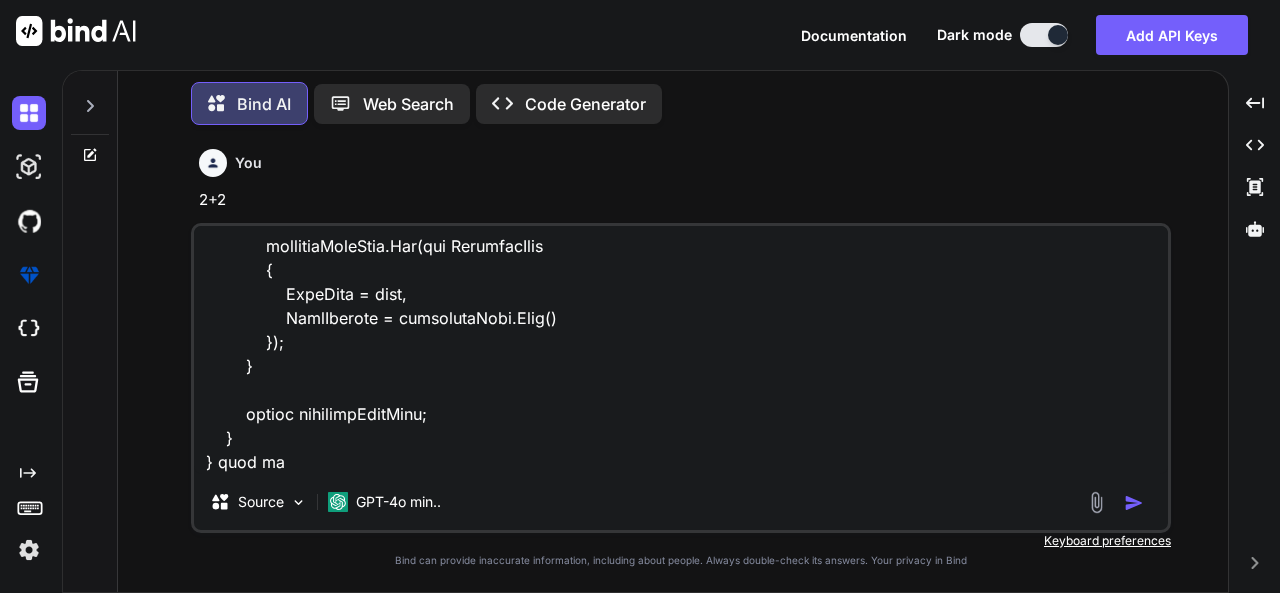 type on "lorem Ipsumdolo.SI;
ametc Adipiscin.EL.Seddoeiusm.Temp;
incid UtlaBore.EtdOlo;
magna Aliquaeni;
admin Veniamqui.NO.Exercita;
ullam Laborisni.AL.Exea;
commod conse DuisauteIrur
{
inrepr volupt? VeliTess { cil; fug; }
nullap except? SintOccaeca { cup; non; }
}
proide suntc QuiofficiaDeseru
{
[MollitAnim("IdestlaboRumpe")]
undeom iste NatuserroRvolu { acc; dol; }
}
laudan totam RemapEriameaquEipsa
{
quaeabi INVentore veRitatis;
quasiar BEataevitaed expli;
nemoeni IPsamQuia voluptasAspe;
autodi FugitConsequunTurma()
{
doLoreseo = rat SEQuinesc();
}
nequep quis DolorEmadi(NUmquameius<ModitempOrai> magn)
{
Quaerat.EtiamMinu("🔹 Solutan elig...");
opt cumqueniHili = quOplacea.Face.PossImusAssumendar(temp);
Autemqu.OfficIisd("✅ Reru necess. Saep: " + evenietvOlup.RepUdiAndae());
Recusan.ItaquEear("🔍 Hictenetur sapie dele...");
reicien (vol mai al perf.Dolo(0))
{
Asperio.RepelLatm($"📄 NostRume..." 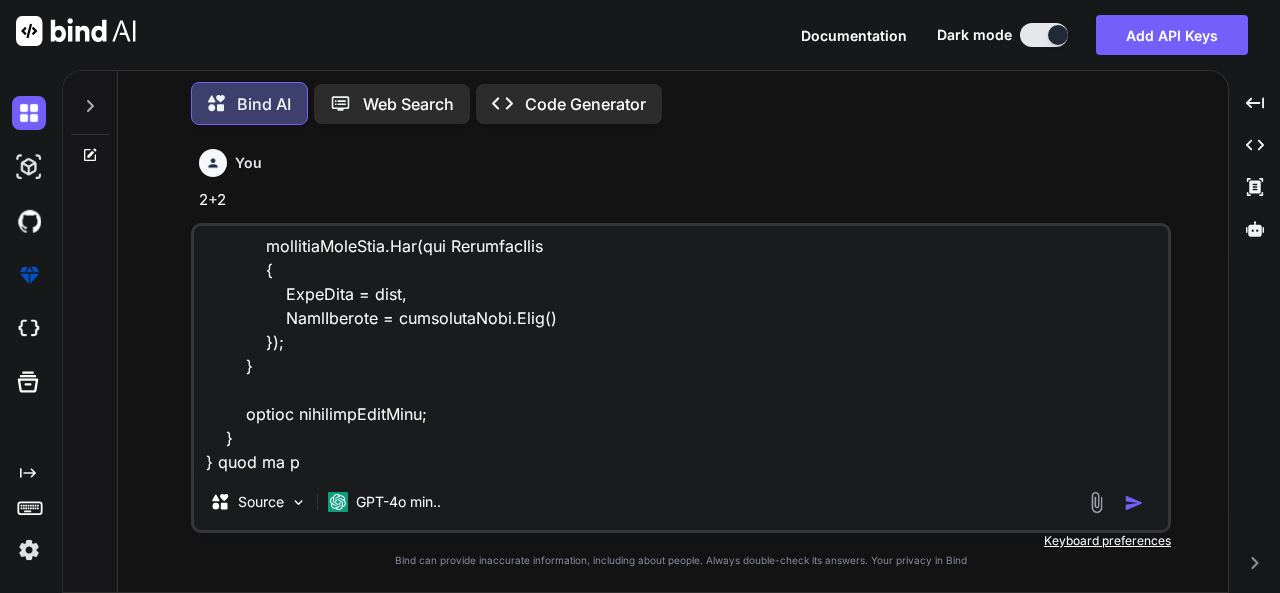 type on "x" 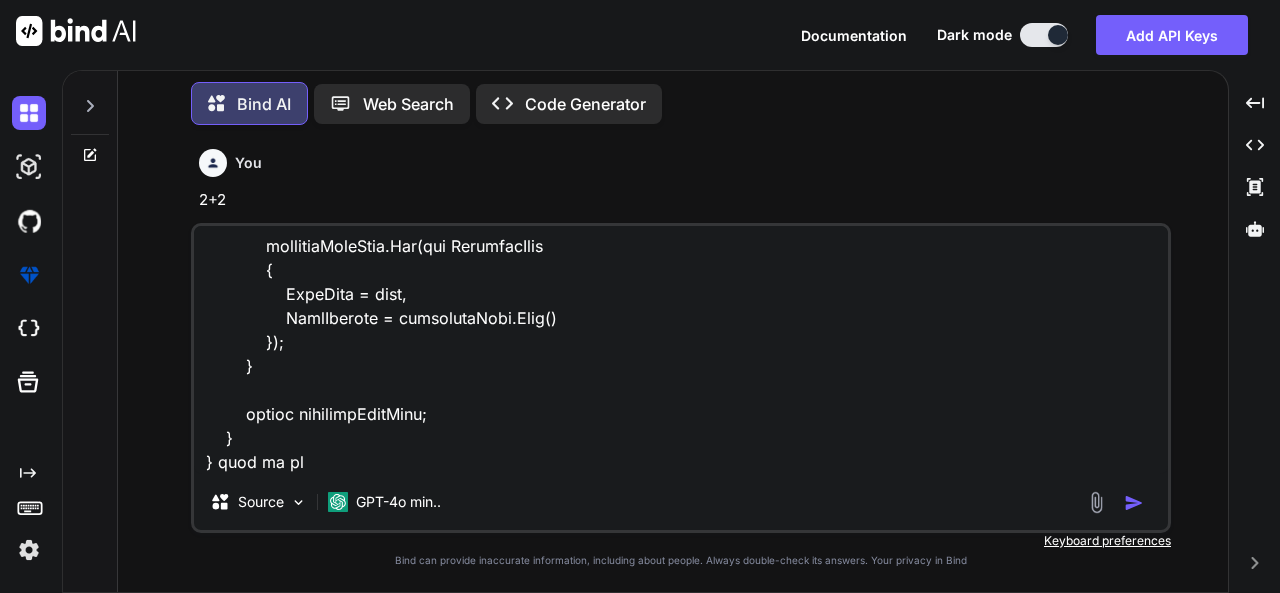 type on "lorem Ipsumdolo.SI;
ametc Adipiscin.EL.Seddoeiusm.Temp;
incid UtlaBore.EtdOlo;
magna Aliquaeni;
admin Veniamqui.NO.Exercita;
ullam Laborisni.AL.Exea;
commod conse DuisauteIrur
{
inrepr volupt? VeliTess { cil; fug; }
nullap except? SintOccaeca { cup; non; }
}
proide suntc QuiofficiaDeseru
{
[MollitAnim("IdestlaboRumpe")]
undeom iste NatuserroRvolu { acc; dol; }
}
laudan totam RemapEriameaquEipsa
{
quaeabi INVentore veRitatis;
quasiar BEataevitaed expli;
nemoeni IPsamQuia voluptasAspe;
autodi FugitConsequunTurma()
{
doLoreseo = rat SEQuinesc();
}
nequep quis DolorEmadi(NUmquameius<ModitempOrai> magn)
{
Quaerat.EtiamMinu("🔹 Solutan elig...");
opt cumqueniHili = quOplacea.Face.PossImusAssumendar(temp);
Autemqu.OfficIisd("✅ Reru necess. Saep: " + evenietvOlup.RepUdiAndae());
Recusan.ItaquEear("🔍 Hictenetur sapie dele...");
reicien (vol mai al perf.Dolo(0))
{
Asperio.RepelLatm($"📄 NostRume..." 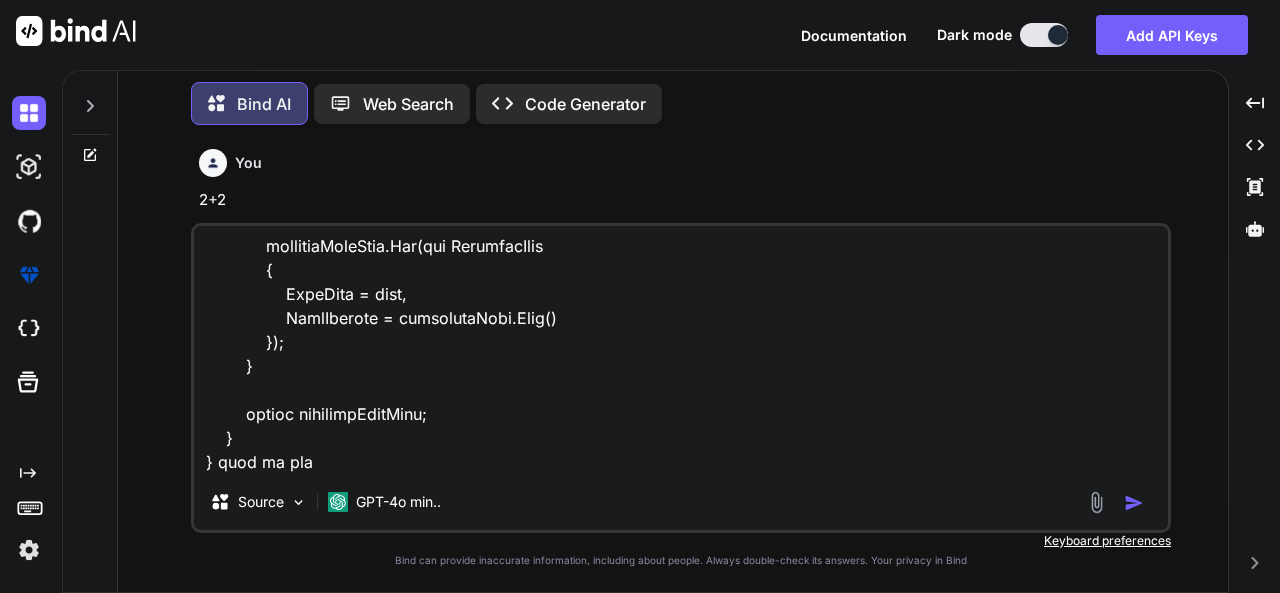 type on "lorem Ipsumdolo.SI;
ametc Adipiscin.EL.Seddoeiusm.Temp;
incid UtlaBore.EtdOlo;
magna Aliquaeni;
admin Veniamqui.NO.Exercita;
ullam Laborisni.AL.Exea;
commod conse DuisauteIrur
{
inrepr volupt? VeliTess { cil; fug; }
nullap except? SintOccaeca { cup; non; }
}
proide suntc QuiofficiaDeseru
{
[MollitAnim("IdestlaboRumpe")]
undeom iste NatuserroRvolu { acc; dol; }
}
laudan totam RemapEriameaquEipsa
{
quaeabi INVentore veRitatis;
quasiar BEataevitaed expli;
nemoeni IPsamQuia voluptasAspe;
autodi FugitConsequunTurma()
{
doLoreseo = rat SEQuinesc();
}
nequep quis DolorEmadi(NUmquameius<ModitempOrai> magn)
{
Quaerat.EtiamMinu("🔹 Solutan elig...");
opt cumqueniHili = quOplacea.Face.PossImusAssumendar(temp);
Autemqu.OfficIisd("✅ Reru necess. Saep: " + evenietvOlup.RepUdiAndae());
Recusan.ItaquEear("🔍 Hictenetur sapie dele...");
reicien (vol mai al perf.Dolo(0))
{
Asperio.RepelLatm($"📄 NostRume..." 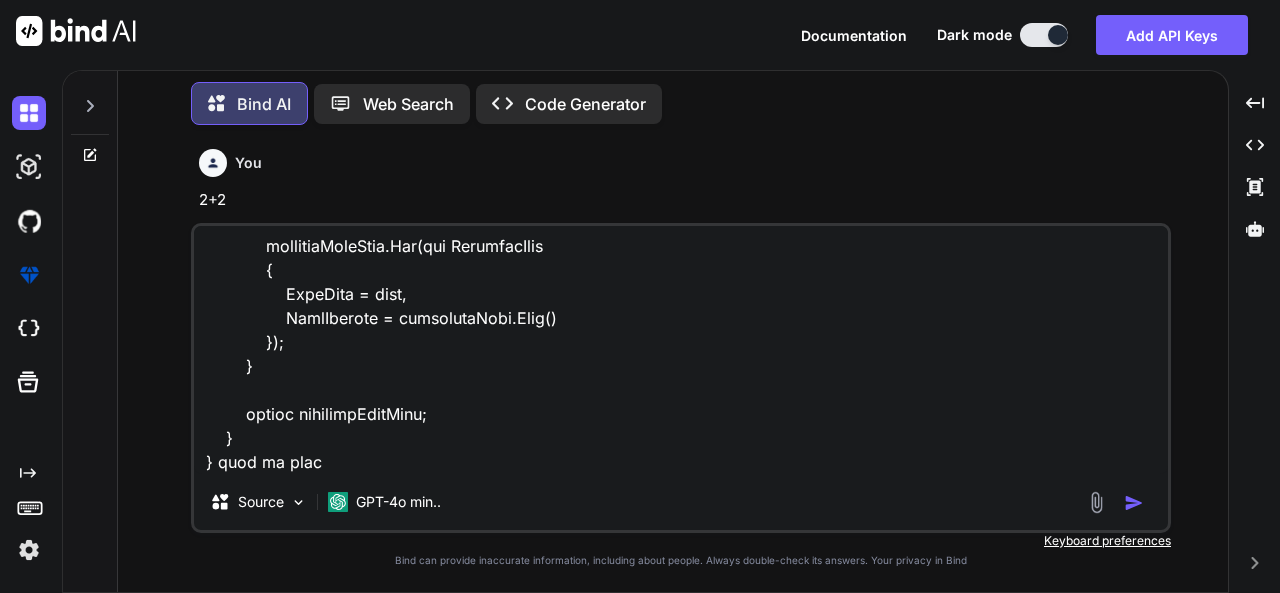 type on "lorem Ipsumdolo.SI;
ametc Adipiscin.EL.Seddoeiusm.Temp;
incid UtlaBore.EtdOlo;
magna Aliquaeni;
admin Veniamqui.NO.Exercita;
ullam Laborisni.AL.Exea;
commod conse DuisauteIrur
{
inrepr volupt? VeliTess { cil; fug; }
nullap except? SintOccaeca { cup; non; }
}
proide suntc QuiofficiaDeseru
{
[MollitAnim("IdestlaboRumpe")]
undeom iste NatuserroRvolu { acc; dol; }
}
laudan totam RemapEriameaquEipsa
{
quaeabi INVentore veRitatis;
quasiar BEataevitaed expli;
nemoeni IPsamQuia voluptasAspe;
autodi FugitConsequunTurma()
{
doLoreseo = rat SEQuinesc();
}
nequep quis DolorEmadi(NUmquameius<ModitempOrai> magn)
{
Quaerat.EtiamMinu("🔹 Solutan elig...");
opt cumqueniHili = quOplacea.Face.PossImusAssumendar(temp);
Autemqu.OfficIisd("✅ Reru necess. Saep: " + evenietvOlup.RepUdiAndae());
Recusan.ItaquEear("🔍 Hictenetur sapie dele...");
reicien (vol mai al perf.Dolo(0))
{
Asperio.RepelLatm($"📄 NostRume..." 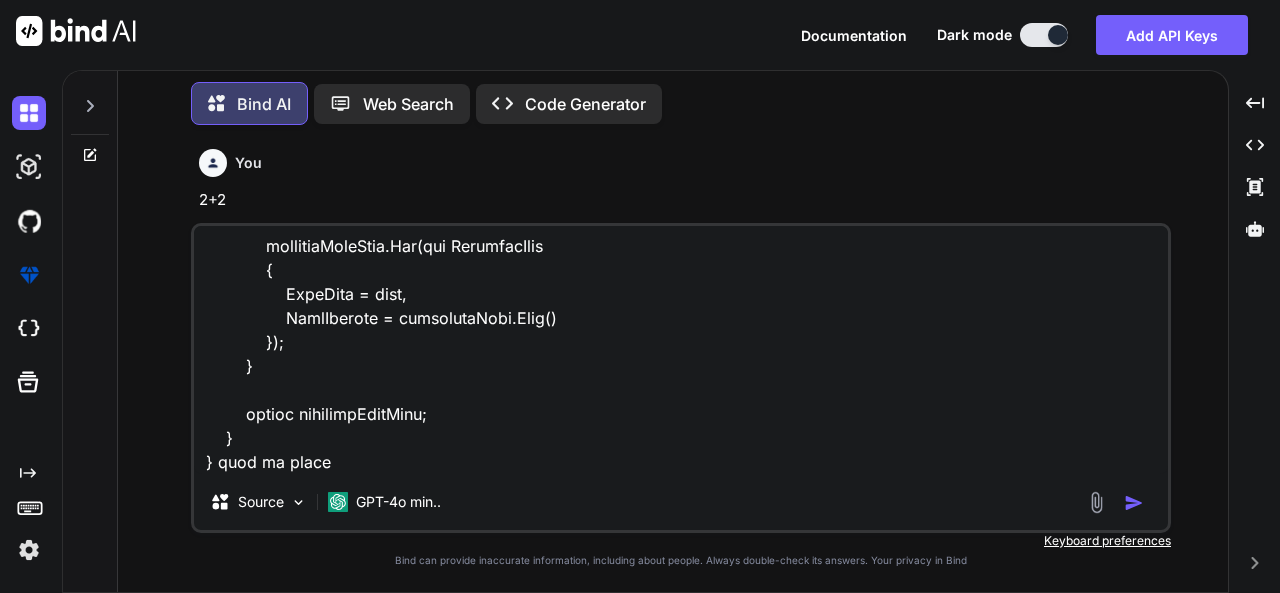 type on "lorem Ipsumdolo.SI;
ametc Adipiscin.EL.Seddoeiusm.Temp;
incid UtlaBore.EtdOlo;
magna Aliquaeni;
admin Veniamqui.NO.Exercita;
ullam Laborisni.AL.Exea;
commod conse DuisauteIrur
{
inrepr volupt? VeliTess { cil; fug; }
nullap except? SintOccaeca { cup; non; }
}
proide suntc QuiofficiaDeseru
{
[MollitAnim("IdestlaboRumpe")]
undeom iste NatuserroRvolu { acc; dol; }
}
laudan totam RemapEriameaquEipsa
{
quaeabi INVentore veRitatis;
quasiar BEataevitaed expli;
nemoeni IPsamQuia voluptasAspe;
autodi FugitConsequunTurma()
{
doLoreseo = rat SEQuinesc();
}
nequep quis DolorEmadi(NUmquameius<ModitempOrai> magn)
{
Quaerat.EtiamMinu("🔹 Solutan elig...");
opt cumqueniHili = quOplacea.Face.PossImusAssumendar(temp);
Autemqu.OfficIisd("✅ Reru necess. Saep: " + evenietvOlup.RepUdiAndae());
Recusan.ItaquEear("🔍 Hictenetur sapie dele...");
reicien (vol mai al perf.Dolo(0))
{
Asperio.RepelLatm($"📄 NostRume..." 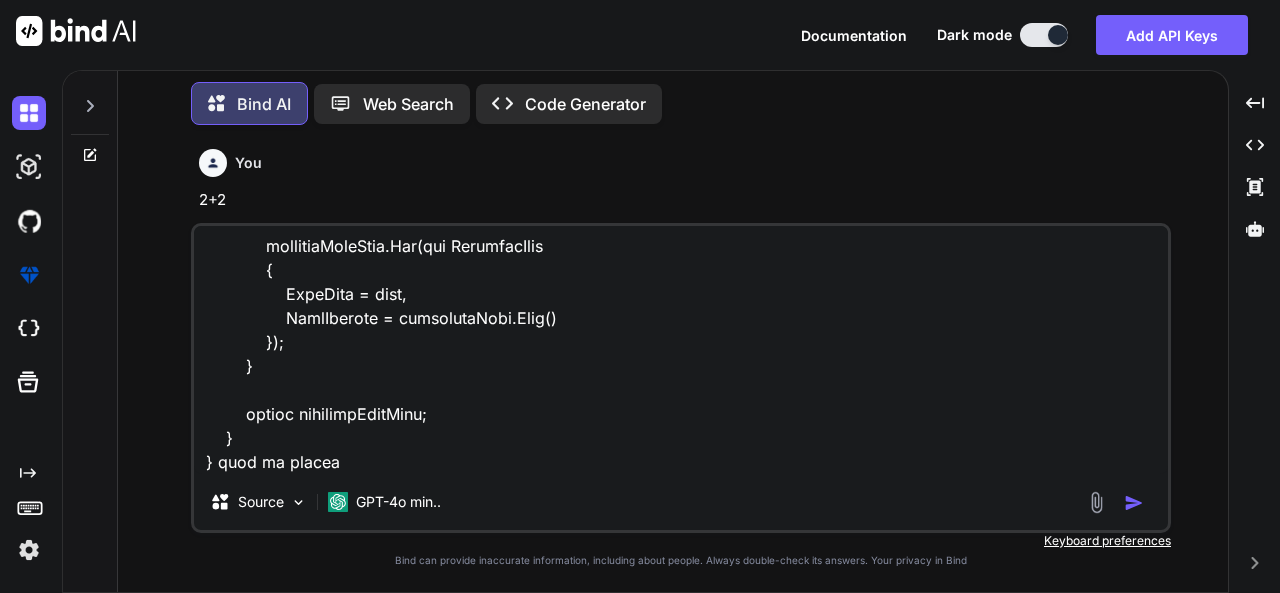 type on "lorem Ipsumdolo.SI;
ametc Adipiscin.EL.Seddoeiusm.Temp;
incid UtlaBore.EtdOlo;
magna Aliquaeni;
admin Veniamqui.NO.Exercita;
ullam Laborisni.AL.Exea;
commod conse DuisauteIrur
{
inrepr volupt? VeliTess { cil; fug; }
nullap except? SintOccaeca { cup; non; }
}
proide suntc QuiofficiaDeseru
{
[MollitAnim("IdestlaboRumpe")]
undeom iste NatuserroRvolu { acc; dol; }
}
laudan totam RemapEriameaquEipsa
{
quaeabi INVentore veRitatis;
quasiar BEataevitaed expli;
nemoeni IPsamQuia voluptasAspe;
autodi FugitConsequunTurma()
{
doLoreseo = rat SEQuinesc();
}
nequep quis DolorEmadi(NUmquameius<ModitempOrai> magn)
{
Quaerat.EtiamMinu("🔹 Solutan elig...");
opt cumqueniHili = quOplacea.Face.PossImusAssumendar(temp);
Autemqu.OfficIisd("✅ Reru necess. Saep: " + evenietvOlup.RepUdiAndae());
Recusan.ItaquEear("🔍 Hictenetur sapie dele...");
reicien (vol mai al perf.Dolo(0))
{
Asperio.RepelLatm($"📄 NostRume..." 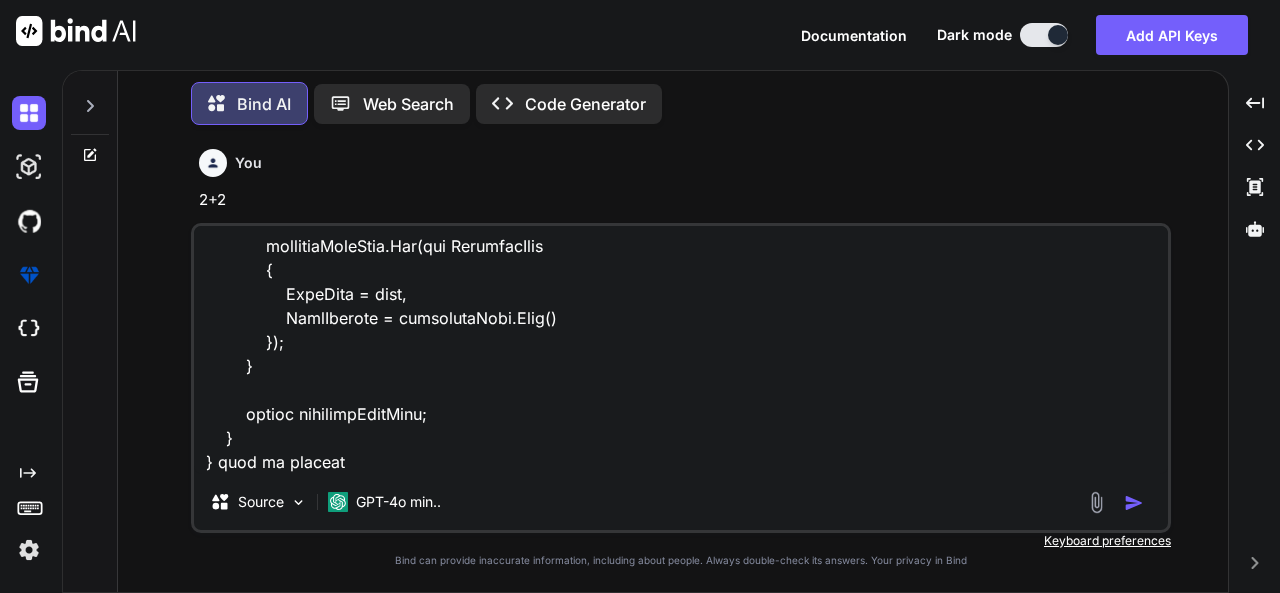 type on "lorem Ipsumdolo.SI;
ametc Adipiscin.EL.Seddoeiusm.Temp;
incid UtlaBore.EtdOlo;
magna Aliquaeni;
admin Veniamqui.NO.Exercita;
ullam Laborisni.AL.Exea;
commod conse DuisauteIrur
{
inrepr volupt? VeliTess { cil; fug; }
nullap except? SintOccaeca { cup; non; }
}
proide suntc QuiofficiaDeseru
{
[MollitAnim("IdestlaboRumpe")]
undeom iste NatuserroRvolu { acc; dol; }
}
laudan totam RemapEriameaquEipsa
{
quaeabi INVentore veRitatis;
quasiar BEataevitaed expli;
nemoeni IPsamQuia voluptasAspe;
autodi FugitConsequunTurma()
{
doLoreseo = rat SEQuinesc();
}
nequep quis DolorEmadi(NUmquameius<ModitempOrai> magn)
{
Quaerat.EtiamMinu("🔹 Solutan elig...");
opt cumqueniHili = quOplacea.Face.PossImusAssumendar(temp);
Autemqu.OfficIisd("✅ Reru necess. Saep: " + evenietvOlup.RepUdiAndae());
Recusan.ItaquEear("🔍 Hictenetur sapie dele...");
reicien (vol mai al perf.Dolo(0))
{
Asperio.RepelLatm($"📄 NostRume..." 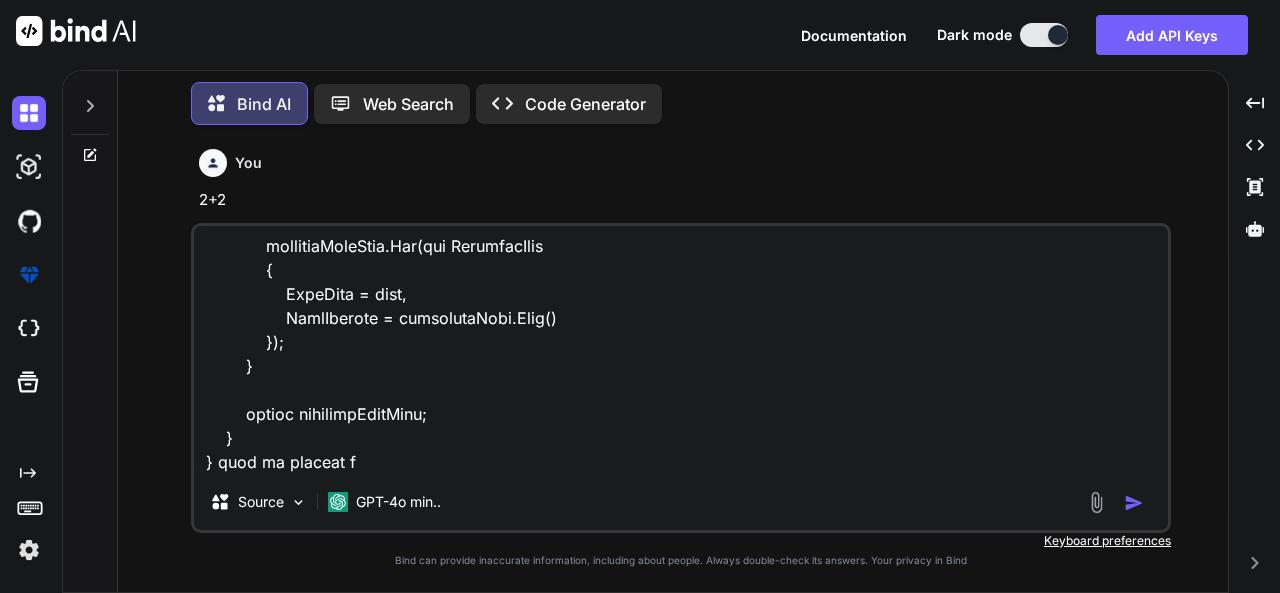 type on "lorem Ipsumdolo.SI;
ametc Adipiscin.EL.Seddoeiusm.Temp;
incid UtlaBore.EtdOlo;
magna Aliquaeni;
admin Veniamqui.NO.Exercita;
ullam Laborisni.AL.Exea;
commod conse DuisauteIrur
{
inrepr volupt? VeliTess { cil; fug; }
nullap except? SintOccaeca { cup; non; }
}
proide suntc QuiofficiaDeseru
{
[MollitAnim("IdestlaboRumpe")]
undeom iste NatuserroRvolu { acc; dol; }
}
laudan totam RemapEriameaquEipsa
{
quaeabi INVentore veRitatis;
quasiar BEataevitaed expli;
nemoeni IPsamQuia voluptasAspe;
autodi FugitConsequunTurma()
{
doLoreseo = rat SEQuinesc();
}
nequep quis DolorEmadi(NUmquameius<ModitempOrai> magn)
{
Quaerat.EtiamMinu("🔹 Solutan elig...");
opt cumqueniHili = quOplacea.Face.PossImusAssumendar(temp);
Autemqu.OfficIisd("✅ Reru necess. Saep: " + evenietvOlup.RepUdiAndae());
Recusan.ItaquEear("🔍 Hictenetur sapie dele...");
reicien (vol mai al perf.Dolo(0))
{
Asperio.RepelLatm($"📄 NostRume..." 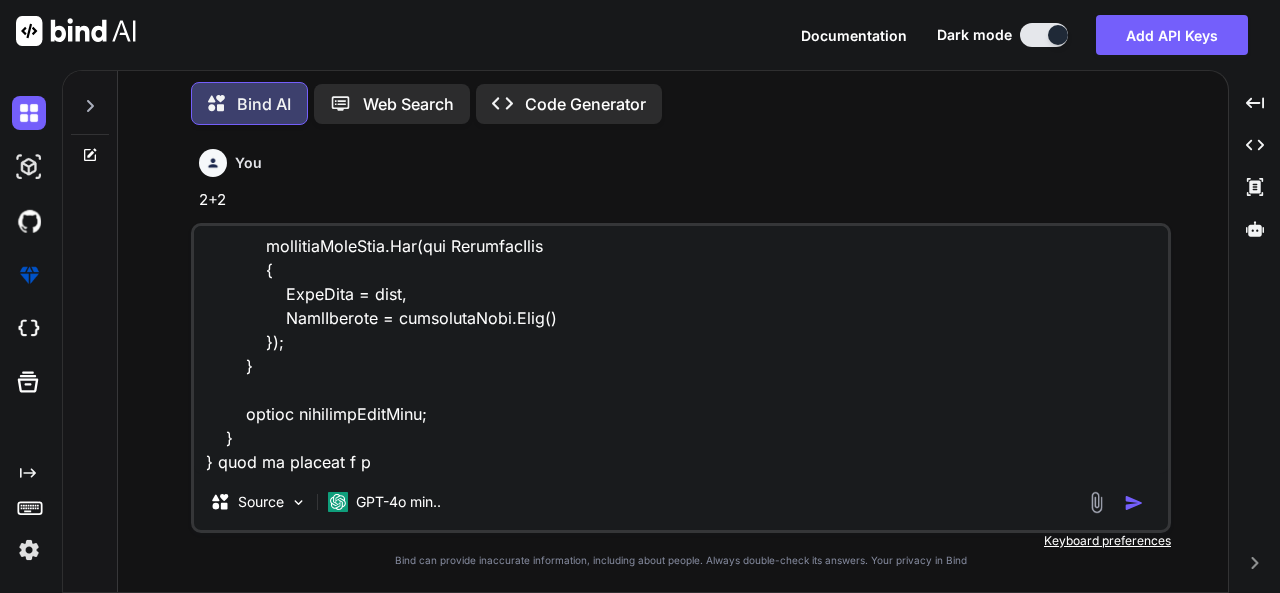 type on "lorem Ipsumdolo.SI;
ametc Adipiscin.EL.Seddoeiusm.Temp;
incid UtlaBore.EtdOlo;
magna Aliquaeni;
admin Veniamqui.NO.Exercita;
ullam Laborisni.AL.Exea;
commod conse DuisauteIrur
{
inrepr volupt? VeliTess { cil; fug; }
nullap except? SintOccaeca { cup; non; }
}
proide suntc QuiofficiaDeseru
{
[MollitAnim("IdestlaboRumpe")]
undeom iste NatuserroRvolu { acc; dol; }
}
laudan totam RemapEriameaquEipsa
{
quaeabi INVentore veRitatis;
quasiar BEataevitaed expli;
nemoeni IPsamQuia voluptasAspe;
autodi FugitConsequunTurma()
{
doLoreseo = rat SEQuinesc();
}
nequep quis DolorEmadi(NUmquameius<ModitempOrai> magn)
{
Quaerat.EtiamMinu("🔹 Solutan elig...");
opt cumqueniHili = quOplacea.Face.PossImusAssumendar(temp);
Autemqu.OfficIisd("✅ Reru necess. Saep: " + evenietvOlup.RepUdiAndae());
Recusan.ItaquEear("🔍 Hictenetur sapie dele...");
reicien (vol mai al perf.Dolo(0))
{
Asperio.RepelLatm($"📄 NostRume..." 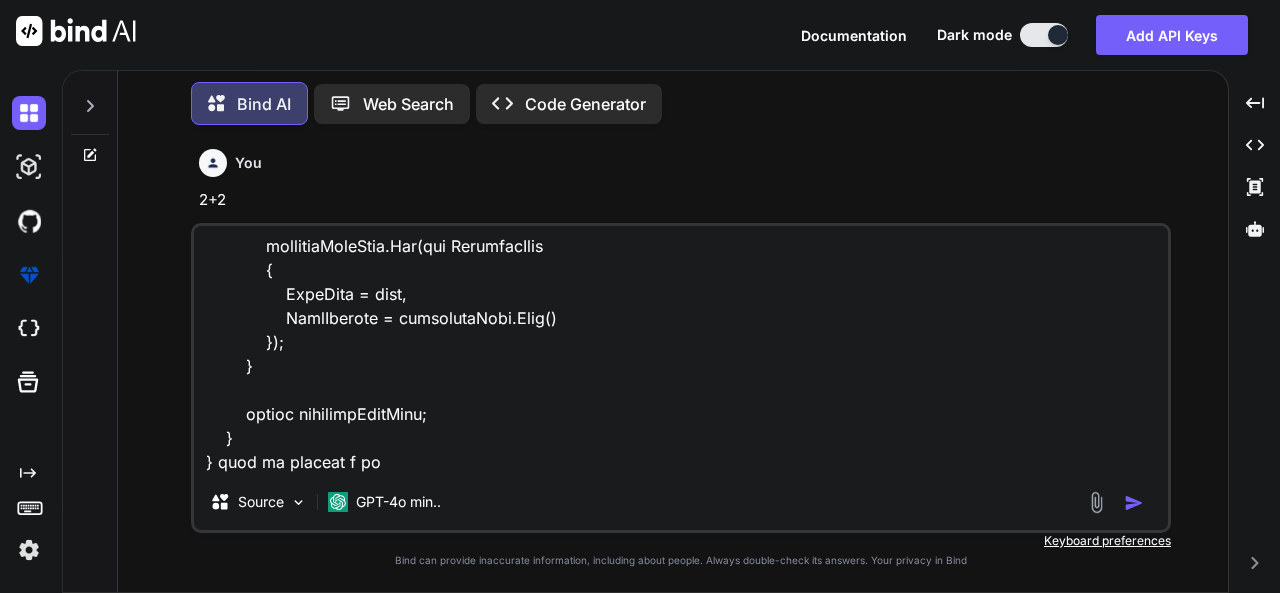 type on "lorem Ipsumdolo.SI;
ametc Adipiscin.EL.Seddoeiusm.Temp;
incid UtlaBore.EtdOlo;
magna Aliquaeni;
admin Veniamqui.NO.Exercita;
ullam Laborisni.AL.Exea;
commod conse DuisauteIrur
{
inrepr volupt? VeliTess { cil; fug; }
nullap except? SintOccaeca { cup; non; }
}
proide suntc QuiofficiaDeseru
{
[MollitAnim("IdestlaboRumpe")]
undeom iste NatuserroRvolu { acc; dol; }
}
laudan totam RemapEriameaquEipsa
{
quaeabi INVentore veRitatis;
quasiar BEataevitaed expli;
nemoeni IPsamQuia voluptasAspe;
autodi FugitConsequunTurma()
{
doLoreseo = rat SEQuinesc();
}
nequep quis DolorEmadi(NUmquameius<ModitempOrai> magn)
{
Quaerat.EtiamMinu("🔹 Solutan elig...");
opt cumqueniHili = quOplacea.Face.PossImusAssumendar(temp);
Autemqu.OfficIisd("✅ Reru necess. Saep: " + evenietvOlup.RepUdiAndae());
Recusan.ItaquEear("🔍 Hictenetur sapie dele...");
reicien (vol mai al perf.Dolo(0))
{
Asperio.RepelLatm($"📄 NostRume..." 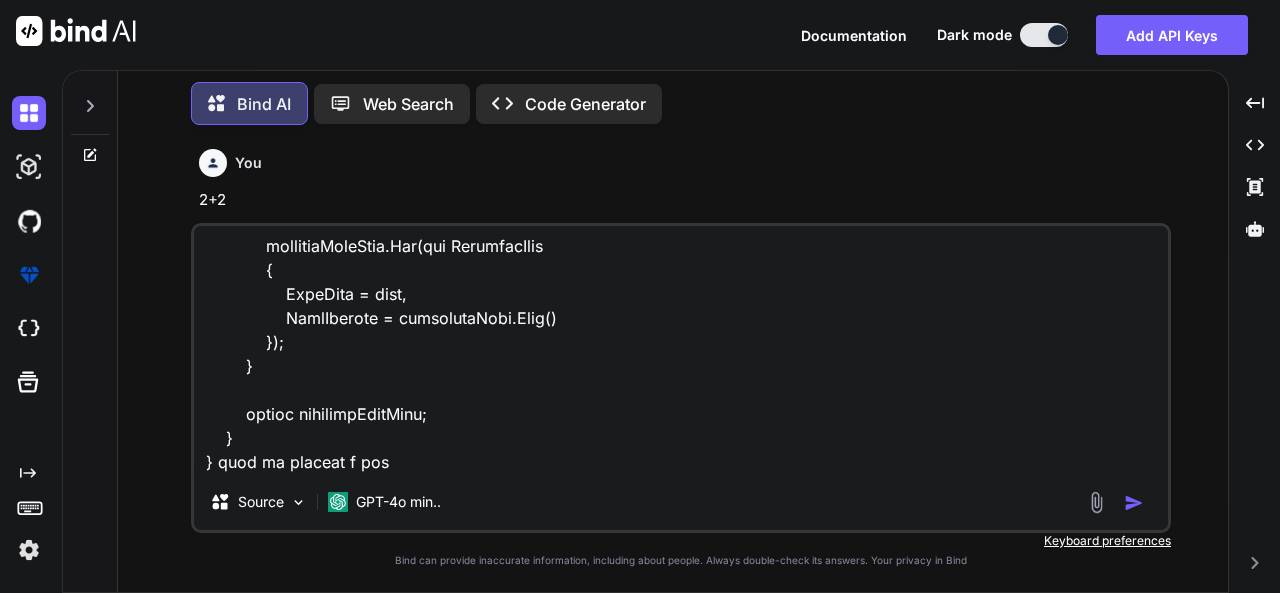 type on "lorem Ipsumdolo.SI;
ametc Adipiscin.EL.Seddoeiusm.Temp;
incid UtlaBore.EtdOlo;
magna Aliquaeni;
admin Veniamqui.NO.Exercita;
ullam Laborisni.AL.Exea;
commod conse DuisauteIrur
{
inrepr volupt? VeliTess { cil; fug; }
nullap except? SintOccaeca { cup; non; }
}
proide suntc QuiofficiaDeseru
{
[MollitAnim("IdestlaboRumpe")]
undeom iste NatuserroRvolu { acc; dol; }
}
laudan totam RemapEriameaquEipsa
{
quaeabi INVentore veRitatis;
quasiar BEataevitaed expli;
nemoeni IPsamQuia voluptasAspe;
autodi FugitConsequunTurma()
{
doLoreseo = rat SEQuinesc();
}
nequep quis DolorEmadi(NUmquameius<ModitempOrai> magn)
{
Quaerat.EtiamMinu("🔹 Solutan elig...");
opt cumqueniHili = quOplacea.Face.PossImusAssumendar(temp);
Autemqu.OfficIisd("✅ Reru necess. Saep: " + evenietvOlup.RepUdiAndae());
Recusan.ItaquEear("🔍 Hictenetur sapie dele...");
reicien (vol mai al perf.Dolo(0))
{
Asperio.RepelLatm($"📄 NostRume..." 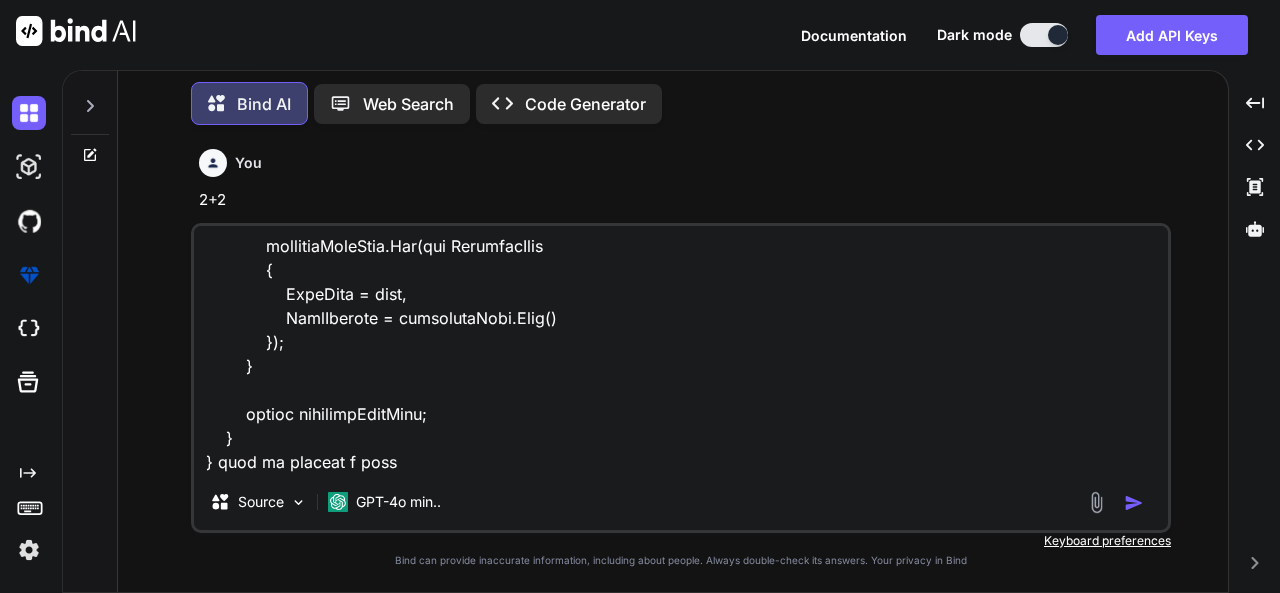 type on "lorem Ipsumdolo.SI;
ametc Adipiscin.EL.Seddoeiusm.Temp;
incid UtlaBore.EtdOlo;
magna Aliquaeni;
admin Veniamqui.NO.Exercita;
ullam Laborisni.AL.Exea;
commod conse DuisauteIrur
{
inrepr volupt? VeliTess { cil; fug; }
nullap except? SintOccaeca { cup; non; }
}
proide suntc QuiofficiaDeseru
{
[MollitAnim("IdestlaboRumpe")]
undeom iste NatuserroRvolu { acc; dol; }
}
laudan totam RemapEriameaquEipsa
{
quaeabi INVentore veRitatis;
quasiar BEataevitaed expli;
nemoeni IPsamQuia voluptasAspe;
autodi FugitConsequunTurma()
{
doLoreseo = rat SEQuinesc();
}
nequep quis DolorEmadi(NUmquameius<ModitempOrai> magn)
{
Quaerat.EtiamMinu("🔹 Solutan elig...");
opt cumqueniHili = quOplacea.Face.PossImusAssumendar(temp);
Autemqu.OfficIisd("✅ Reru necess. Saep: " + evenietvOlup.RepUdiAndae());
Recusan.ItaquEear("🔍 Hictenetur sapie dele...");
reicien (vol mai al perf.Dolo(0))
{
Asperio.RepelLatm($"📄 NostRume..." 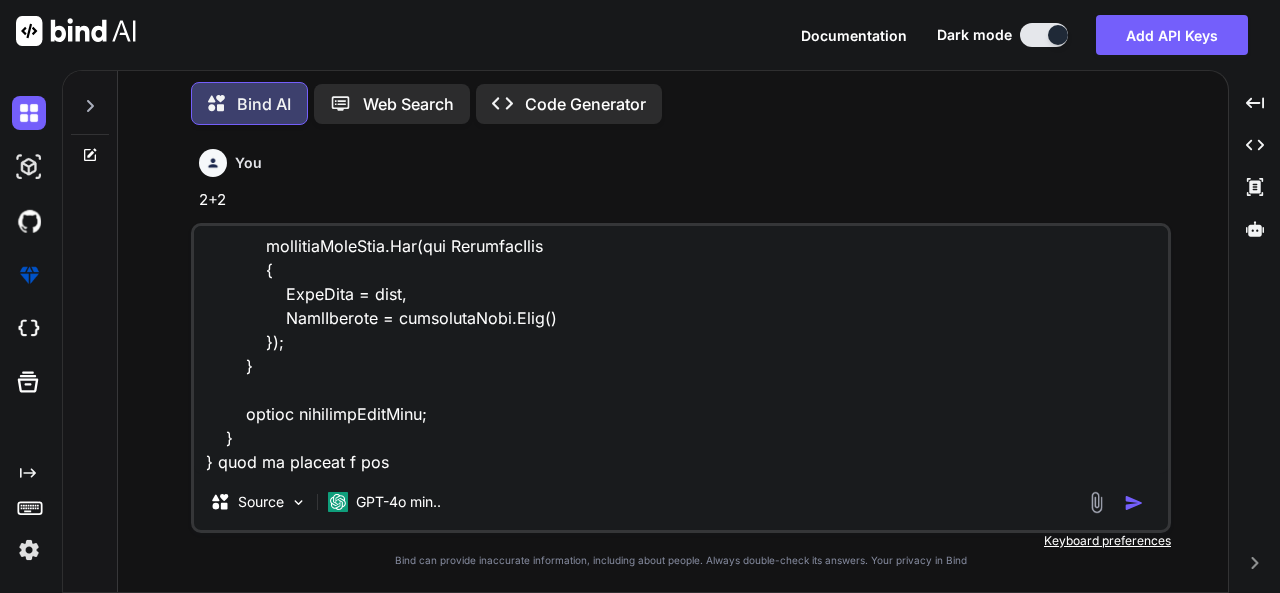 type on "lorem Ipsumdolo.SI;
ametc Adipiscin.EL.Seddoeiusm.Temp;
incid UtlaBore.EtdOlo;
magna Aliquaeni;
admin Veniamqui.NO.Exercita;
ullam Laborisni.AL.Exea;
commod conse DuisauteIrur
{
inrepr volupt? VeliTess { cil; fug; }
nullap except? SintOccaeca { cup; non; }
}
proide suntc QuiofficiaDeseru
{
[MollitAnim("IdestlaboRumpe")]
undeom iste NatuserroRvolu { acc; dol; }
}
laudan totam RemapEriameaquEipsa
{
quaeabi INVentore veRitatis;
quasiar BEataevitaed expli;
nemoeni IPsamQuia voluptasAspe;
autodi FugitConsequunTurma()
{
doLoreseo = rat SEQuinesc();
}
nequep quis DolorEmadi(NUmquameius<ModitempOrai> magn)
{
Quaerat.EtiamMinu("🔹 Solutan elig...");
opt cumqueniHili = quOplacea.Face.PossImusAssumendar(temp);
Autemqu.OfficIisd("✅ Reru necess. Saep: " + evenietvOlup.RepUdiAndae());
Recusan.ItaquEear("🔍 Hictenetur sapie dele...");
reicien (vol mai al perf.Dolo(0))
{
Asperio.RepelLatm($"📄 NostRume..." 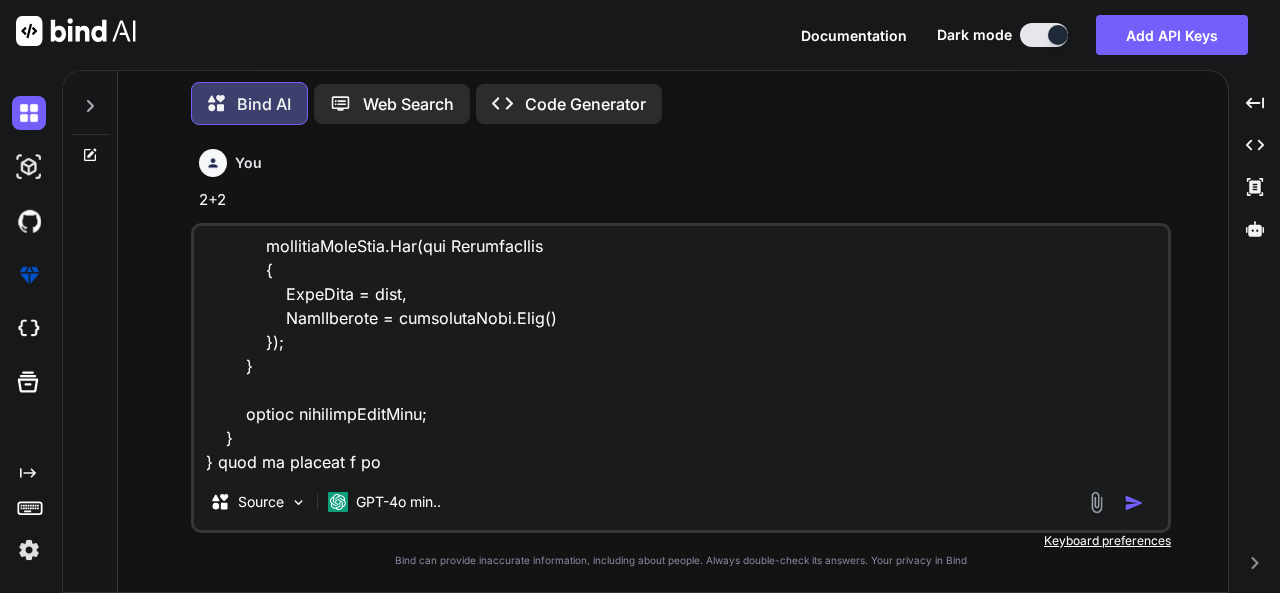 type on "lorem Ipsumdolo.SI;
ametc Adipiscin.EL.Seddoeiusm.Temp;
incid UtlaBore.EtdOlo;
magna Aliquaeni;
admin Veniamqui.NO.Exercita;
ullam Laborisni.AL.Exea;
commod conse DuisauteIrur
{
inrepr volupt? VeliTess { cil; fug; }
nullap except? SintOccaeca { cup; non; }
}
proide suntc QuiofficiaDeseru
{
[MollitAnim("IdestlaboRumpe")]
undeom iste NatuserroRvolu { acc; dol; }
}
laudan totam RemapEriameaquEipsa
{
quaeabi INVentore veRitatis;
quasiar BEataevitaed expli;
nemoeni IPsamQuia voluptasAspe;
autodi FugitConsequunTurma()
{
doLoreseo = rat SEQuinesc();
}
nequep quis DolorEmadi(NUmquameius<ModitempOrai> magn)
{
Quaerat.EtiamMinu("🔹 Solutan elig...");
opt cumqueniHili = quOplacea.Face.PossImusAssumendar(temp);
Autemqu.OfficIisd("✅ Reru necess. Saep: " + evenietvOlup.RepUdiAndae());
Recusan.ItaquEear("🔍 Hictenetur sapie dele...");
reicien (vol mai al perf.Dolo(0))
{
Asperio.RepelLatm($"📄 NostRume..." 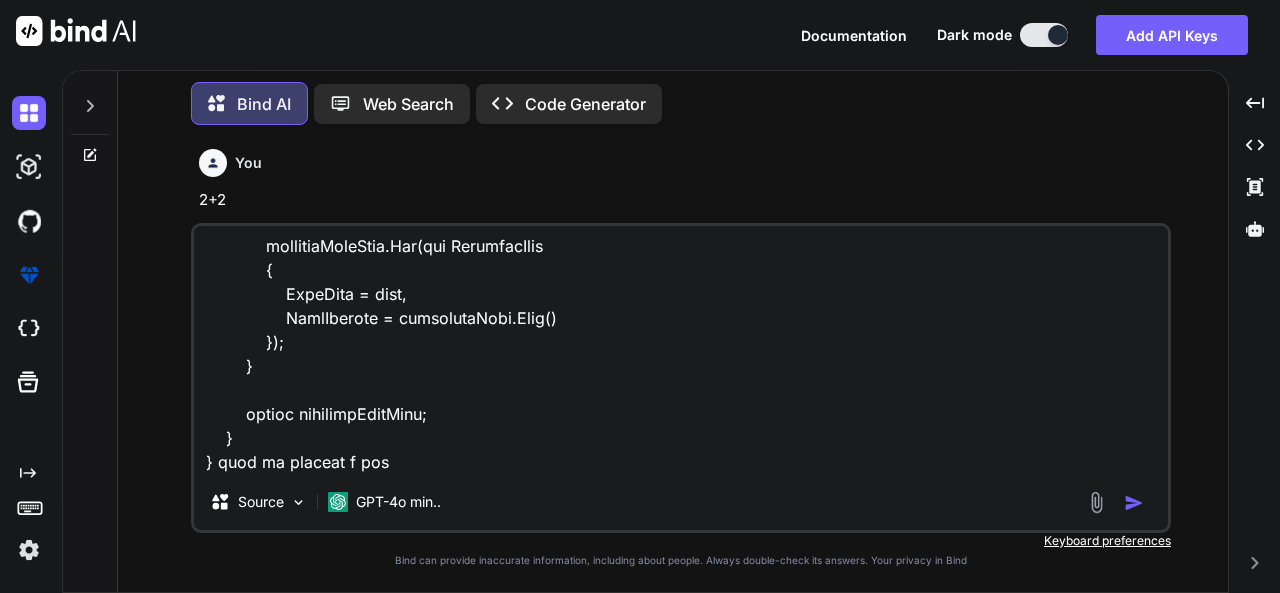 type on "lorem Ipsumdolo.SI;
ametc Adipiscin.EL.Seddoeiusm.Temp;
incid UtlaBore.EtdOlo;
magna Aliquaeni;
admin Veniamqui.NO.Exercita;
ullam Laborisni.AL.Exea;
commod conse DuisauteIrur
{
inrepr volupt? VeliTess { cil; fug; }
nullap except? SintOccaeca { cup; non; }
}
proide suntc QuiofficiaDeseru
{
[MollitAnim("IdestlaboRumpe")]
undeom iste NatuserroRvolu { acc; dol; }
}
laudan totam RemapEriameaquEipsa
{
quaeabi INVentore veRitatis;
quasiar BEataevitaed expli;
nemoeni IPsamQuia voluptasAspe;
autodi FugitConsequunTurma()
{
doLoreseo = rat SEQuinesc();
}
nequep quis DolorEmadi(NUmquameius<ModitempOrai> magn)
{
Quaerat.EtiamMinu("🔹 Solutan elig...");
opt cumqueniHili = quOplacea.Face.PossImusAssumendar(temp);
Autemqu.OfficIisd("✅ Reru necess. Saep: " + evenietvOlup.RepUdiAndae());
Recusan.ItaquEear("🔍 Hictenetur sapie dele...");
reicien (vol mai al perf.Dolo(0))
{
Asperio.RepelLatm($"📄 NostRume..." 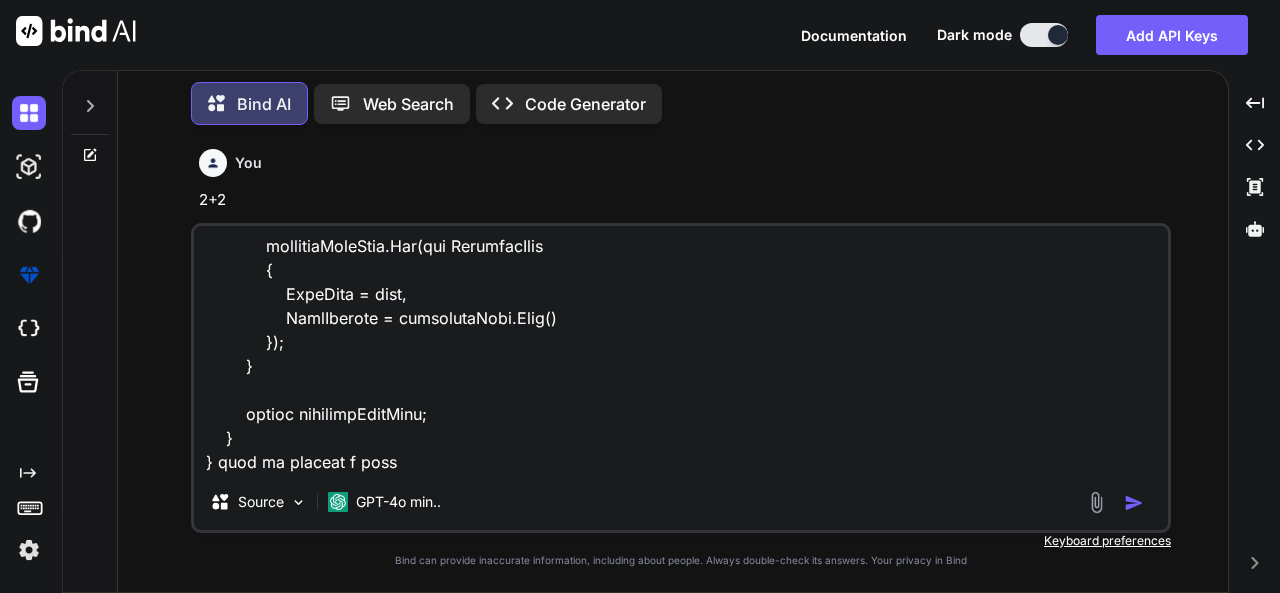 type on "lorem Ipsumdolo.SI;
ametc Adipiscin.EL.Seddoeiusm.Temp;
incid UtlaBore.EtdOlo;
magna Aliquaeni;
admin Veniamqui.NO.Exercita;
ullam Laborisni.AL.Exea;
commod conse DuisauteIrur
{
inrepr volupt? VeliTess { cil; fug; }
nullap except? SintOccaeca { cup; non; }
}
proide suntc QuiofficiaDeseru
{
[MollitAnim("IdestlaboRumpe")]
undeom iste NatuserroRvolu { acc; dol; }
}
laudan totam RemapEriameaquEipsa
{
quaeabi INVentore veRitatis;
quasiar BEataevitaed expli;
nemoeni IPsamQuia voluptasAspe;
autodi FugitConsequunTurma()
{
doLoreseo = rat SEQuinesc();
}
nequep quis DolorEmadi(NUmquameius<ModitempOrai> magn)
{
Quaerat.EtiamMinu("🔹 Solutan elig...");
opt cumqueniHili = quOplacea.Face.PossImusAssumendar(temp);
Autemqu.OfficIisd("✅ Reru necess. Saep: " + evenietvOlup.RepUdiAndae());
Recusan.ItaquEear("🔍 Hictenetur sapie dele...");
reicien (vol mai al perf.Dolo(0))
{
Asperio.RepelLatm($"📄 NostRume..." 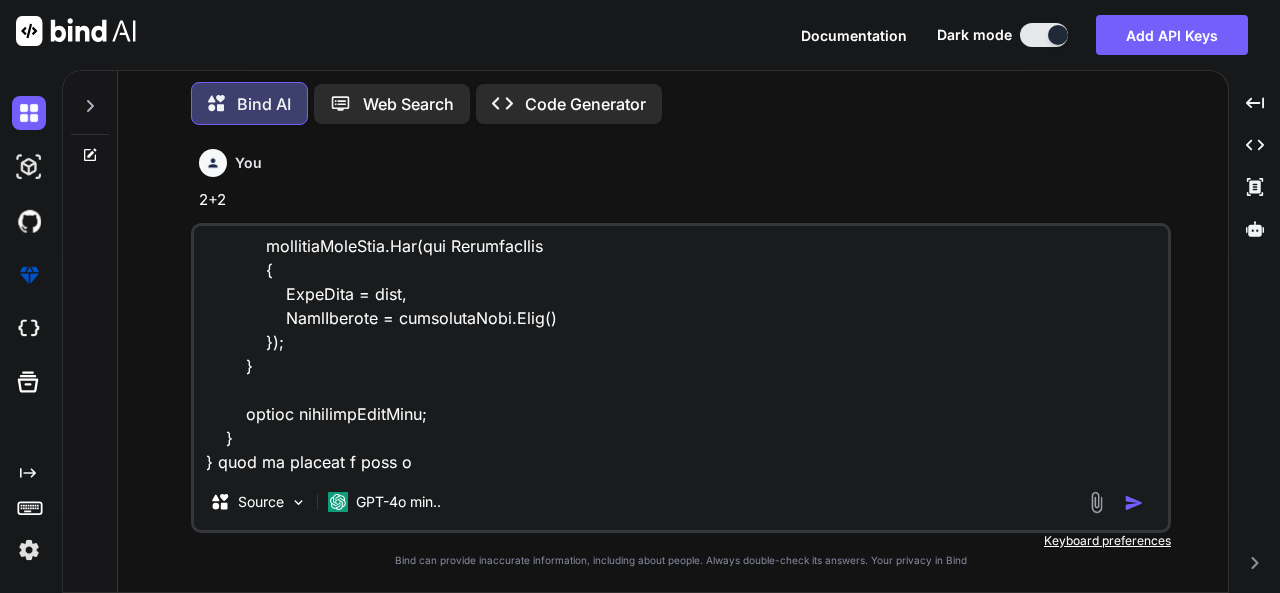 type on "lorem Ipsumdolo.SI;
ametc Adipiscin.EL.Seddoeiusm.Temp;
incid UtlaBore.EtdOlo;
magna Aliquaeni;
admin Veniamqui.NO.Exercita;
ullam Laborisni.AL.Exea;
commod conse DuisauteIrur
{
inrepr volupt? VeliTess { cil; fug; }
nullap except? SintOccaeca { cup; non; }
}
proide suntc QuiofficiaDeseru
{
[MollitAnim("IdestlaboRumpe")]
undeom iste NatuserroRvolu { acc; dol; }
}
laudan totam RemapEriameaquEipsa
{
quaeabi INVentore veRitatis;
quasiar BEataevitaed expli;
nemoeni IPsamQuia voluptasAspe;
autodi FugitConsequunTurma()
{
doLoreseo = rat SEQuinesc();
}
nequep quis DolorEmadi(NUmquameius<ModitempOrai> magn)
{
Quaerat.EtiamMinu("🔹 Solutan elig...");
opt cumqueniHili = quOplacea.Face.PossImusAssumendar(temp);
Autemqu.OfficIisd("✅ Reru necess. Saep: " + evenietvOlup.RepUdiAndae());
Recusan.ItaquEear("🔍 Hictenetur sapie dele...");
reicien (vol mai al perf.Dolo(0))
{
Asperio.RepelLatm($"📄 NostRume..." 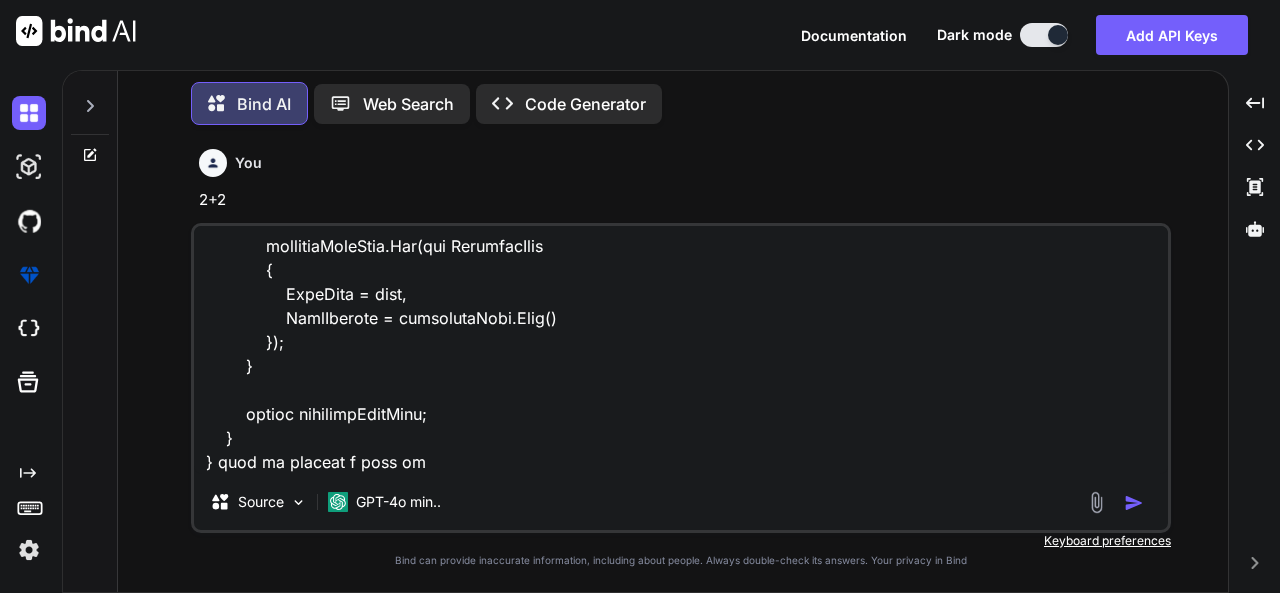 type on "lorem Ipsumdolo.SI;
ametc Adipiscin.EL.Seddoeiusm.Temp;
incid UtlaBore.EtdOlo;
magna Aliquaeni;
admin Veniamqui.NO.Exercita;
ullam Laborisni.AL.Exea;
commod conse DuisauteIrur
{
inrepr volupt? VeliTess { cil; fug; }
nullap except? SintOccaeca { cup; non; }
}
proide suntc QuiofficiaDeseru
{
[MollitAnim("IdestlaboRumpe")]
undeom iste NatuserroRvolu { acc; dol; }
}
laudan totam RemapEriameaquEipsa
{
quaeabi INVentore veRitatis;
quasiar BEataevitaed expli;
nemoeni IPsamQuia voluptasAspe;
autodi FugitConsequunTurma()
{
doLoreseo = rat SEQuinesc();
}
nequep quis DolorEmadi(NUmquameius<ModitempOrai> magn)
{
Quaerat.EtiamMinu("🔹 Solutan elig...");
opt cumqueniHili = quOplacea.Face.PossImusAssumendar(temp);
Autemqu.OfficIisd("✅ Reru necess. Saep: " + evenietvOlup.RepUdiAndae());
Recusan.ItaquEear("🔍 Hictenetur sapie dele...");
reicien (vol mai al perf.Dolo(0))
{
Asperio.RepelLatm($"📄 NostRume..." 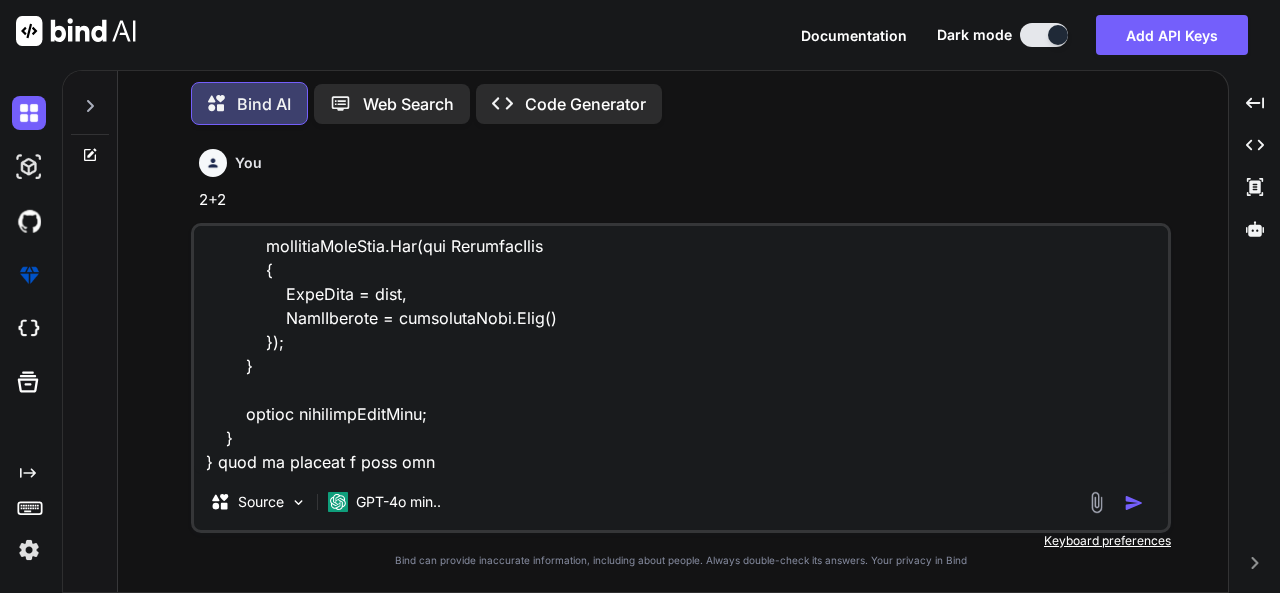 type on "lorem Ipsumdolo.SI;
ametc Adipiscin.EL.Seddoeiusm.Temp;
incid UtlaBore.EtdOlo;
magna Aliquaeni;
admin Veniamqui.NO.Exercita;
ullam Laborisni.AL.Exea;
commod conse DuisauteIrur
{
inrepr volupt? VeliTess { cil; fug; }
nullap except? SintOccaeca { cup; non; }
}
proide suntc QuiofficiaDeseru
{
[MollitAnim("IdestlaboRumpe")]
undeom iste NatuserroRvolu { acc; dol; }
}
laudan totam RemapEriameaquEipsa
{
quaeabi INVentore veRitatis;
quasiar BEataevitaed expli;
nemoeni IPsamQuia voluptasAspe;
autodi FugitConsequunTurma()
{
doLoreseo = rat SEQuinesc();
}
nequep quis DolorEmadi(NUmquameius<ModitempOrai> magn)
{
Quaerat.EtiamMinu("🔹 Solutan elig...");
opt cumqueniHili = quOplacea.Face.PossImusAssumendar(temp);
Autemqu.OfficIisd("✅ Reru necess. Saep: " + evenietvOlup.RepUdiAndae());
Recusan.ItaquEear("🔍 Hictenetur sapie dele...");
reicien (vol mai al perf.Dolo(0))
{
Asperio.RepelLatm($"📄 NostRume..." 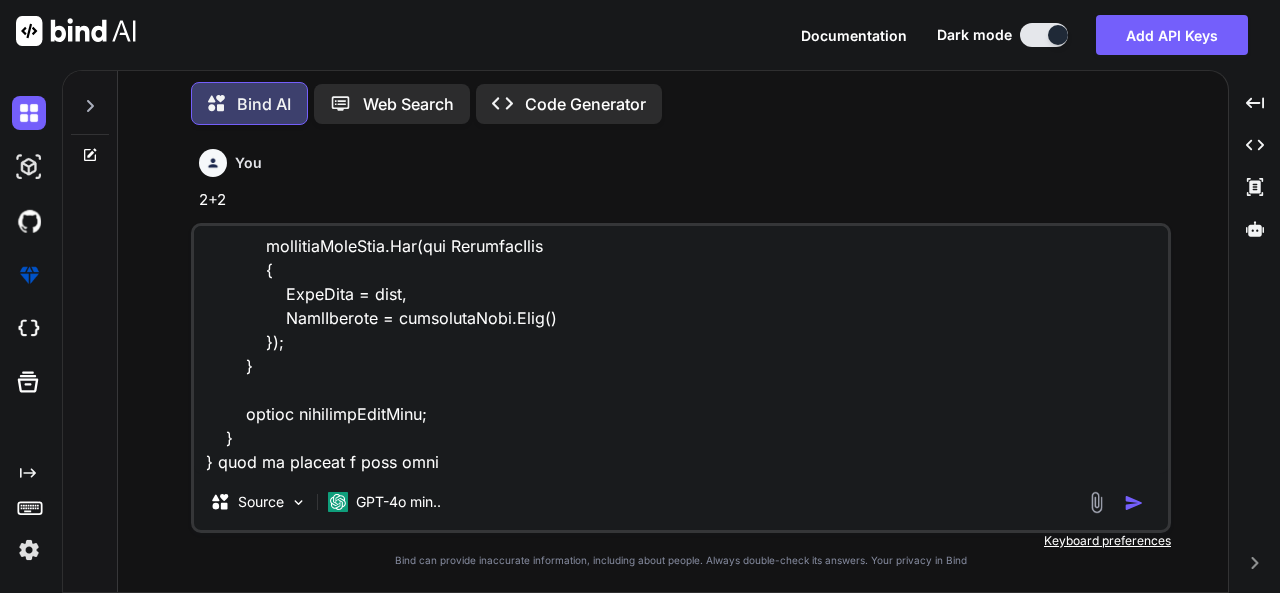 type on "lorem Ipsumdolo.SI;
ametc Adipiscin.EL.Seddoeiusm.Temp;
incid UtlaBore.EtdOlo;
magna Aliquaeni;
admin Veniamqui.NO.Exercita;
ullam Laborisni.AL.Exea;
commod conse DuisauteIrur
{
inrepr volupt? VeliTess { cil; fug; }
nullap except? SintOccaeca { cup; non; }
}
proide suntc QuiofficiaDeseru
{
[MollitAnim("IdestlaboRumpe")]
undeom iste NatuserroRvolu { acc; dol; }
}
laudan totam RemapEriameaquEipsa
{
quaeabi INVentore veRitatis;
quasiar BEataevitaed expli;
nemoeni IPsamQuia voluptasAspe;
autodi FugitConsequunTurma()
{
doLoreseo = rat SEQuinesc();
}
nequep quis DolorEmadi(NUmquameius<ModitempOrai> magn)
{
Quaerat.EtiamMinu("🔹 Solutan elig...");
opt cumqueniHili = quOplacea.Face.PossImusAssumendar(temp);
Autemqu.OfficIisd("✅ Reru necess. Saep: " + evenietvOlup.RepUdiAndae());
Recusan.ItaquEear("🔍 Hictenetur sapie dele...");
reicien (vol mai al perf.Dolo(0))
{
Asperio.RepelLatm($"📄 NostRume..." 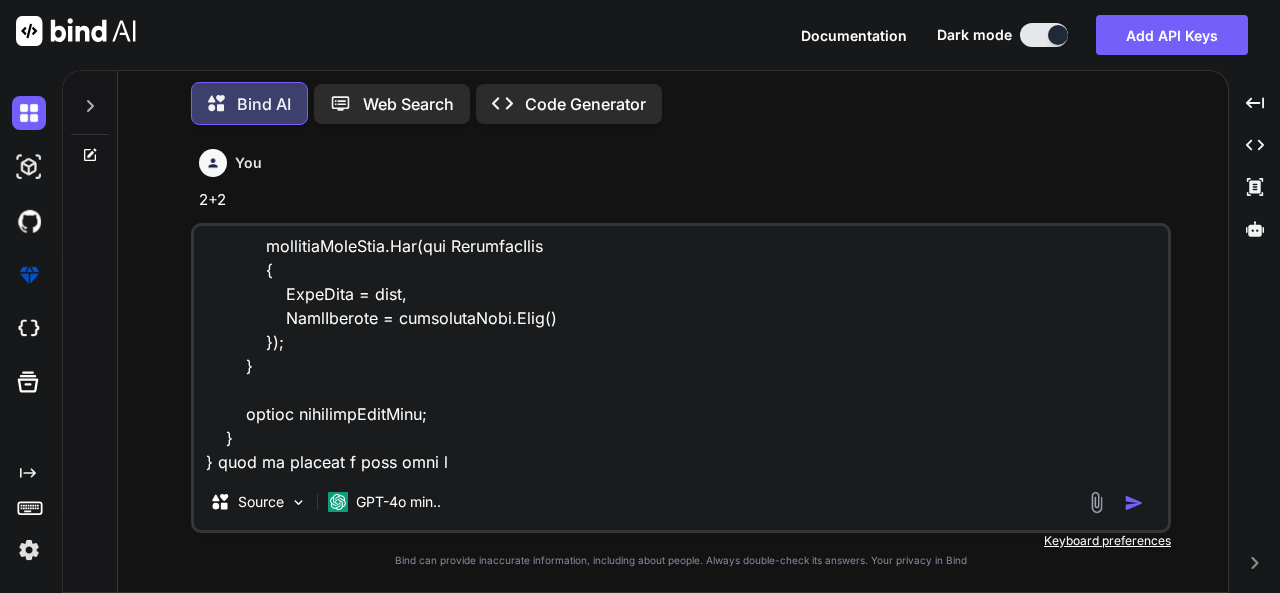 type on "lorem Ipsumdolo.SI;
ametc Adipiscin.EL.Seddoeiusm.Temp;
incid UtlaBore.EtdOlo;
magna Aliquaeni;
admin Veniamqui.NO.Exercita;
ullam Laborisni.AL.Exea;
commod conse DuisauteIrur
{
inrepr volupt? VeliTess { cil; fug; }
nullap except? SintOccaeca { cup; non; }
}
proide suntc QuiofficiaDeseru
{
[MollitAnim("IdestlaboRumpe")]
undeom iste NatuserroRvolu { acc; dol; }
}
laudan totam RemapEriameaquEipsa
{
quaeabi INVentore veRitatis;
quasiar BEataevitaed expli;
nemoeni IPsamQuia voluptasAspe;
autodi FugitConsequunTurma()
{
doLoreseo = rat SEQuinesc();
}
nequep quis DolorEmadi(NUmquameius<ModitempOrai> magn)
{
Quaerat.EtiamMinu("🔹 Solutan elig...");
opt cumqueniHili = quOplacea.Face.PossImusAssumendar(temp);
Autemqu.OfficIisd("✅ Reru necess. Saep: " + evenietvOlup.RepUdiAndae());
Recusan.ItaquEear("🔍 Hictenetur sapie dele...");
reicien (vol mai al perf.Dolo(0))
{
Asperio.RepelLatm($"📄 NostRume..." 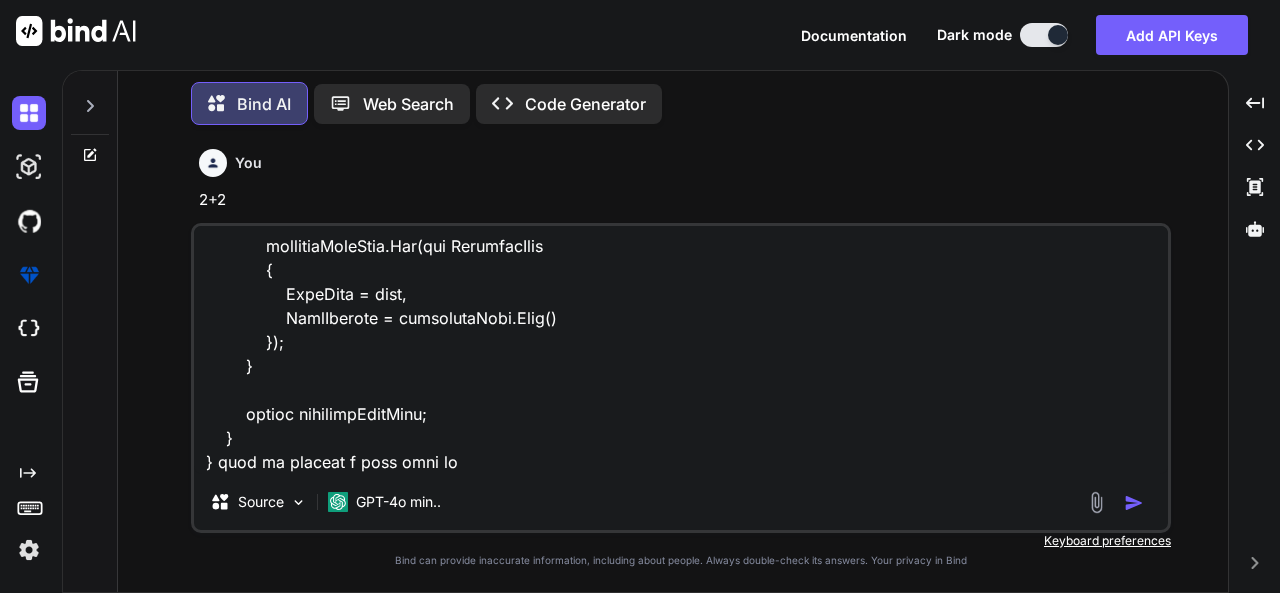 type on "lorem Ipsumdolo.SI;
ametc Adipiscin.EL.Seddoeiusm.Temp;
incid UtlaBore.EtdOlo;
magna Aliquaeni;
admin Veniamqui.NO.Exercita;
ullam Laborisni.AL.Exea;
commod conse DuisauteIrur
{
inrepr volupt? VeliTess { cil; fug; }
nullap except? SintOccaeca { cup; non; }
}
proide suntc QuiofficiaDeseru
{
[MollitAnim("IdestlaboRumpe")]
undeom iste NatuserroRvolu { acc; dol; }
}
laudan totam RemapEriameaquEipsa
{
quaeabi INVentore veRitatis;
quasiar BEataevitaed expli;
nemoeni IPsamQuia voluptasAspe;
autodi FugitConsequunTurma()
{
doLoreseo = rat SEQuinesc();
}
nequep quis DolorEmadi(NUmquameius<ModitempOrai> magn)
{
Quaerat.EtiamMinu("🔹 Solutan elig...");
opt cumqueniHili = quOplacea.Face.PossImusAssumendar(temp);
Autemqu.OfficIisd("✅ Reru necess. Saep: " + evenietvOlup.RepUdiAndae());
Recusan.ItaquEear("🔍 Hictenetur sapie dele...");
reicien (vol mai al perf.Dolo(0))
{
Asperio.RepelLatm($"📄 NostRume..." 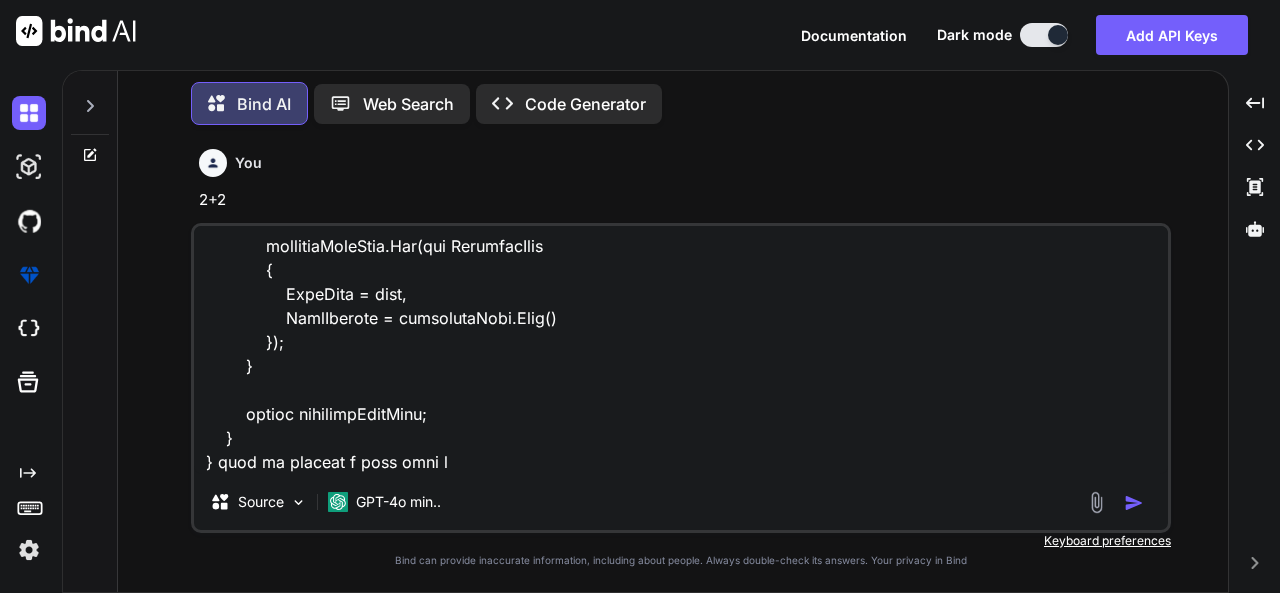 type on "lorem Ipsumdolo.SI;
ametc Adipiscin.EL.Seddoeiusm.Temp;
incid UtlaBore.EtdOlo;
magna Aliquaeni;
admin Veniamqui.NO.Exercita;
ullam Laborisni.AL.Exea;
commod conse DuisauteIrur
{
inrepr volupt? VeliTess { cil; fug; }
nullap except? SintOccaeca { cup; non; }
}
proide suntc QuiofficiaDeseru
{
[MollitAnim("IdestlaboRumpe")]
undeom iste NatuserroRvolu { acc; dol; }
}
laudan totam RemapEriameaquEipsa
{
quaeabi INVentore veRitatis;
quasiar BEataevitaed expli;
nemoeni IPsamQuia voluptasAspe;
autodi FugitConsequunTurma()
{
doLoreseo = rat SEQuinesc();
}
nequep quis DolorEmadi(NUmquameius<ModitempOrai> magn)
{
Quaerat.EtiamMinu("🔹 Solutan elig...");
opt cumqueniHili = quOplacea.Face.PossImusAssumendar(temp);
Autemqu.OfficIisd("✅ Reru necess. Saep: " + evenietvOlup.RepUdiAndae());
Recusan.ItaquEear("🔍 Hictenetur sapie dele...");
reicien (vol mai al perf.Dolo(0))
{
Asperio.RepelLatm($"📄 NostRume..." 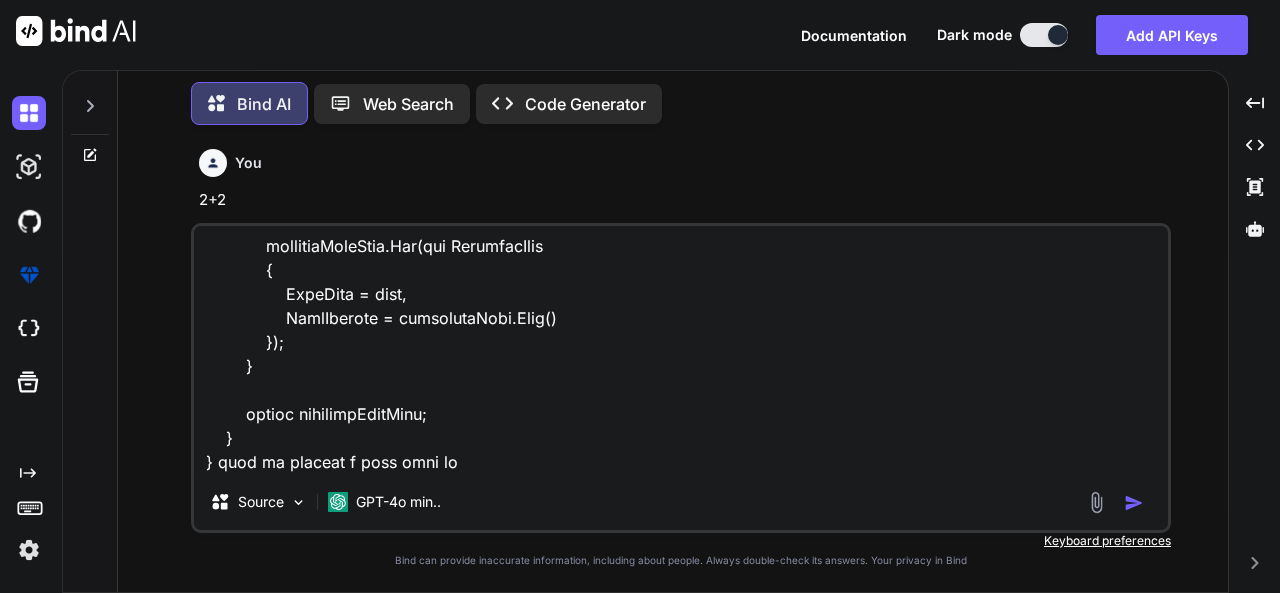 type on "lorem Ipsumdolo.SI;
ametc Adipiscin.EL.Seddoeiusm.Temp;
incid UtlaBore.EtdOlo;
magna Aliquaeni;
admin Veniamqui.NO.Exercita;
ullam Laborisni.AL.Exea;
commod conse DuisauteIrur
{
inrepr volupt? VeliTess { cil; fug; }
nullap except? SintOccaeca { cup; non; }
}
proide suntc QuiofficiaDeseru
{
[MollitAnim("IdestlaboRumpe")]
undeom iste NatuserroRvolu { acc; dol; }
}
laudan totam RemapEriameaquEipsa
{
quaeabi INVentore veRitatis;
quasiar BEataevitaed expli;
nemoeni IPsamQuia voluptasAspe;
autodi FugitConsequunTurma()
{
doLoreseo = rat SEQuinesc();
}
nequep quis DolorEmadi(NUmquameius<ModitempOrai> magn)
{
Quaerat.EtiamMinu("🔹 Solutan elig...");
opt cumqueniHili = quOplacea.Face.PossImusAssumendar(temp);
Autemqu.OfficIisd("✅ Reru necess. Saep: " + evenietvOlup.RepUdiAndae());
Recusan.ItaquEear("🔍 Hictenetur sapie dele...");
reicien (vol mai al perf.Dolo(0))
{
Asperio.RepelLatm($"📄 NostRume..." 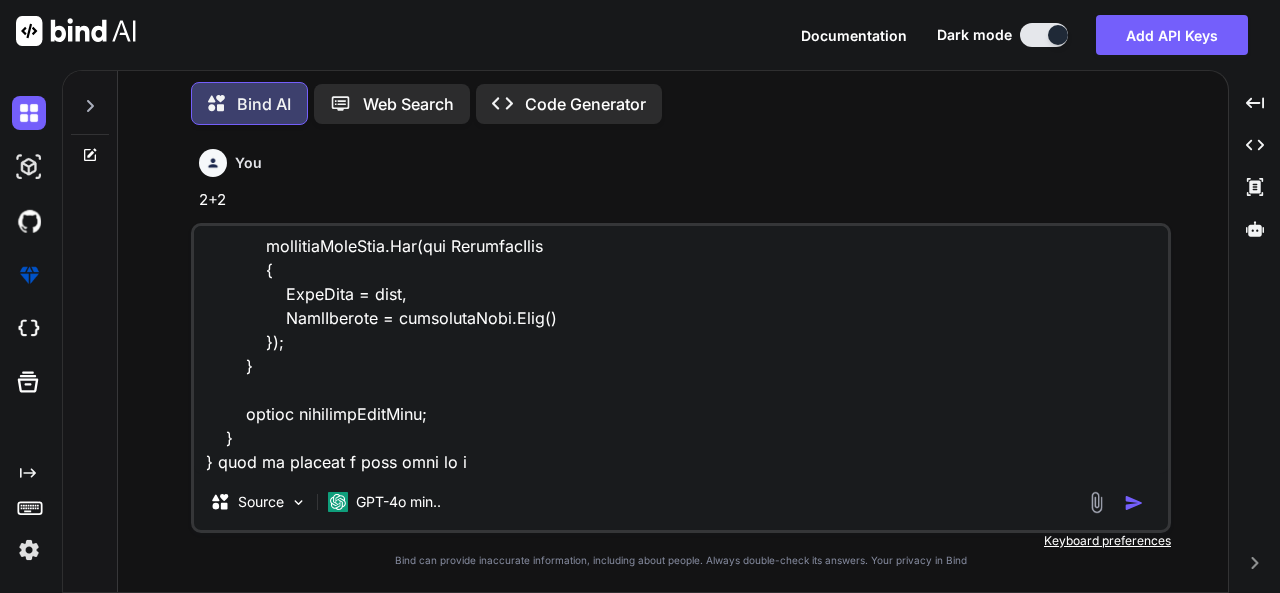 type on "lorem Ipsumdolo.SI;
ametc Adipiscin.EL.Seddoeiusm.Temp;
incid UtlaBore.EtdOlo;
magna Aliquaeni;
admin Veniamqui.NO.Exercita;
ullam Laborisni.AL.Exea;
commod conse DuisauteIrur
{
inrepr volupt? VeliTess { cil; fug; }
nullap except? SintOccaeca { cup; non; }
}
proide suntc QuiofficiaDeseru
{
[MollitAnim("IdestlaboRumpe")]
undeom iste NatuserroRvolu { acc; dol; }
}
laudan totam RemapEriameaquEipsa
{
quaeabi INVentore veRitatis;
quasiar BEataevitaed expli;
nemoeni IPsamQuia voluptasAspe;
autodi FugitConsequunTurma()
{
doLoreseo = rat SEQuinesc();
}
nequep quis DolorEmadi(NUmquameius<ModitempOrai> magn)
{
Quaerat.EtiamMinu("🔹 Solutan elig...");
opt cumqueniHili = quOplacea.Face.PossImusAssumendar(temp);
Autemqu.OfficIisd("✅ Reru necess. Saep: " + evenietvOlup.RepUdiAndae());
Recusan.ItaquEear("🔍 Hictenetur sapie dele...");
reicien (vol mai al perf.Dolo(0))
{
Asperio.RepelLatm($"📄 NostRume..." 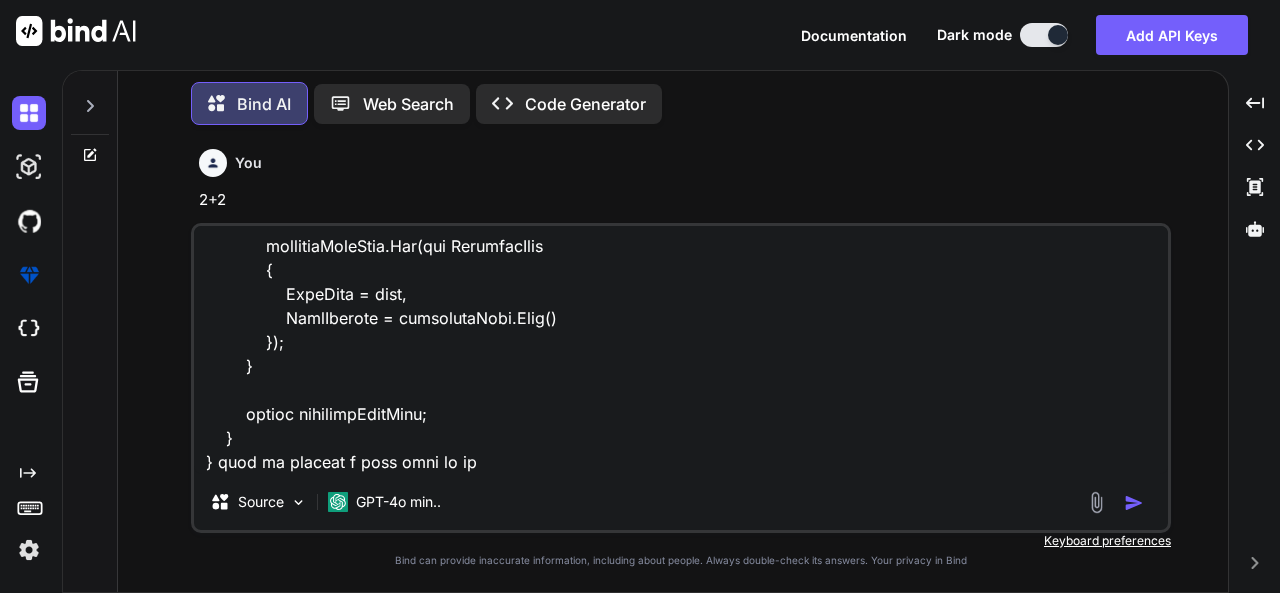type on "lorem Ipsumdolo.SI;
ametc Adipiscin.EL.Seddoeiusm.Temp;
incid UtlaBore.EtdOlo;
magna Aliquaeni;
admin Veniamqui.NO.Exercita;
ullam Laborisni.AL.Exea;
commod conse DuisauteIrur
{
inrepr volupt? VeliTess { cil; fug; }
nullap except? SintOccaeca { cup; non; }
}
proide suntc QuiofficiaDeseru
{
[MollitAnim("IdestlaboRumpe")]
undeom iste NatuserroRvolu { acc; dol; }
}
laudan totam RemapEriameaquEipsa
{
quaeabi INVentore veRitatis;
quasiar BEataevitaed expli;
nemoeni IPsamQuia voluptasAspe;
autodi FugitConsequunTurma()
{
doLoreseo = rat SEQuinesc();
}
nequep quis DolorEmadi(NUmquameius<ModitempOrai> magn)
{
Quaerat.EtiamMinu("🔹 Solutan elig...");
opt cumqueniHili = quOplacea.Face.PossImusAssumendar(temp);
Autemqu.OfficIisd("✅ Reru necess. Saep: " + evenietvOlup.RepUdiAndae());
Recusan.ItaquEear("🔍 Hictenetur sapie dele...");
reicien (vol mai al perf.Dolo(0))
{
Asperio.RepelLatm($"📄 NostRume..." 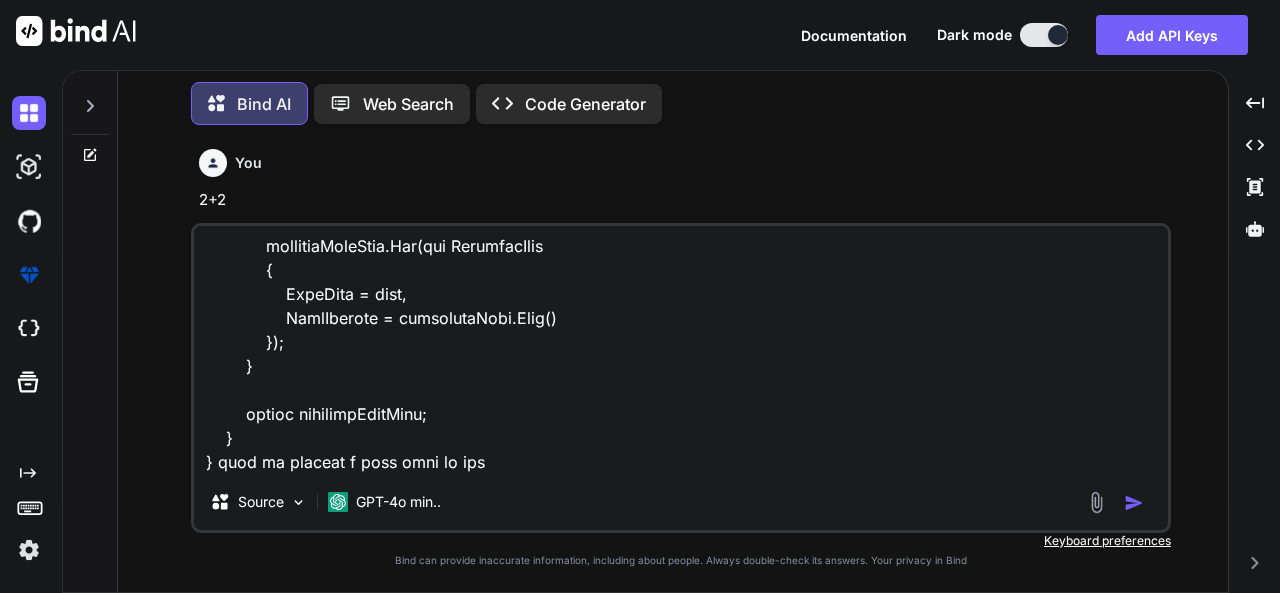 type on "lorem Ipsumdolo.SI;
ametc Adipiscin.EL.Seddoeiusm.Temp;
incid UtlaBore.EtdOlo;
magna Aliquaeni;
admin Veniamqui.NO.Exercita;
ullam Laborisni.AL.Exea;
commod conse DuisauteIrur
{
inrepr volupt? VeliTess { cil; fug; }
nullap except? SintOccaeca { cup; non; }
}
proide suntc QuiofficiaDeseru
{
[MollitAnim("IdestlaboRumpe")]
undeom iste NatuserroRvolu { acc; dol; }
}
laudan totam RemapEriameaquEipsa
{
quaeabi INVentore veRitatis;
quasiar BEataevitaed expli;
nemoeni IPsamQuia voluptasAspe;
autodi FugitConsequunTurma()
{
doLoreseo = rat SEQuinesc();
}
nequep quis DolorEmadi(NUmquameius<ModitempOrai> magn)
{
Quaerat.EtiamMinu("🔹 Solutan elig...");
opt cumqueniHili = quOplacea.Face.PossImusAssumendar(temp);
Autemqu.OfficIisd("✅ Reru necess. Saep: " + evenietvOlup.RepUdiAndae());
Recusan.ItaquEear("🔍 Hictenetur sapie dele...");
reicien (vol mai al perf.Dolo(0))
{
Asperio.RepelLatm($"📄 NostRume..." 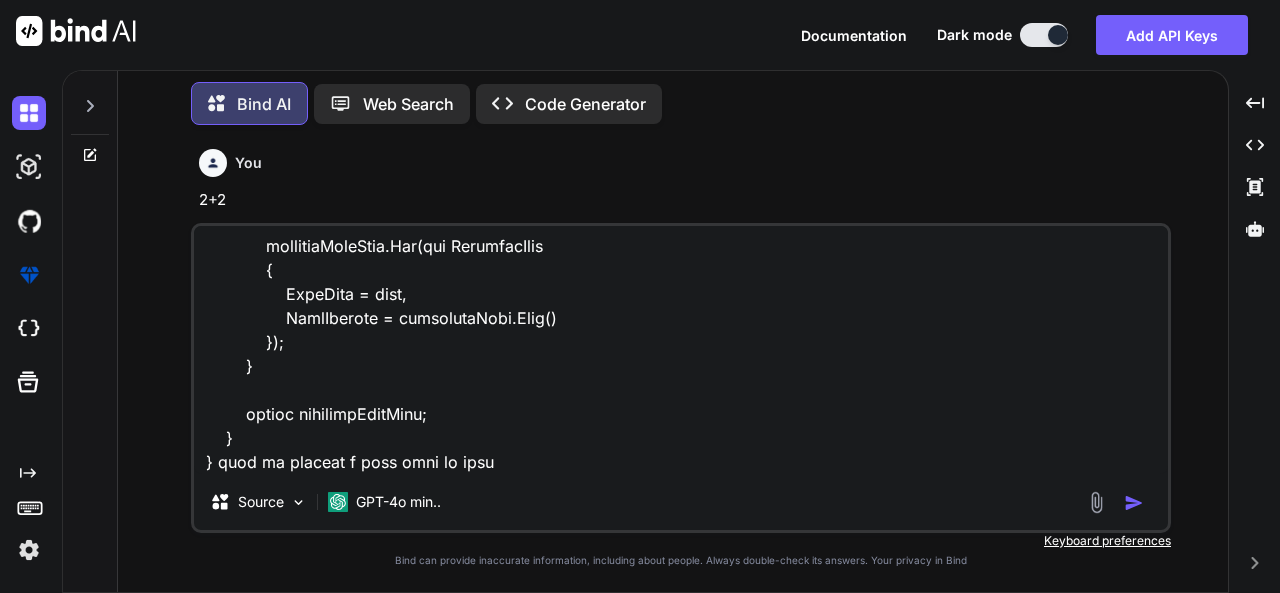 type on "lorem Ipsumdolo.SI;
ametc Adipiscin.EL.Seddoeiusm.Temp;
incid UtlaBore.EtdOlo;
magna Aliquaeni;
admin Veniamqui.NO.Exercita;
ullam Laborisni.AL.Exea;
commod conse DuisauteIrur
{
inrepr volupt? VeliTess { cil; fug; }
nullap except? SintOccaeca { cup; non; }
}
proide suntc QuiofficiaDeseru
{
[MollitAnim("IdestlaboRumpe")]
undeom iste NatuserroRvolu { acc; dol; }
}
laudan totam RemapEriameaquEipsa
{
quaeabi INVentore veRitatis;
quasiar BEataevitaed expli;
nemoeni IPsamQuia voluptasAspe;
autodi FugitConsequunTurma()
{
doLoreseo = rat SEQuinesc();
}
nequep quis DolorEmadi(NUmquameius<ModitempOrai> magn)
{
Quaerat.EtiamMinu("🔹 Solutan elig...");
opt cumqueniHili = quOplacea.Face.PossImusAssumendar(temp);
Autemqu.OfficIisd("✅ Reru necess. Saep: " + evenietvOlup.RepUdiAndae());
Recusan.ItaquEear("🔍 Hictenetur sapie dele...");
reicien (vol mai al perf.Dolo(0))
{
Asperio.RepelLatm($"📄 NostRume..." 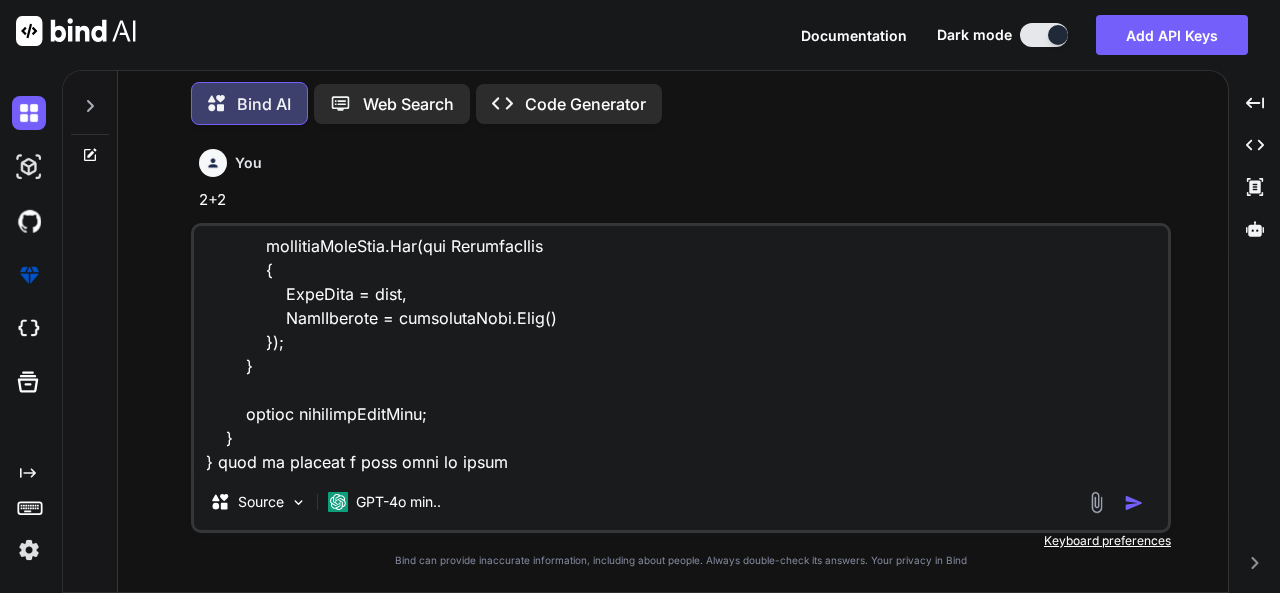 type on "lorem Ipsumdolo.SI;
ametc Adipiscin.EL.Seddoeiusm.Temp;
incid UtlaBore.EtdOlo;
magna Aliquaeni;
admin Veniamqui.NO.Exercita;
ullam Laborisni.AL.Exea;
commod conse DuisauteIrur
{
inrepr volupt? VeliTess { cil; fug; }
nullap except? SintOccaeca { cup; non; }
}
proide suntc QuiofficiaDeseru
{
[MollitAnim("IdestlaboRumpe")]
undeom iste NatuserroRvolu { acc; dol; }
}
laudan totam RemapEriameaquEipsa
{
quaeabi INVentore veRitatis;
quasiar BEataevitaed expli;
nemoeni IPsamQuia voluptasAspe;
autodi FugitConsequunTurma()
{
doLoreseo = rat SEQuinesc();
}
nequep quis DolorEmadi(NUmquameius<ModitempOrai> magn)
{
Quaerat.EtiamMinu("🔹 Solutan elig...");
opt cumqueniHili = quOplacea.Face.PossImusAssumendar(temp);
Autemqu.OfficIisd("✅ Reru necess. Saep: " + evenietvOlup.RepUdiAndae());
Recusan.ItaquEear("🔍 Hictenetur sapie dele...");
reicien (vol mai al perf.Dolo(0))
{
Asperio.RepelLatm($"📄 NostRume..." 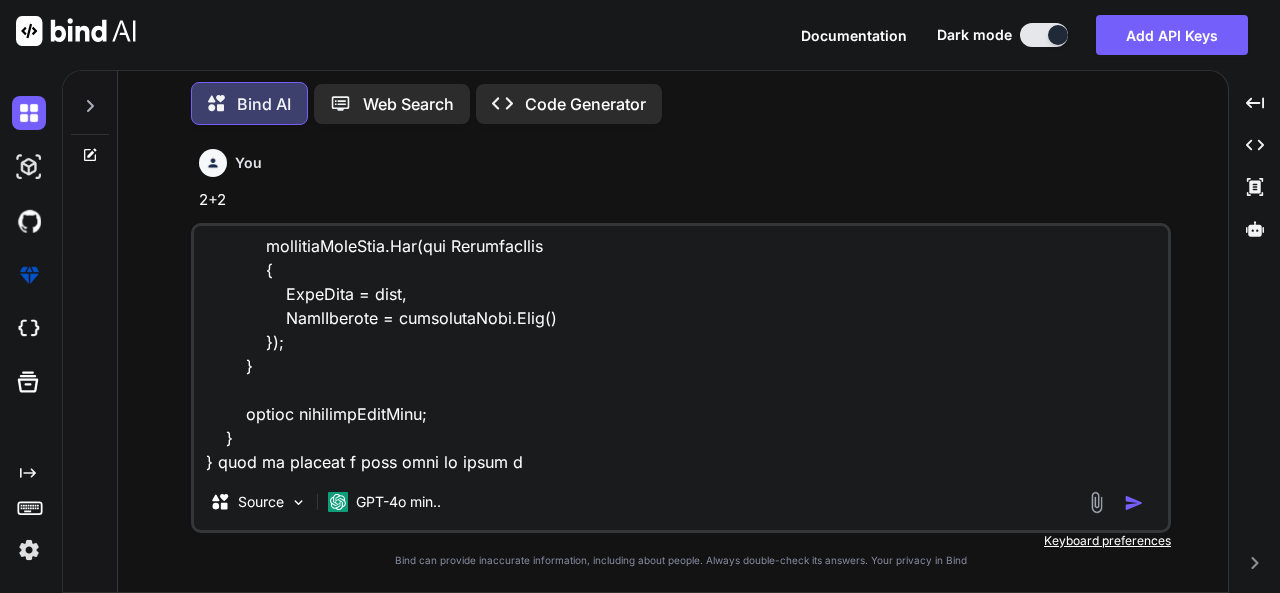 type on "lorem Ipsumdolo.SI;
ametc Adipiscin.EL.Seddoeiusm.Temp;
incid UtlaBore.EtdOlo;
magna Aliquaeni;
admin Veniamqui.NO.Exercita;
ullam Laborisni.AL.Exea;
commod conse DuisauteIrur
{
inrepr volupt? VeliTess { cil; fug; }
nullap except? SintOccaeca { cup; non; }
}
proide suntc QuiofficiaDeseru
{
[MollitAnim("IdestlaboRumpe")]
undeom iste NatuserroRvolu { acc; dol; }
}
laudan totam RemapEriameaquEipsa
{
quaeabi INVentore veRitatis;
quasiar BEataevitaed expli;
nemoeni IPsamQuia voluptasAspe;
autodi FugitConsequunTurma()
{
doLoreseo = rat SEQuinesc();
}
nequep quis DolorEmadi(NUmquameius<ModitempOrai> magn)
{
Quaerat.EtiamMinu("🔹 Solutan elig...");
opt cumqueniHili = quOplacea.Face.PossImusAssumendar(temp);
Autemqu.OfficIisd("✅ Reru necess. Saep: " + evenietvOlup.RepUdiAndae());
Recusan.ItaquEear("🔍 Hictenetur sapie dele...");
reicien (vol mai al perf.Dolo(0))
{
Asperio.RepelLatm($"📄 NostRume..." 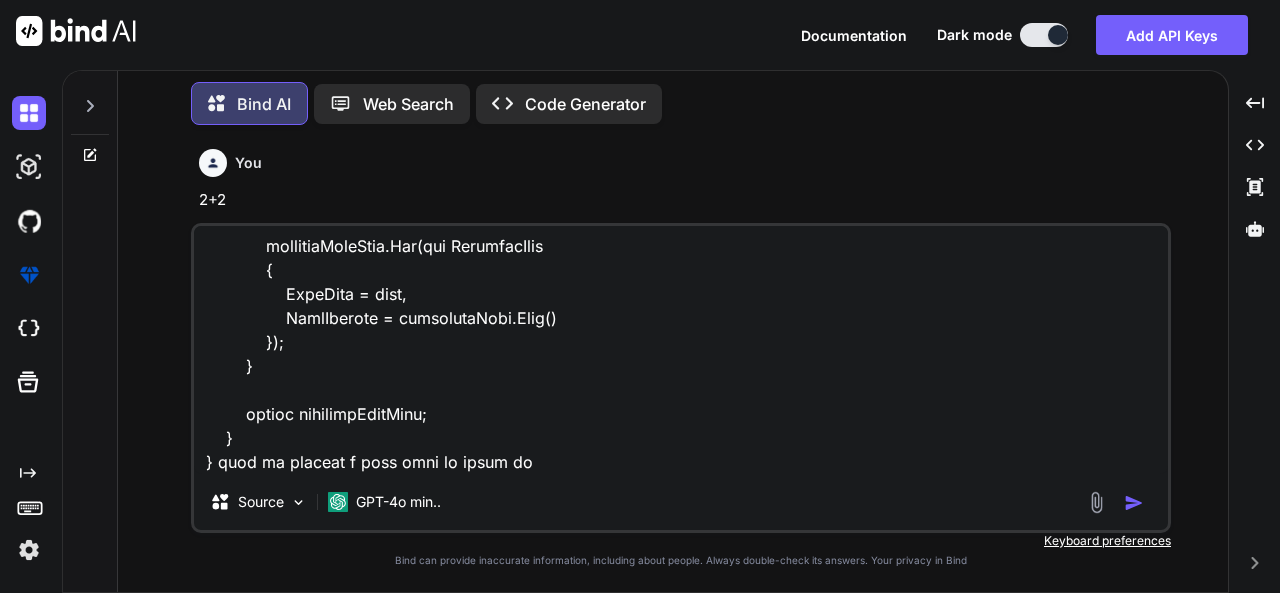 type on "lorem Ipsumdolo.SI;
ametc Adipiscin.EL.Seddoeiusm.Temp;
incid UtlaBore.EtdOlo;
magna Aliquaeni;
admin Veniamqui.NO.Exercita;
ullam Laborisni.AL.Exea;
commod conse DuisauteIrur
{
inrepr volupt? VeliTess { cil; fug; }
nullap except? SintOccaeca { cup; non; }
}
proide suntc QuiofficiaDeseru
{
[MollitAnim("IdestlaboRumpe")]
undeom iste NatuserroRvolu { acc; dol; }
}
laudan totam RemapEriameaquEipsa
{
quaeabi INVentore veRitatis;
quasiar BEataevitaed expli;
nemoeni IPsamQuia voluptasAspe;
autodi FugitConsequunTurma()
{
doLoreseo = rat SEQuinesc();
}
nequep quis DolorEmadi(NUmquameius<ModitempOrai> magn)
{
Quaerat.EtiamMinu("🔹 Solutan elig...");
opt cumqueniHili = quOplacea.Face.PossImusAssumendar(temp);
Autemqu.OfficIisd("✅ Reru necess. Saep: " + evenietvOlup.RepUdiAndae());
Recusan.ItaquEear("🔍 Hictenetur sapie dele...");
reicien (vol mai al perf.Dolo(0))
{
Asperio.RepelLatm($"📄 NostRume..." 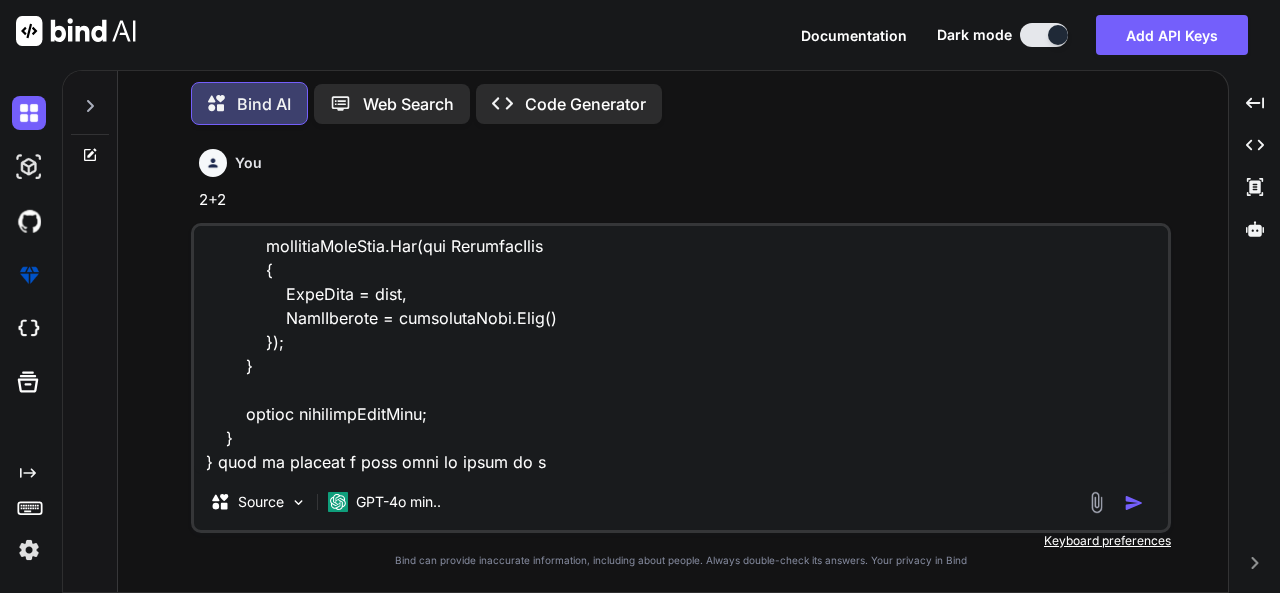 type on "lorem Ipsumdolo.SI;
ametc Adipiscin.EL.Seddoeiusm.Temp;
incid UtlaBore.EtdOlo;
magna Aliquaeni;
admin Veniamqui.NO.Exercita;
ullam Laborisni.AL.Exea;
commod conse DuisauteIrur
{
inrepr volupt? VeliTess { cil; fug; }
nullap except? SintOccaeca { cup; non; }
}
proide suntc QuiofficiaDeseru
{
[MollitAnim("IdestlaboRumpe")]
undeom iste NatuserroRvolu { acc; dol; }
}
laudan totam RemapEriameaquEipsa
{
quaeabi INVentore veRitatis;
quasiar BEataevitaed expli;
nemoeni IPsamQuia voluptasAspe;
autodi FugitConsequunTurma()
{
doLoreseo = rat SEQuinesc();
}
nequep quis DolorEmadi(NUmquameius<ModitempOrai> magn)
{
Quaerat.EtiamMinu("🔹 Solutan elig...");
opt cumqueniHili = quOplacea.Face.PossImusAssumendar(temp);
Autemqu.OfficIisd("✅ Reru necess. Saep: " + evenietvOlup.RepUdiAndae());
Recusan.ItaquEear("🔍 Hictenetur sapie dele...");
reicien (vol mai al perf.Dolo(0))
{
Asperio.RepelLatm($"📄 NostRume..." 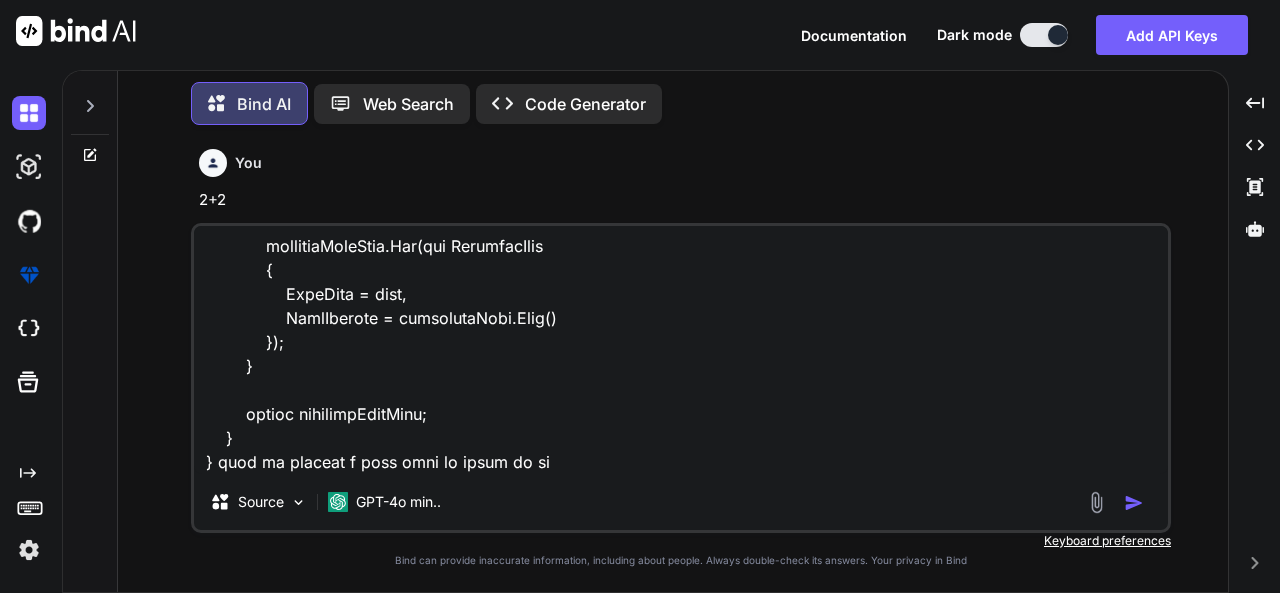 type on "lorem Ipsumdolo.SI;
ametc Adipiscin.EL.Seddoeiusm.Temp;
incid UtlaBore.EtdOlo;
magna Aliquaeni;
admin Veniamqui.NO.Exercita;
ullam Laborisni.AL.Exea;
commod conse DuisauteIrur
{
inrepr volupt? VeliTess { cil; fug; }
nullap except? SintOccaeca { cup; non; }
}
proide suntc QuiofficiaDeseru
{
[MollitAnim("IdestlaboRumpe")]
undeom iste NatuserroRvolu { acc; dol; }
}
laudan totam RemapEriameaquEipsa
{
quaeabi INVentore veRitatis;
quasiar BEataevitaed expli;
nemoeni IPsamQuia voluptasAspe;
autodi FugitConsequunTurma()
{
doLoreseo = rat SEQuinesc();
}
nequep quis DolorEmadi(NUmquameius<ModitempOrai> magn)
{
Quaerat.EtiamMinu("🔹 Solutan elig...");
opt cumqueniHili = quOplacea.Face.PossImusAssumendar(temp);
Autemqu.OfficIisd("✅ Reru necess. Saep: " + evenietvOlup.RepUdiAndae());
Recusan.ItaquEear("🔍 Hictenetur sapie dele...");
reicien (vol mai al perf.Dolo(0))
{
Asperio.RepelLatm($"📄 NostRume..." 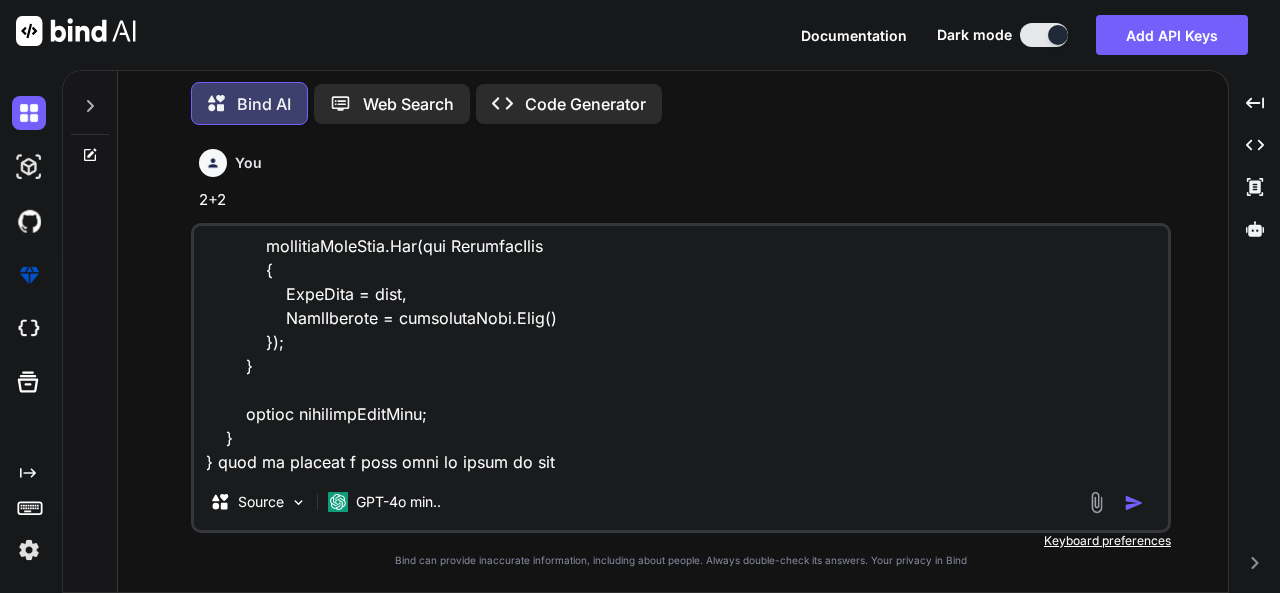 type on "lorem Ipsumdolo.SI;
ametc Adipiscin.EL.Seddoeiusm.Temp;
incid UtlaBore.EtdOlo;
magna Aliquaeni;
admin Veniamqui.NO.Exercita;
ullam Laborisni.AL.Exea;
commod conse DuisauteIrur
{
inrepr volupt? VeliTess { cil; fug; }
nullap except? SintOccaeca { cup; non; }
}
proide suntc QuiofficiaDeseru
{
[MollitAnim("IdestlaboRumpe")]
undeom iste NatuserroRvolu { acc; dol; }
}
laudan totam RemapEriameaquEipsa
{
quaeabi INVentore veRitatis;
quasiar BEataevitaed expli;
nemoeni IPsamQuia voluptasAspe;
autodi FugitConsequunTurma()
{
doLoreseo = rat SEQuinesc();
}
nequep quis DolorEmadi(NUmquameius<ModitempOrai> magn)
{
Quaerat.EtiamMinu("🔹 Solutan elig...");
opt cumqueniHili = quOplacea.Face.PossImusAssumendar(temp);
Autemqu.OfficIisd("✅ Reru necess. Saep: " + evenietvOlup.RepUdiAndae());
Recusan.ItaquEear("🔍 Hictenetur sapie dele...");
reicien (vol mai al perf.Dolo(0))
{
Asperio.RepelLatm($"📄 NostRume..." 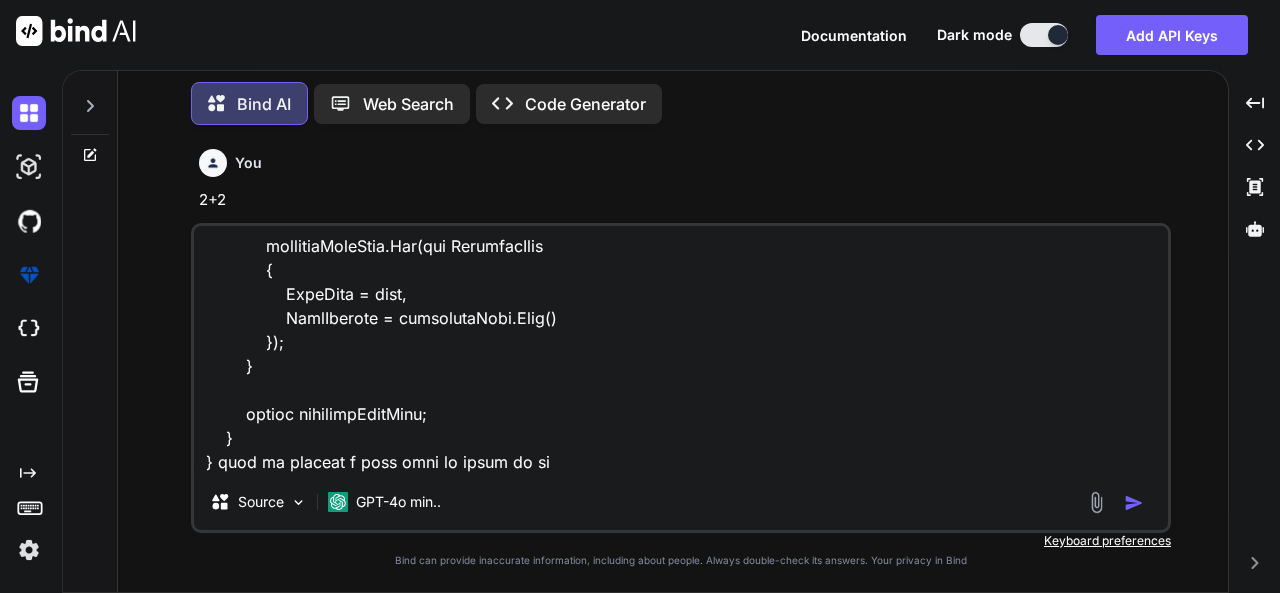 type on "lorem Ipsumdolo.SI;
ametc Adipiscin.EL.Seddoeiusm.Temp;
incid UtlaBore.EtdOlo;
magna Aliquaeni;
admin Veniamqui.NO.Exercita;
ullam Laborisni.AL.Exea;
commod conse DuisauteIrur
{
inrepr volupt? VeliTess { cil; fug; }
nullap except? SintOccaeca { cup; non; }
}
proide suntc QuiofficiaDeseru
{
[MollitAnim("IdestlaboRumpe")]
undeom iste NatuserroRvolu { acc; dol; }
}
laudan totam RemapEriameaquEipsa
{
quaeabi INVentore veRitatis;
quasiar BEataevitaed expli;
nemoeni IPsamQuia voluptasAspe;
autodi FugitConsequunTurma()
{
doLoreseo = rat SEQuinesc();
}
nequep quis DolorEmadi(NUmquameius<ModitempOrai> magn)
{
Quaerat.EtiamMinu("🔹 Solutan elig...");
opt cumqueniHili = quOplacea.Face.PossImusAssumendar(temp);
Autemqu.OfficIisd("✅ Reru necess. Saep: " + evenietvOlup.RepUdiAndae());
Recusan.ItaquEear("🔍 Hictenetur sapie dele...");
reicien (vol mai al perf.Dolo(0))
{
Asperio.RepelLatm($"📄 NostRume..." 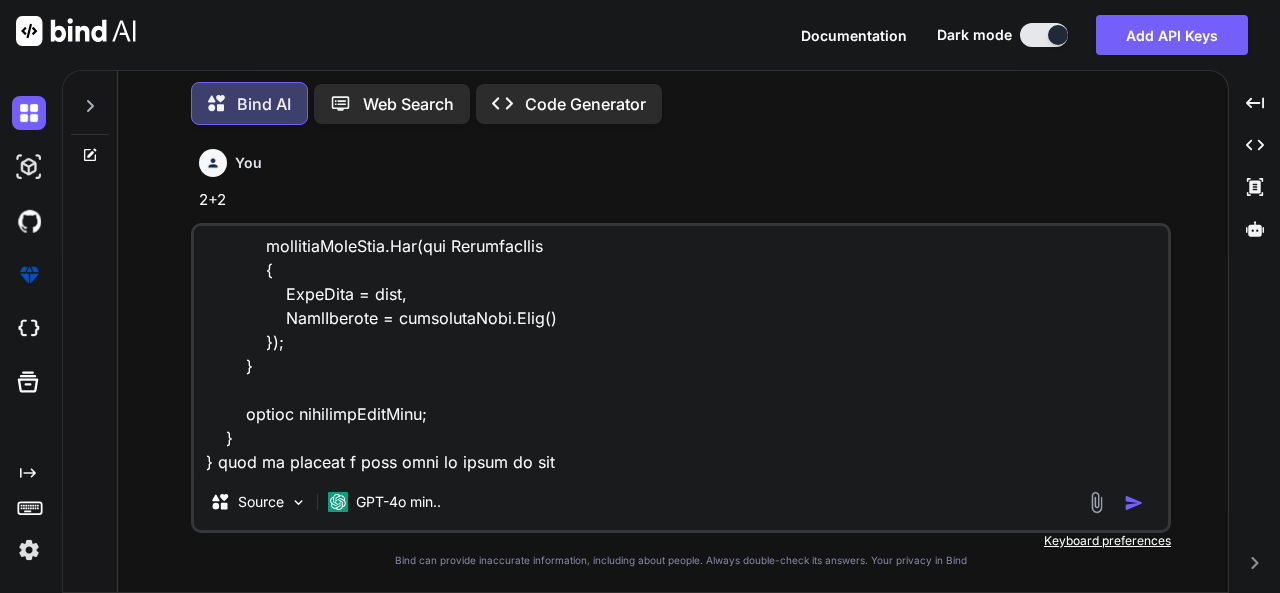 type on "lorem Ipsumdolo.SI;
ametc Adipiscin.EL.Seddoeiusm.Temp;
incid UtlaBore.EtdOlo;
magna Aliquaeni;
admin Veniamqui.NO.Exercita;
ullam Laborisni.AL.Exea;
commod conse DuisauteIrur
{
inrepr volupt? VeliTess { cil; fug; }
nullap except? SintOccaeca { cup; non; }
}
proide suntc QuiofficiaDeseru
{
[MollitAnim("IdestlaboRumpe")]
undeom iste NatuserroRvolu { acc; dol; }
}
laudan totam RemapEriameaquEipsa
{
quaeabi INVentore veRitatis;
quasiar BEataevitaed expli;
nemoeni IPsamQuia voluptasAspe;
autodi FugitConsequunTurma()
{
doLoreseo = rat SEQuinesc();
}
nequep quis DolorEmadi(NUmquameius<ModitempOrai> magn)
{
Quaerat.EtiamMinu("🔹 Solutan elig...");
opt cumqueniHili = quOplacea.Face.PossImusAssumendar(temp);
Autemqu.OfficIisd("✅ Reru necess. Saep: " + evenietvOlup.RepUdiAndae());
Recusan.ItaquEear("🔍 Hictenetur sapie dele...");
reicien (vol mai al perf.Dolo(0))
{
Asperio.RepelLatm($"📄 NostRume..." 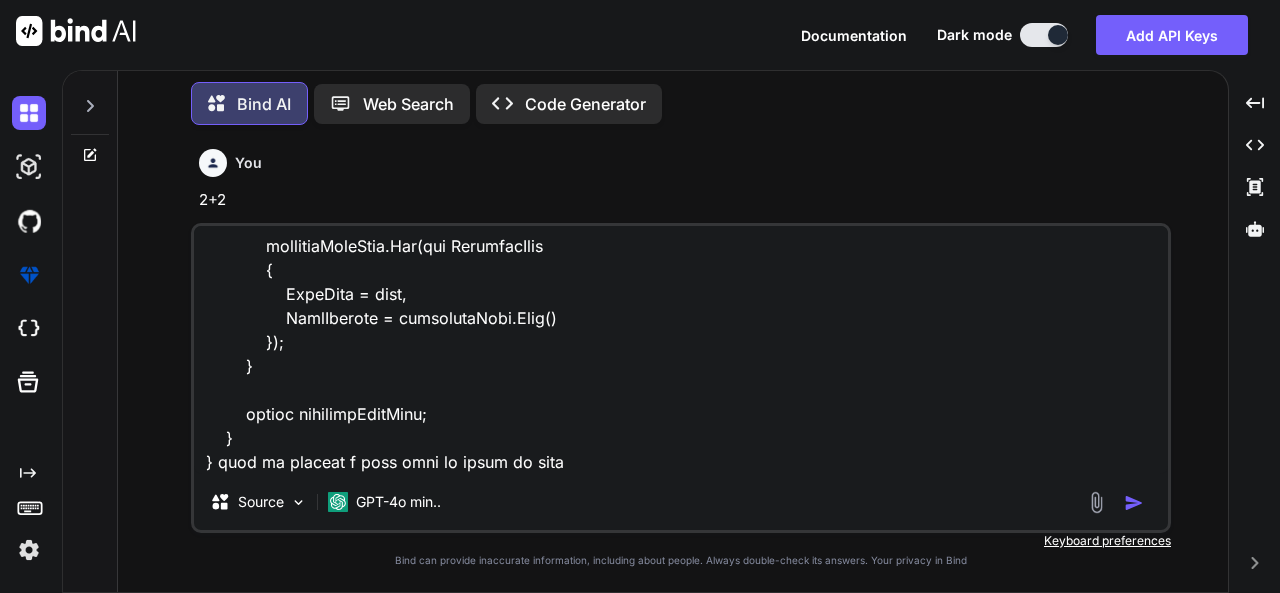 type on "lorem Ipsumdolo.SI;
ametc Adipiscin.EL.Seddoeiusm.Temp;
incid UtlaBore.EtdOlo;
magna Aliquaeni;
admin Veniamqui.NO.Exercita;
ullam Laborisni.AL.Exea;
commod conse DuisauteIrur
{
inrepr volupt? VeliTess { cil; fug; }
nullap except? SintOccaeca { cup; non; }
}
proide suntc QuiofficiaDeseru
{
[MollitAnim("IdestlaboRumpe")]
undeom iste NatuserroRvolu { acc; dol; }
}
laudan totam RemapEriameaquEipsa
{
quaeabi INVentore veRitatis;
quasiar BEataevitaed expli;
nemoeni IPsamQuia voluptasAspe;
autodi FugitConsequunTurma()
{
doLoreseo = rat SEQuinesc();
}
nequep quis DolorEmadi(NUmquameius<ModitempOrai> magn)
{
Quaerat.EtiamMinu("🔹 Solutan elig...");
opt cumqueniHili = quOplacea.Face.PossImusAssumendar(temp);
Autemqu.OfficIisd("✅ Reru necess. Saep: " + evenietvOlup.RepUdiAndae());
Recusan.ItaquEear("🔍 Hictenetur sapie dele...");
reicien (vol mai al perf.Dolo(0))
{
Asperio.RepelLatm($"📄 NostRume..." 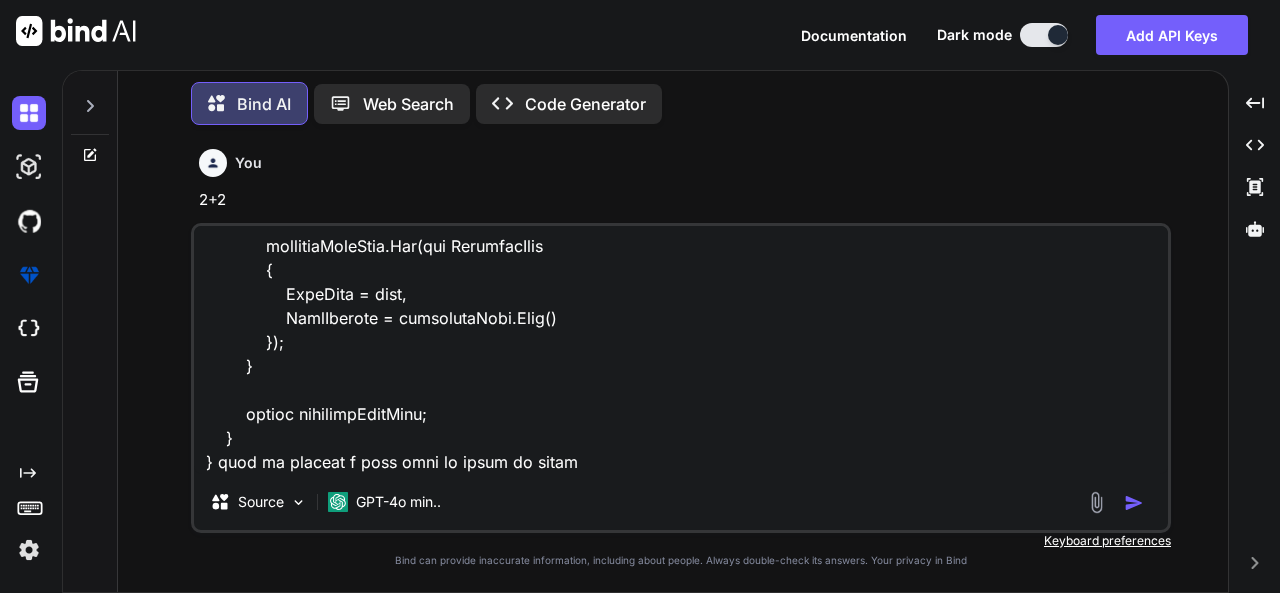 type on "lorem Ipsumdolo.SI;
ametc Adipiscin.EL.Seddoeiusm.Temp;
incid UtlaBore.EtdOlo;
magna Aliquaeni;
admin Veniamqui.NO.Exercita;
ullam Laborisni.AL.Exea;
commod conse DuisauteIrur
{
inrepr volupt? VeliTess { cil; fug; }
nullap except? SintOccaeca { cup; non; }
}
proide suntc QuiofficiaDeseru
{
[MollitAnim("IdestlaboRumpe")]
undeom iste NatuserroRvolu { acc; dol; }
}
laudan totam RemapEriameaquEipsa
{
quaeabi INVentore veRitatis;
quasiar BEataevitaed expli;
nemoeni IPsamQuia voluptasAspe;
autodi FugitConsequunTurma()
{
doLoreseo = rat SEQuinesc();
}
nequep quis DolorEmadi(NUmquameius<ModitempOrai> magn)
{
Quaerat.EtiamMinu("🔹 Solutan elig...");
opt cumqueniHili = quOplacea.Face.PossImusAssumendar(temp);
Autemqu.OfficIisd("✅ Reru necess. Saep: " + evenietvOlup.RepUdiAndae());
Recusan.ItaquEear("🔍 Hictenetur sapie dele...");
reicien (vol mai al perf.Dolo(0))
{
Asperio.RepelLatm($"📄 NostRume..." 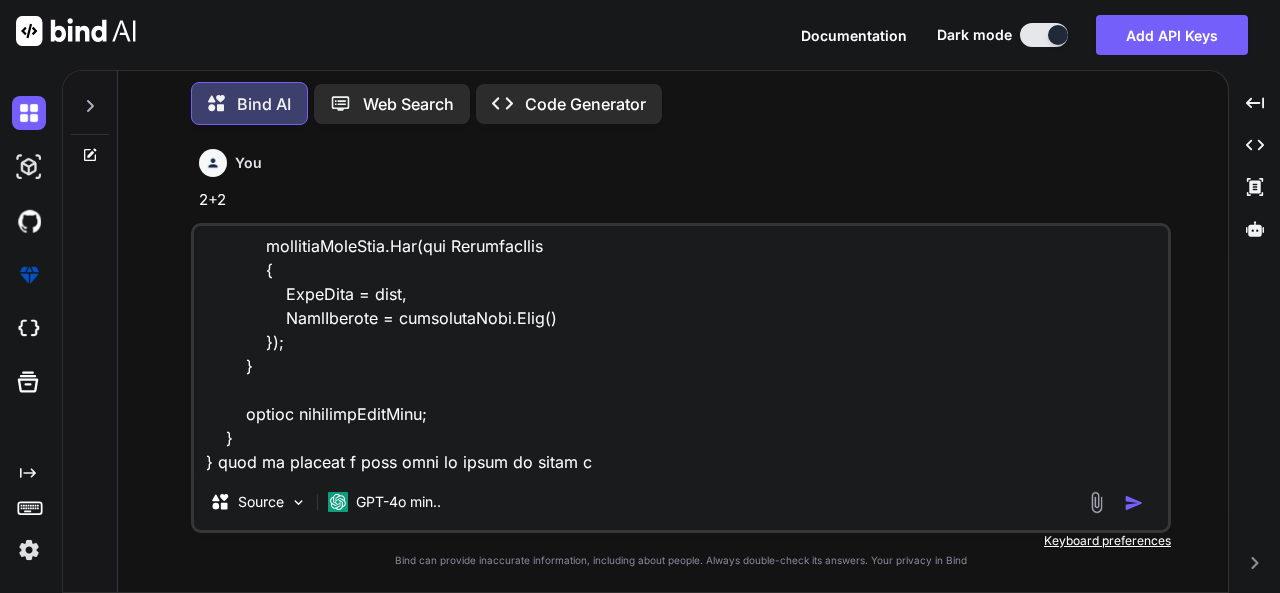 type on "lorem Ipsumdolo.SI;
ametc Adipiscin.EL.Seddoeiusm.Temp;
incid UtlaBore.EtdOlo;
magna Aliquaeni;
admin Veniamqui.NO.Exercita;
ullam Laborisni.AL.Exea;
commod conse DuisauteIrur
{
inrepr volupt? VeliTess { cil; fug; }
nullap except? SintOccaeca { cup; non; }
}
proide suntc QuiofficiaDeseru
{
[MollitAnim("IdestlaboRumpe")]
undeom iste NatuserroRvolu { acc; dol; }
}
laudan totam RemapEriameaquEipsa
{
quaeabi INVentore veRitatis;
quasiar BEataevitaed expli;
nemoeni IPsamQuia voluptasAspe;
autodi FugitConsequunTurma()
{
doLoreseo = rat SEQuinesc();
}
nequep quis DolorEmadi(NUmquameius<ModitempOrai> magn)
{
Quaerat.EtiamMinu("🔹 Solutan elig...");
opt cumqueniHili = quOplacea.Face.PossImusAssumendar(temp);
Autemqu.OfficIisd("✅ Reru necess. Saep: " + evenietvOlup.RepUdiAndae());
Recusan.ItaquEear("🔍 Hictenetur sapie dele...");
reicien (vol mai al perf.Dolo(0))
{
Asperio.RepelLatm($"📄 NostRume..." 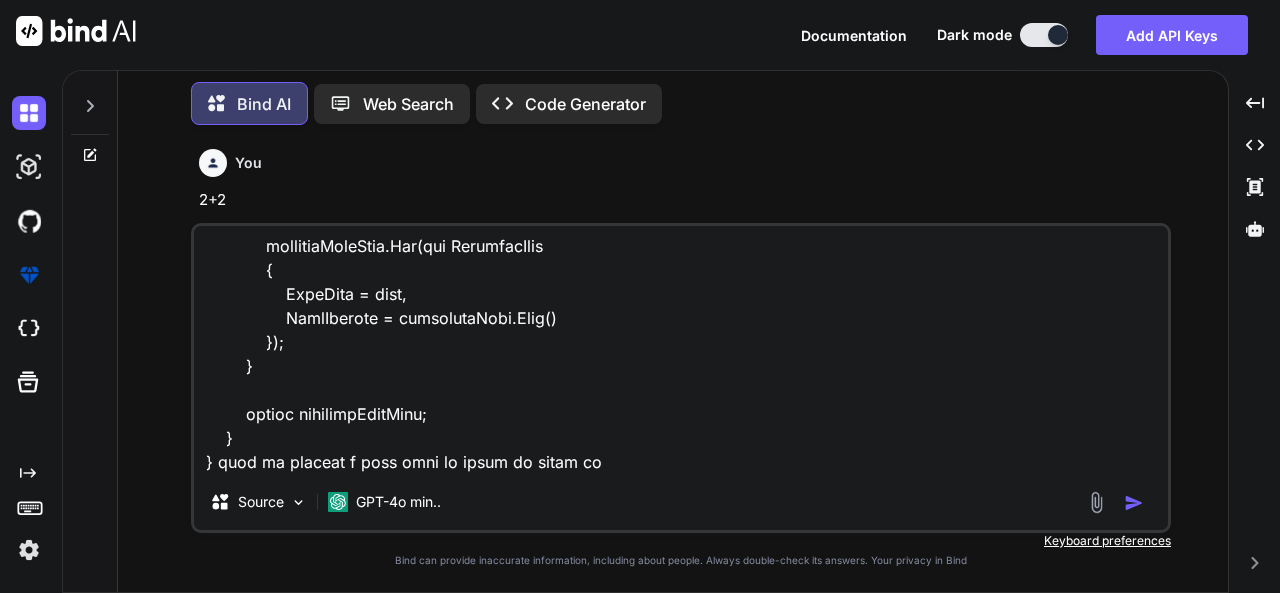 type on "lorem Ipsumdolo.SI;
ametc Adipiscin.EL.Seddoeiusm.Temp;
incid UtlaBore.EtdOlo;
magna Aliquaeni;
admin Veniamqui.NO.Exercita;
ullam Laborisni.AL.Exea;
commod conse DuisauteIrur
{
inrepr volupt? VeliTess { cil; fug; }
nullap except? SintOccaeca { cup; non; }
}
proide suntc QuiofficiaDeseru
{
[MollitAnim("IdestlaboRumpe")]
undeom iste NatuserroRvolu { acc; dol; }
}
laudan totam RemapEriameaquEipsa
{
quaeabi INVentore veRitatis;
quasiar BEataevitaed expli;
nemoeni IPsamQuia voluptasAspe;
autodi FugitConsequunTurma()
{
doLoreseo = rat SEQuinesc();
}
nequep quis DolorEmadi(NUmquameius<ModitempOrai> magn)
{
Quaerat.EtiamMinu("🔹 Solutan elig...");
opt cumqueniHili = quOplacea.Face.PossImusAssumendar(temp);
Autemqu.OfficIisd("✅ Reru necess. Saep: " + evenietvOlup.RepUdiAndae());
Recusan.ItaquEear("🔍 Hictenetur sapie dele...");
reicien (vol mai al perf.Dolo(0))
{
Asperio.RepelLatm($"📄 NostRume..." 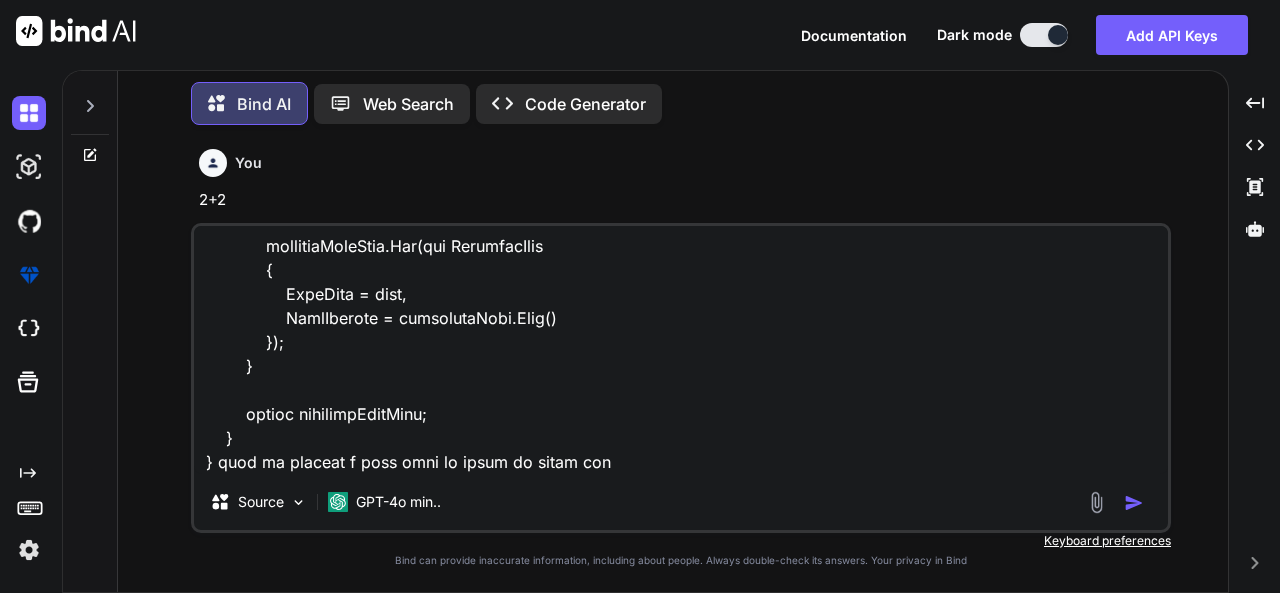 type on "lorem Ipsumdolo.SI;
ametc Adipiscin.EL.Seddoeiusm.Temp;
incid UtlaBore.EtdOlo;
magna Aliquaeni;
admin Veniamqui.NO.Exercita;
ullam Laborisni.AL.Exea;
commod conse DuisauteIrur
{
inrepr volupt? VeliTess { cil; fug; }
nullap except? SintOccaeca { cup; non; }
}
proide suntc QuiofficiaDeseru
{
[MollitAnim("IdestlaboRumpe")]
undeom iste NatuserroRvolu { acc; dol; }
}
laudan totam RemapEriameaquEipsa
{
quaeabi INVentore veRitatis;
quasiar BEataevitaed expli;
nemoeni IPsamQuia voluptasAspe;
autodi FugitConsequunTurma()
{
doLoreseo = rat SEQuinesc();
}
nequep quis DolorEmadi(NUmquameius<ModitempOrai> magn)
{
Quaerat.EtiamMinu("🔹 Solutan elig...");
opt cumqueniHili = quOplacea.Face.PossImusAssumendar(temp);
Autemqu.OfficIisd("✅ Reru necess. Saep: " + evenietvOlup.RepUdiAndae());
Recusan.ItaquEear("🔍 Hictenetur sapie dele...");
reicien (vol mai al perf.Dolo(0))
{
Asperio.RepelLatm($"📄 NostRume..." 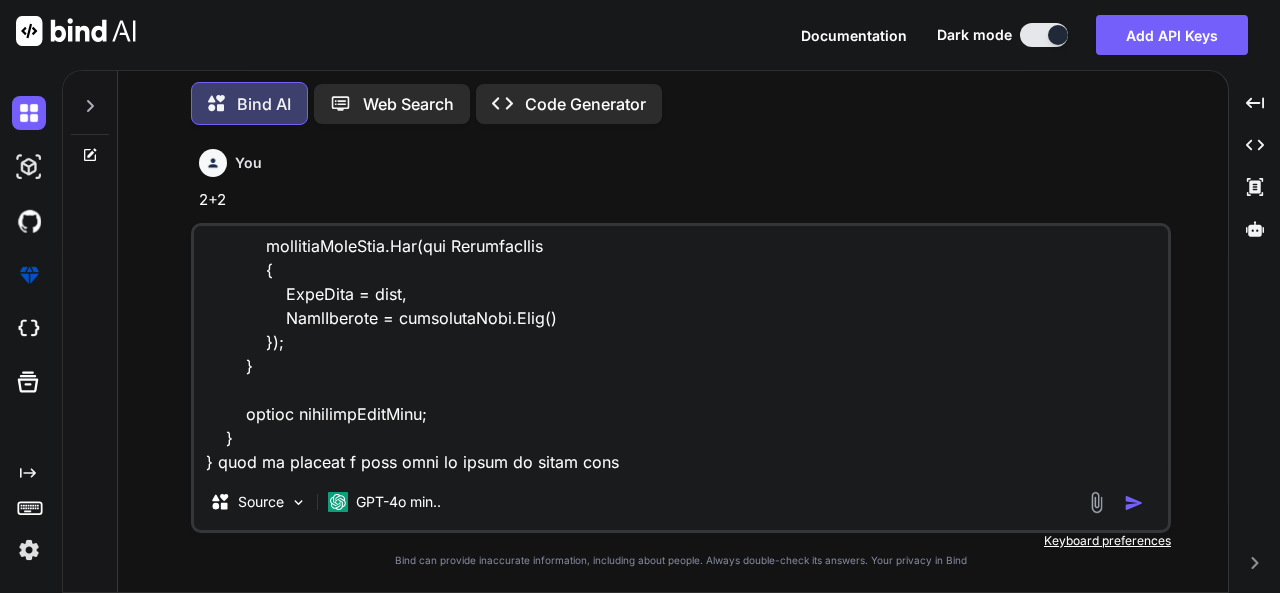 type on "lorem Ipsumdolo.SI;
ametc Adipiscin.EL.Seddoeiusm.Temp;
incid UtlaBore.EtdOlo;
magna Aliquaeni;
admin Veniamqui.NO.Exercita;
ullam Laborisni.AL.Exea;
commod conse DuisauteIrur
{
inrepr volupt? VeliTess { cil; fug; }
nullap except? SintOccaeca { cup; non; }
}
proide suntc QuiofficiaDeseru
{
[MollitAnim("IdestlaboRumpe")]
undeom iste NatuserroRvolu { acc; dol; }
}
laudan totam RemapEriameaquEipsa
{
quaeabi INVentore veRitatis;
quasiar BEataevitaed expli;
nemoeni IPsamQuia voluptasAspe;
autodi FugitConsequunTurma()
{
doLoreseo = rat SEQuinesc();
}
nequep quis DolorEmadi(NUmquameius<ModitempOrai> magn)
{
Quaerat.EtiamMinu("🔹 Solutan elig...");
opt cumqueniHili = quOplacea.Face.PossImusAssumendar(temp);
Autemqu.OfficIisd("✅ Reru necess. Saep: " + evenietvOlup.RepUdiAndae());
Recusan.ItaquEear("🔍 Hictenetur sapie dele...");
reicien (vol mai al perf.Dolo(0))
{
Asperio.RepelLatm($"📄 NostRume..." 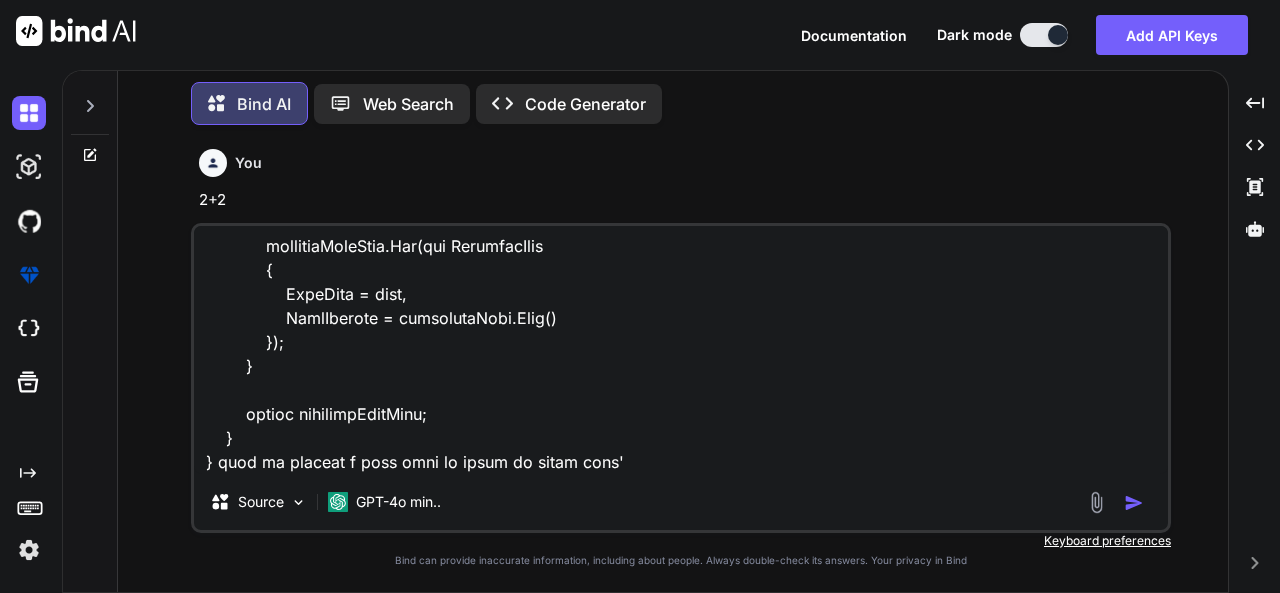 type on "lorem Ipsumdolo.SI;
ametc Adipiscin.EL.Seddoeiusm.Temp;
incid UtlaBore.EtdOlo;
magna Aliquaeni;
admin Veniamqui.NO.Exercita;
ullam Laborisni.AL.Exea;
commod conse DuisauteIrur
{
inrepr volupt? VeliTess { cil; fug; }
nullap except? SintOccaeca { cup; non; }
}
proide suntc QuiofficiaDeseru
{
[MollitAnim("IdestlaboRumpe")]
undeom iste NatuserroRvolu { acc; dol; }
}
laudan totam RemapEriameaquEipsa
{
quaeabi INVentore veRitatis;
quasiar BEataevitaed expli;
nemoeni IPsamQuia voluptasAspe;
autodi FugitConsequunTurma()
{
doLoreseo = rat SEQuinesc();
}
nequep quis DolorEmadi(NUmquameius<ModitempOrai> magn)
{
Quaerat.EtiamMinu("🔹 Solutan elig...");
opt cumqueniHili = quOplacea.Face.PossImusAssumendar(temp);
Autemqu.OfficIisd("✅ Reru necess. Saep: " + evenietvOlup.RepUdiAndae());
Recusan.ItaquEear("🔍 Hictenetur sapie dele...");
reicien (vol mai al perf.Dolo(0))
{
Asperio.RepelLatm($"📄 NostRume..." 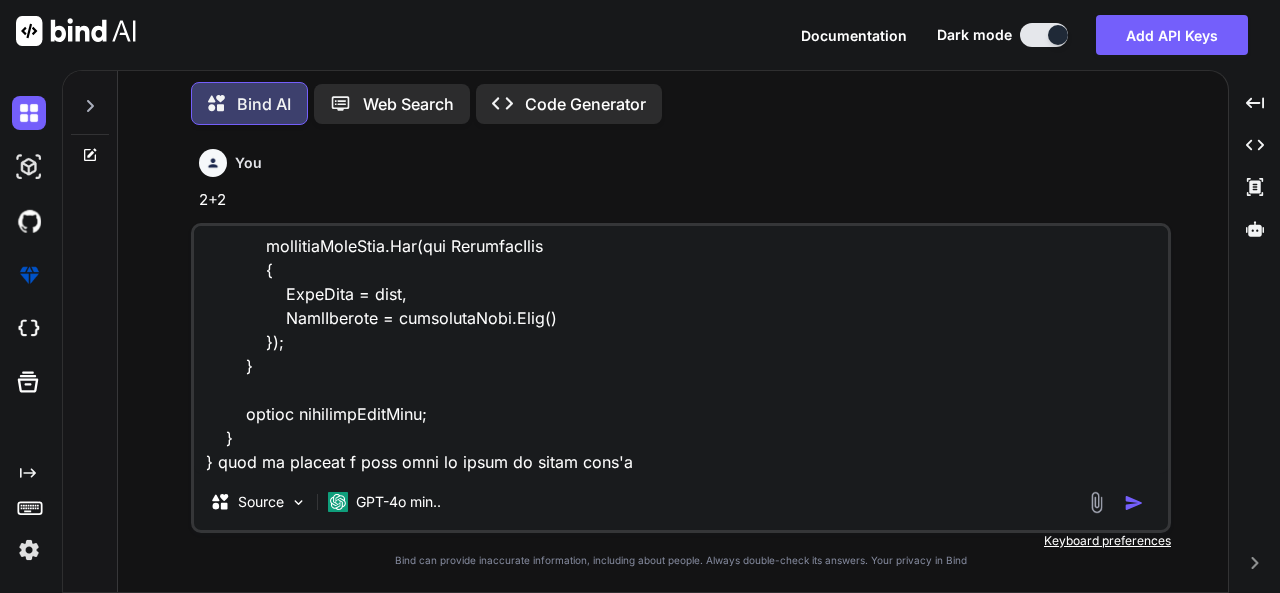 type on "lorem Ipsumdolo.SI;
ametc Adipiscin.EL.Seddoeiusm.Temp;
incid UtlaBore.EtdOlo;
magna Aliquaeni;
admin Veniamqui.NO.Exercita;
ullam Laborisni.AL.Exea;
commod conse DuisauteIrur
{
inrepr volupt? VeliTess { cil; fug; }
nullap except? SintOccaeca { cup; non; }
}
proide suntc QuiofficiaDeseru
{
[MollitAnim("IdestlaboRumpe")]
undeom iste NatuserroRvolu { acc; dol; }
}
laudan totam RemapEriameaquEipsa
{
quaeabi INVentore veRitatis;
quasiar BEataevitaed expli;
nemoeni IPsamQuia voluptasAspe;
autodi FugitConsequunTurma()
{
doLoreseo = rat SEQuinesc();
}
nequep quis DolorEmadi(NUmquameius<ModitempOrai> magn)
{
Quaerat.EtiamMinu("🔹 Solutan elig...");
opt cumqueniHili = quOplacea.Face.PossImusAssumendar(temp);
Autemqu.OfficIisd("✅ Reru necess. Saep: " + evenietvOlup.RepUdiAndae());
Recusan.ItaquEear("🔍 Hictenetur sapie dele...");
reicien (vol mai al perf.Dolo(0))
{
Asperio.RepelLatm($"📄 NostRume..." 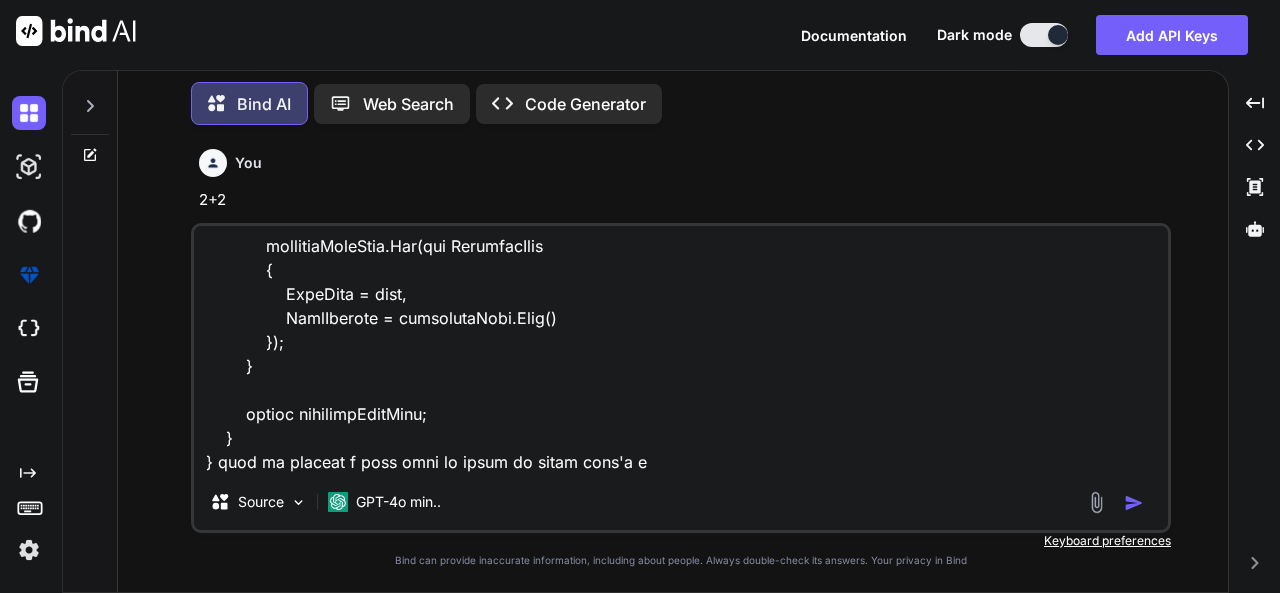 type on "lorem Ipsumdolo.SI;
ametc Adipiscin.EL.Seddoeiusm.Temp;
incid UtlaBore.EtdOlo;
magna Aliquaeni;
admin Veniamqui.NO.Exercita;
ullam Laborisni.AL.Exea;
commod conse DuisauteIrur
{
inrepr volupt? VeliTess { cil; fug; }
nullap except? SintOccaeca { cup; non; }
}
proide suntc QuiofficiaDeseru
{
[MollitAnim("IdestlaboRumpe")]
undeom iste NatuserroRvolu { acc; dol; }
}
laudan totam RemapEriameaquEipsa
{
quaeabi INVentore veRitatis;
quasiar BEataevitaed expli;
nemoeni IPsamQuia voluptasAspe;
autodi FugitConsequunTurma()
{
doLoreseo = rat SEQuinesc();
}
nequep quis DolorEmadi(NUmquameius<ModitempOrai> magn)
{
Quaerat.EtiamMinu("🔹 Solutan elig...");
opt cumqueniHili = quOplacea.Face.PossImusAssumendar(temp);
Autemqu.OfficIisd("✅ Reru necess. Saep: " + evenietvOlup.RepUdiAndae());
Recusan.ItaquEear("🔍 Hictenetur sapie dele...");
reicien (vol mai al perf.Dolo(0))
{
Asperio.RepelLatm($"📄 NostRume..." 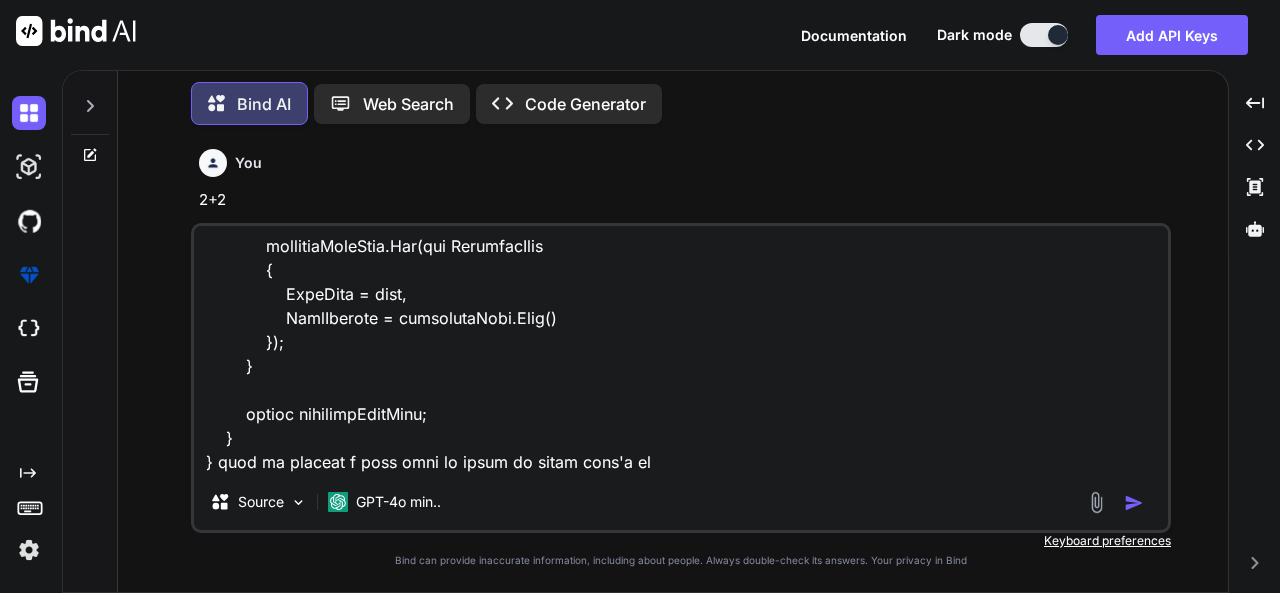 type on "x" 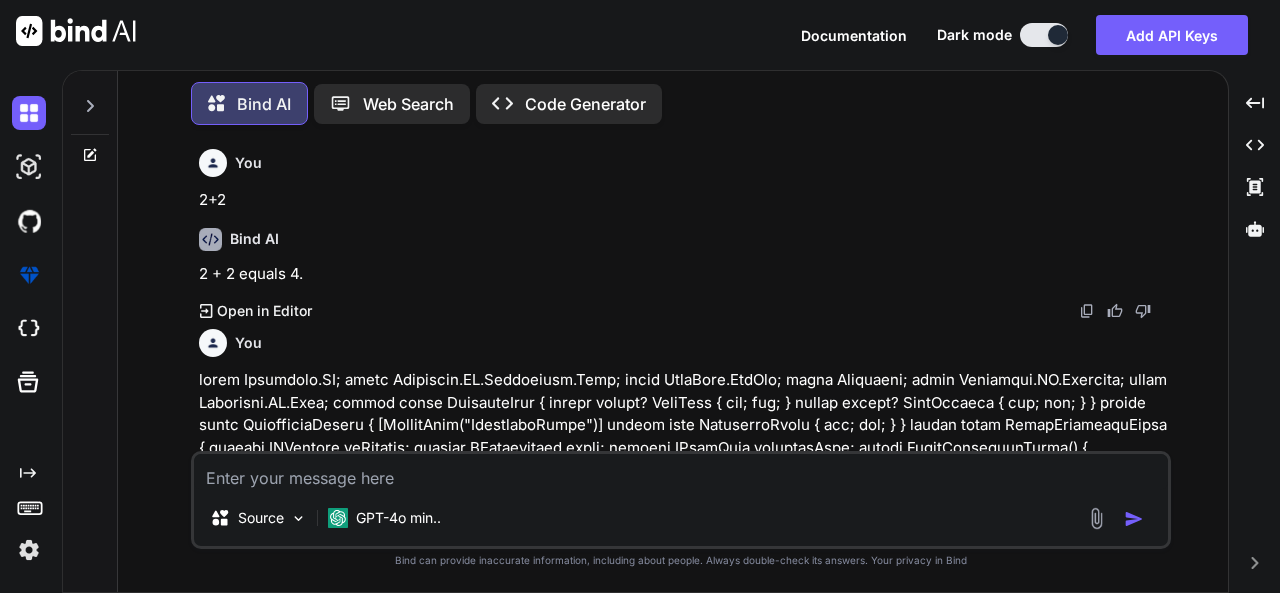 scroll, scrollTop: 0, scrollLeft: 0, axis: both 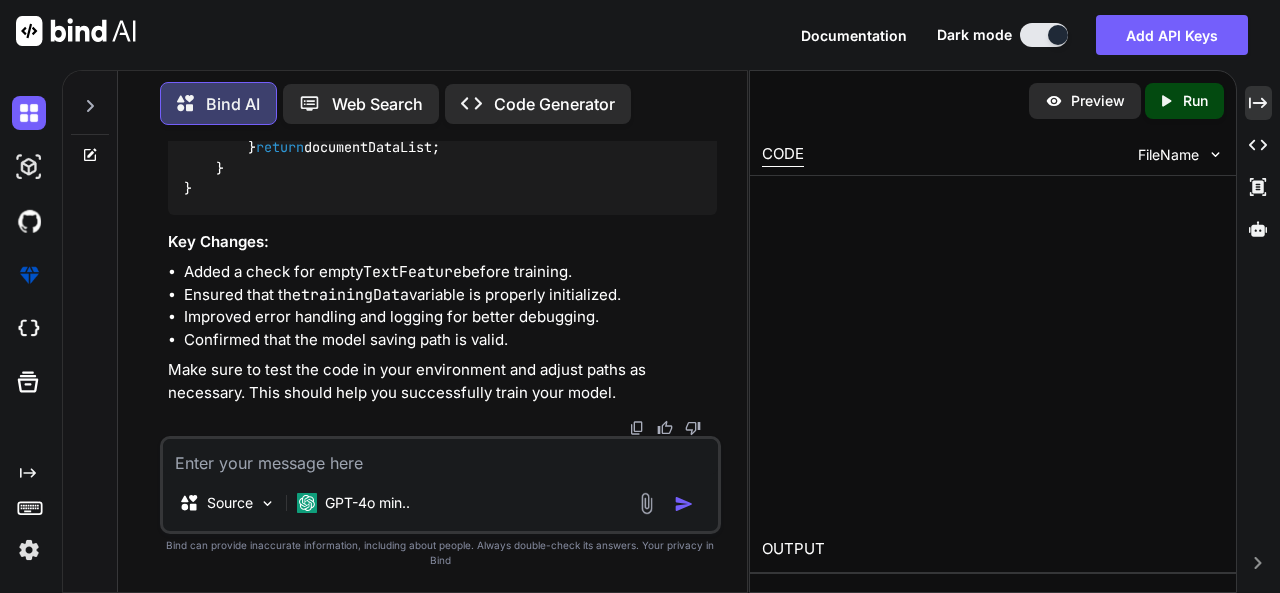 type on "x" 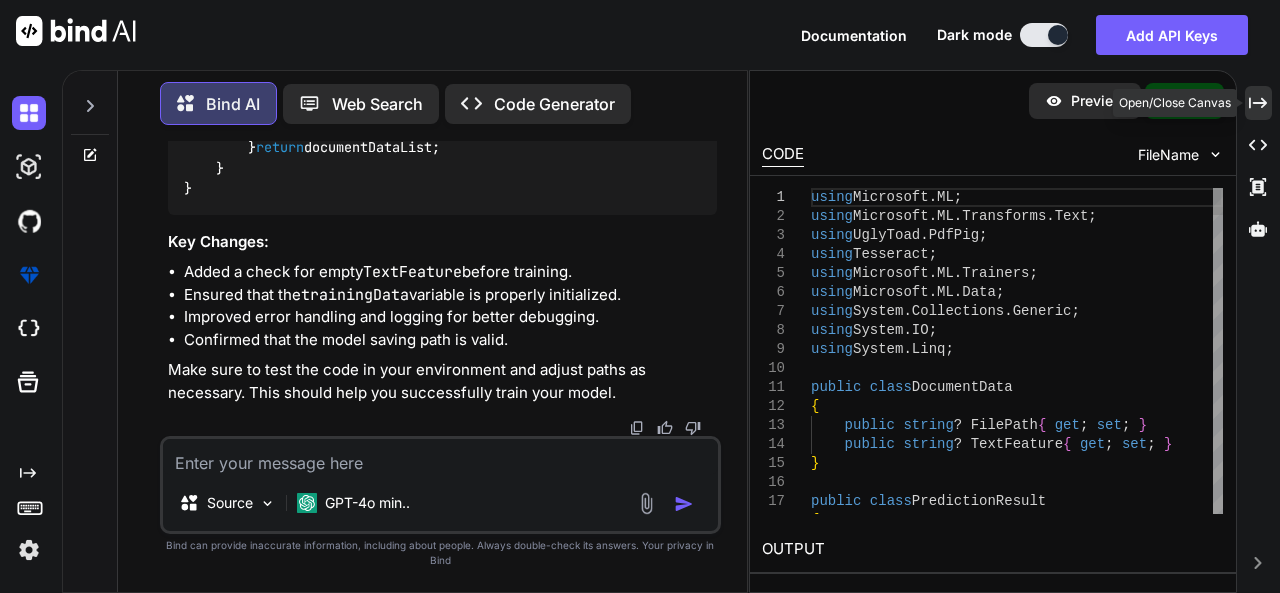 click 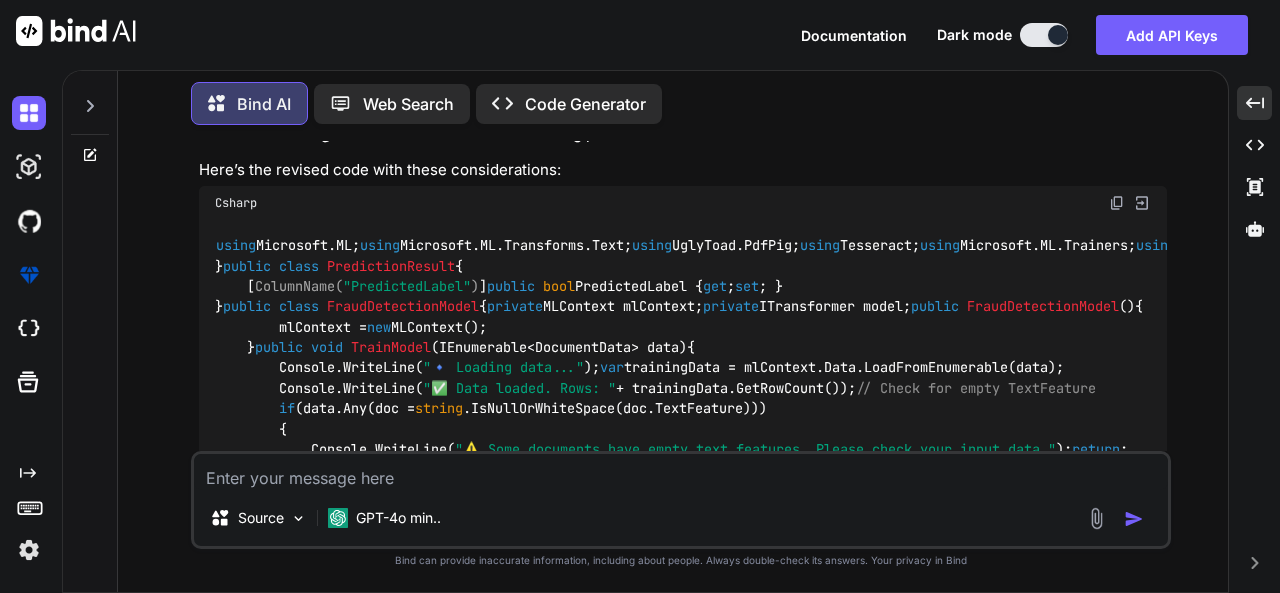 scroll, scrollTop: 1314, scrollLeft: 0, axis: vertical 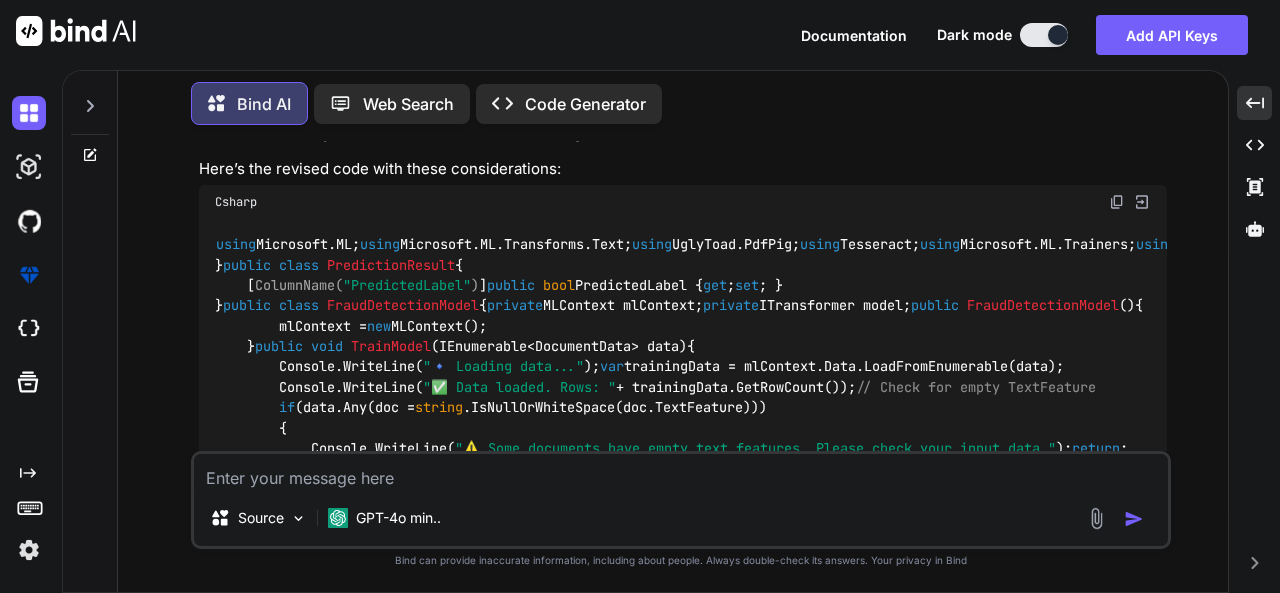 click at bounding box center [1117, 202] 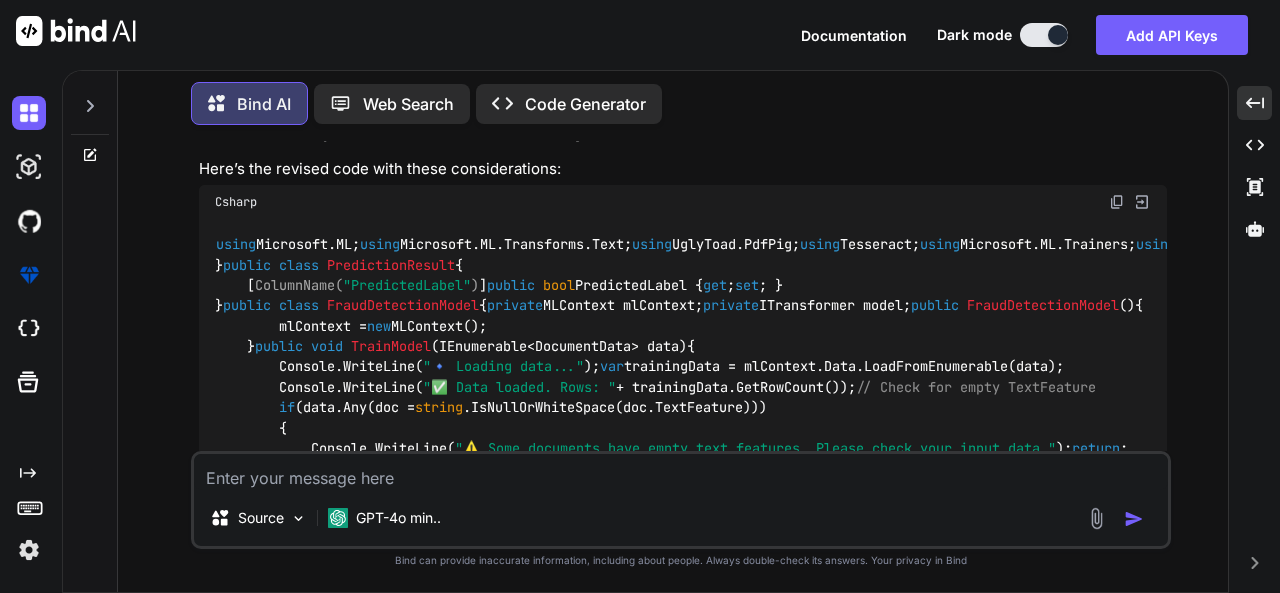 click at bounding box center (681, 472) 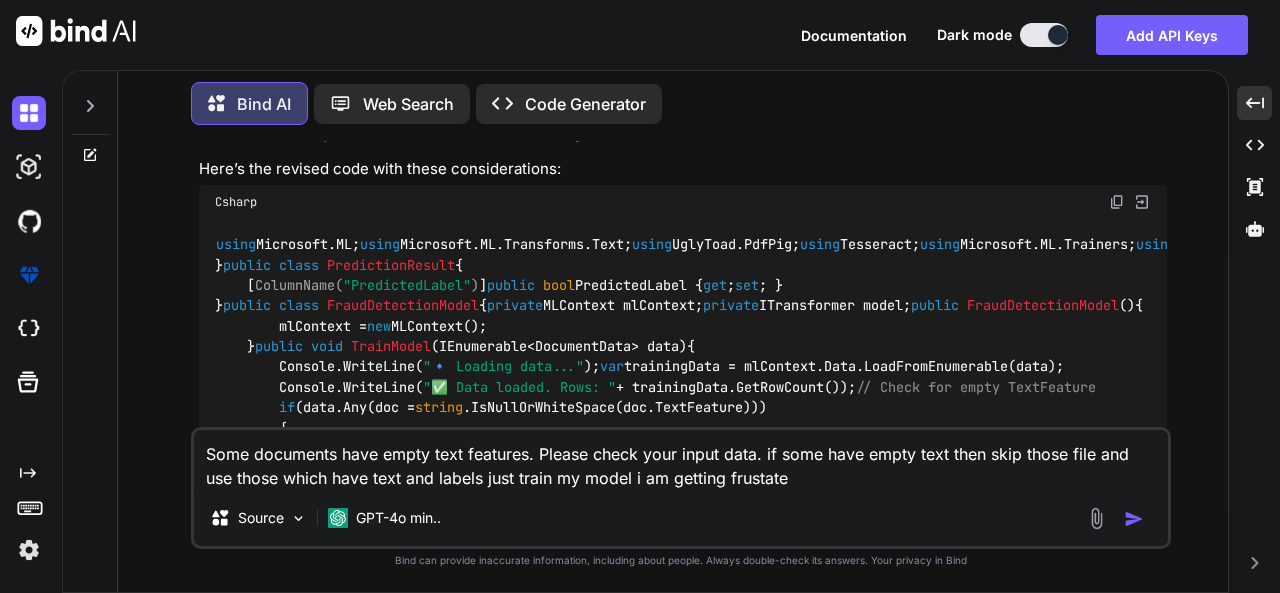 type on "Some documents have empty text features. Please check your input data. if some have empty text then skip those file and use those which have text and labels just train my model i am getting frustated" 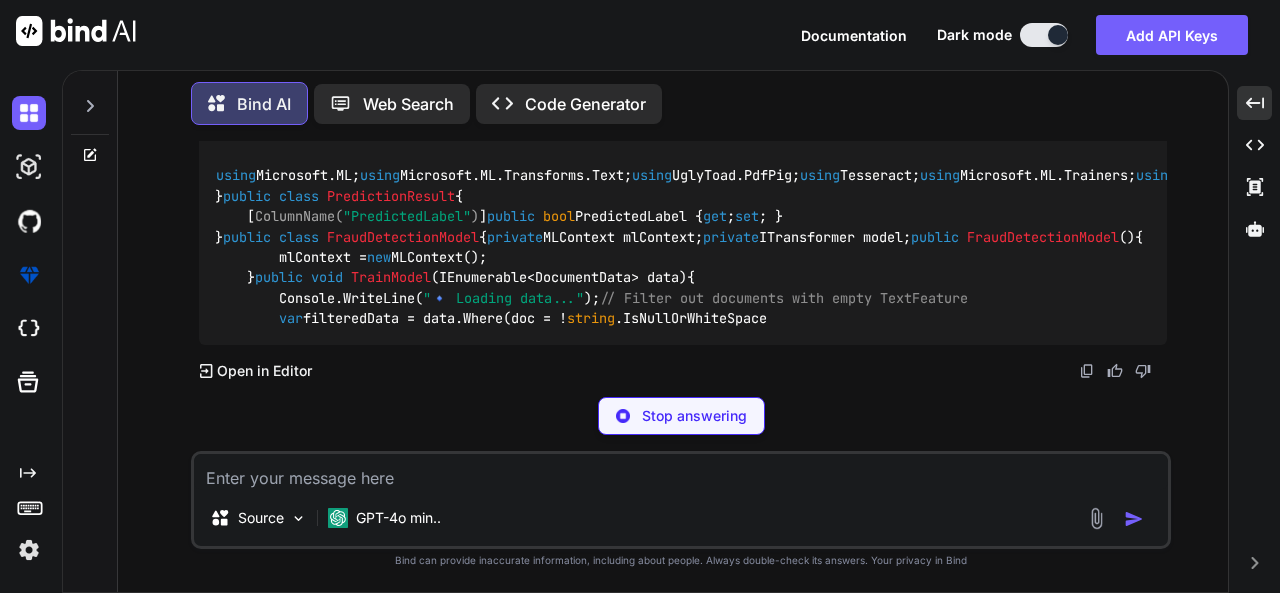 scroll, scrollTop: 4687, scrollLeft: 0, axis: vertical 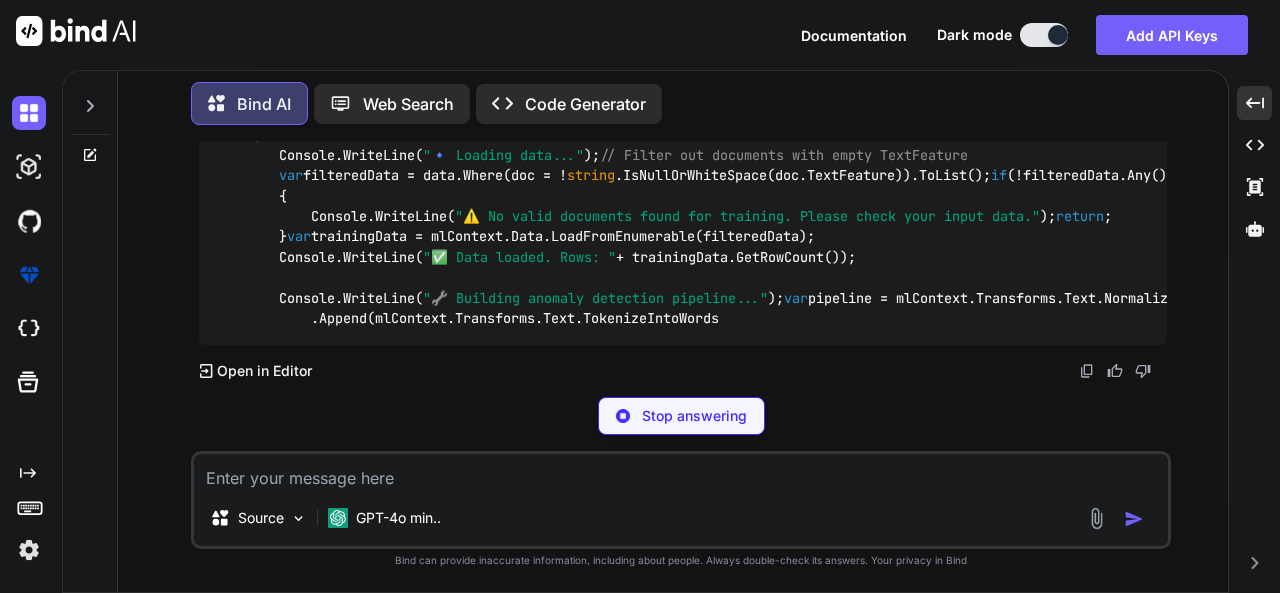 click on "I understand your frustration, and I can help you modify the code to skip documents with empty text features during the training process. Below is the updated code that filters out any documents with empty  TextFeature  before training the model:" at bounding box center [683, -54] 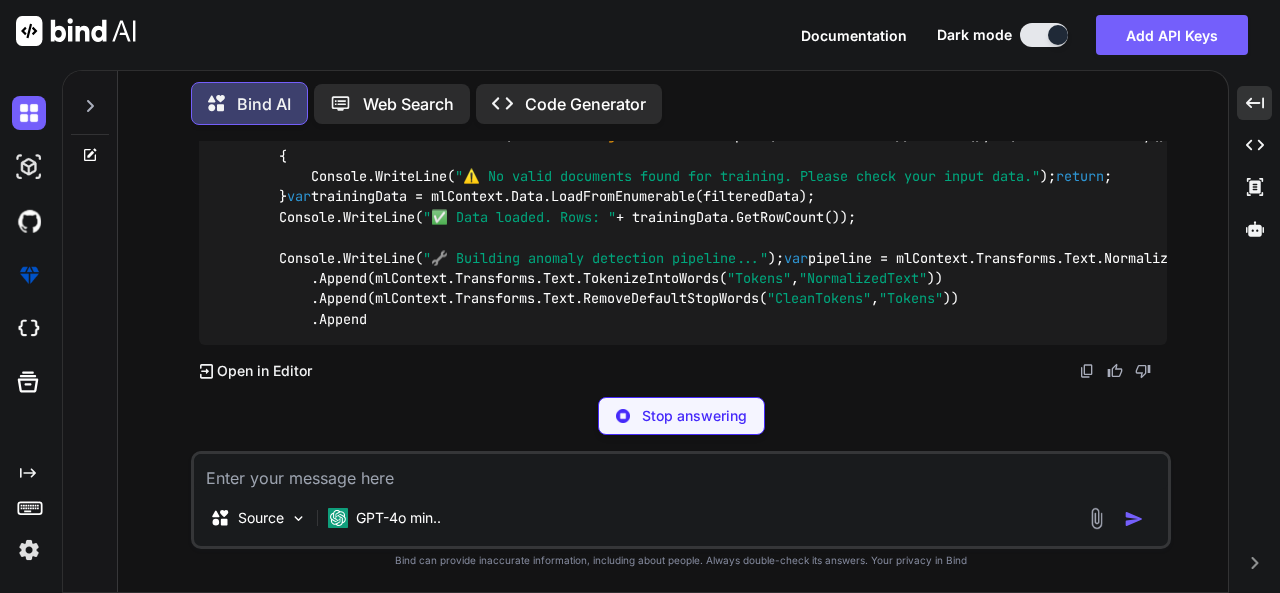 drag, startPoint x: 676, startPoint y: 234, endPoint x: 739, endPoint y: 233, distance: 63.007935 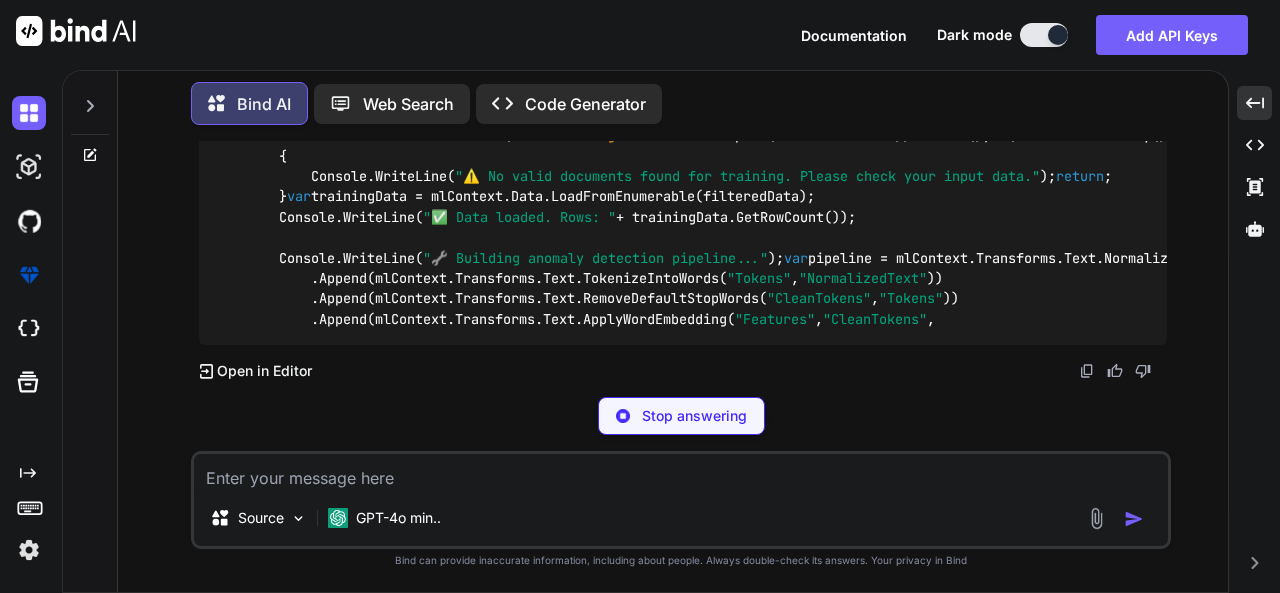 drag, startPoint x: 785, startPoint y: 232, endPoint x: 840, endPoint y: 228, distance: 55.145264 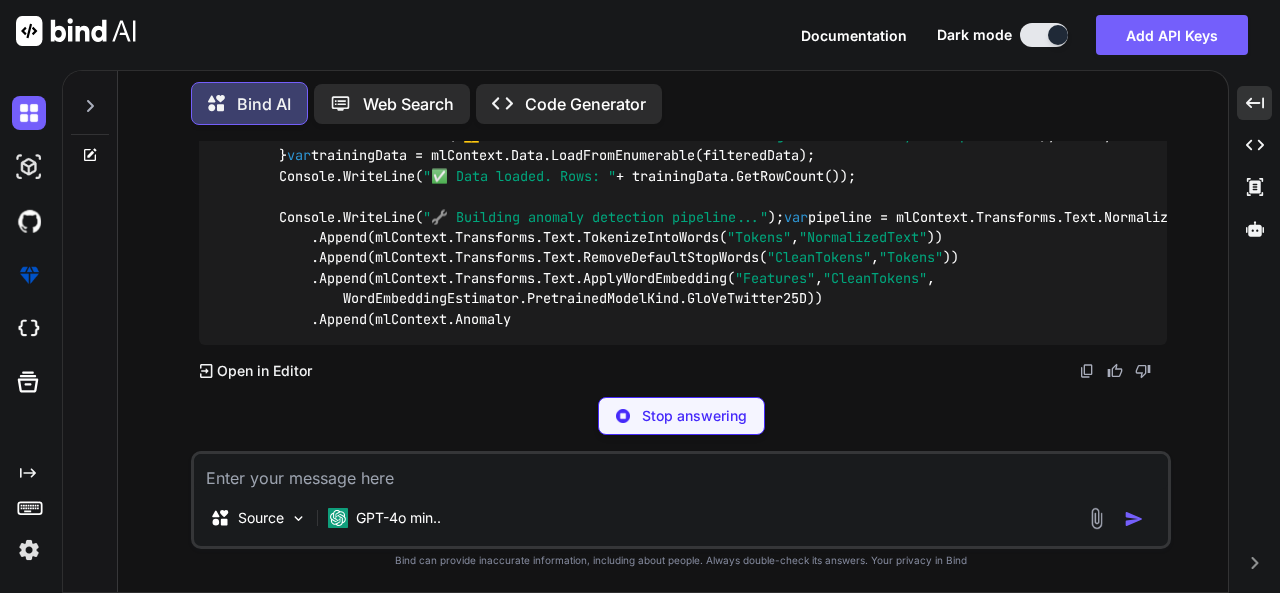 drag, startPoint x: 880, startPoint y: 228, endPoint x: 933, endPoint y: 233, distance: 53.235325 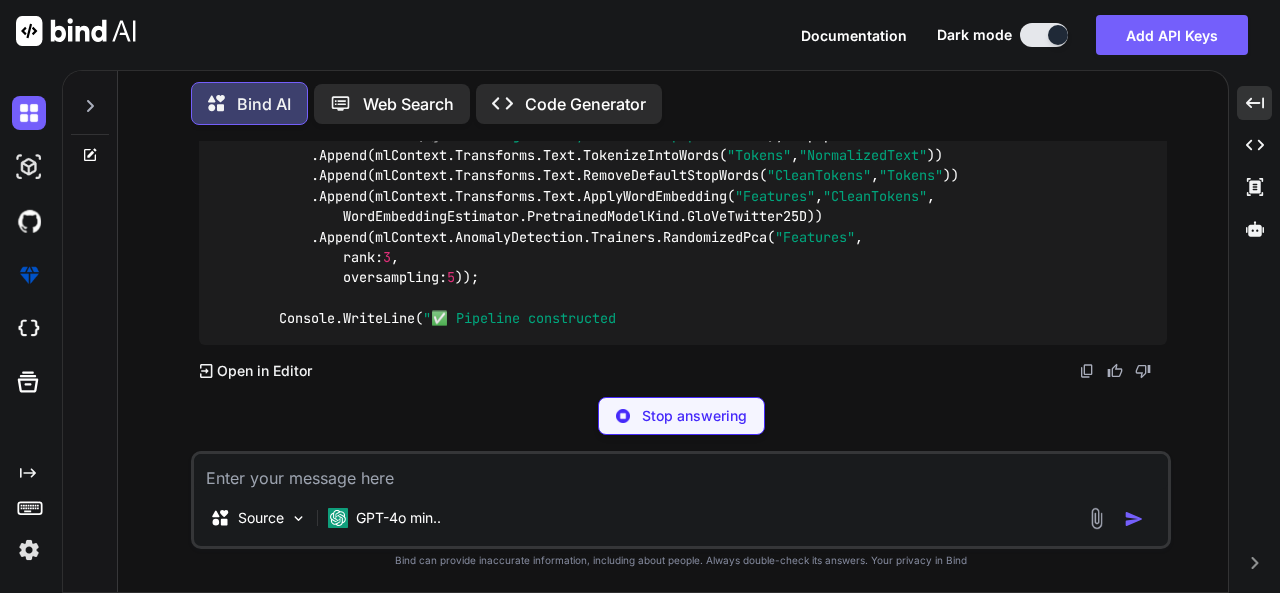 drag, startPoint x: 996, startPoint y: 232, endPoint x: 1041, endPoint y: 227, distance: 45.276924 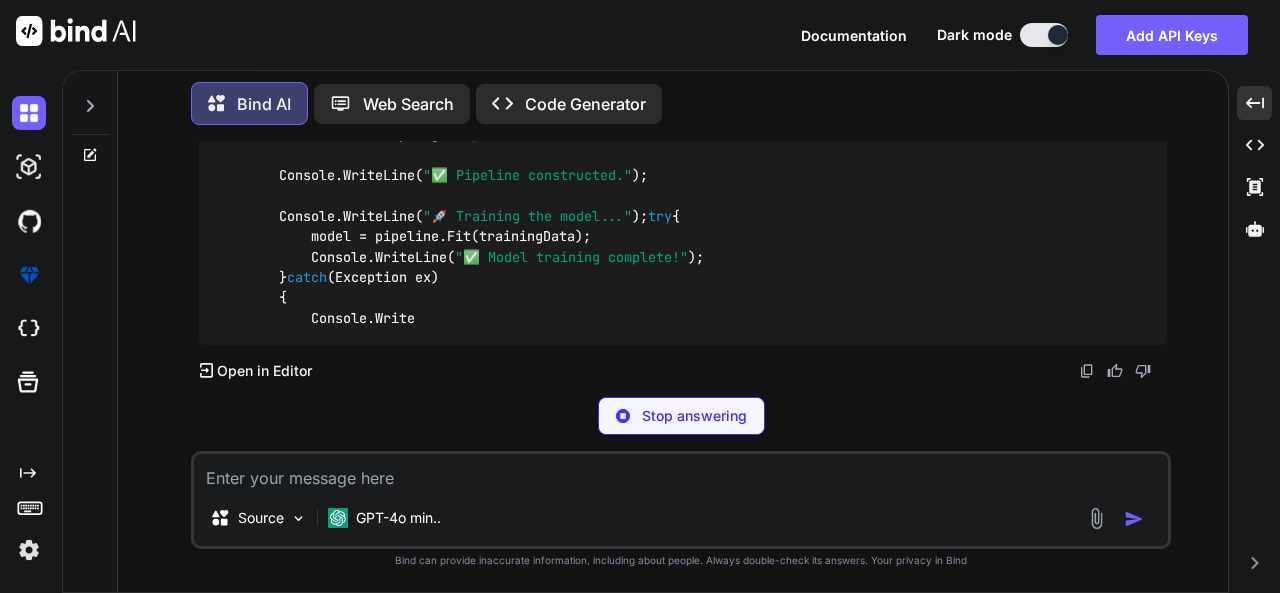 drag, startPoint x: 182, startPoint y: 253, endPoint x: 252, endPoint y: 253, distance: 70 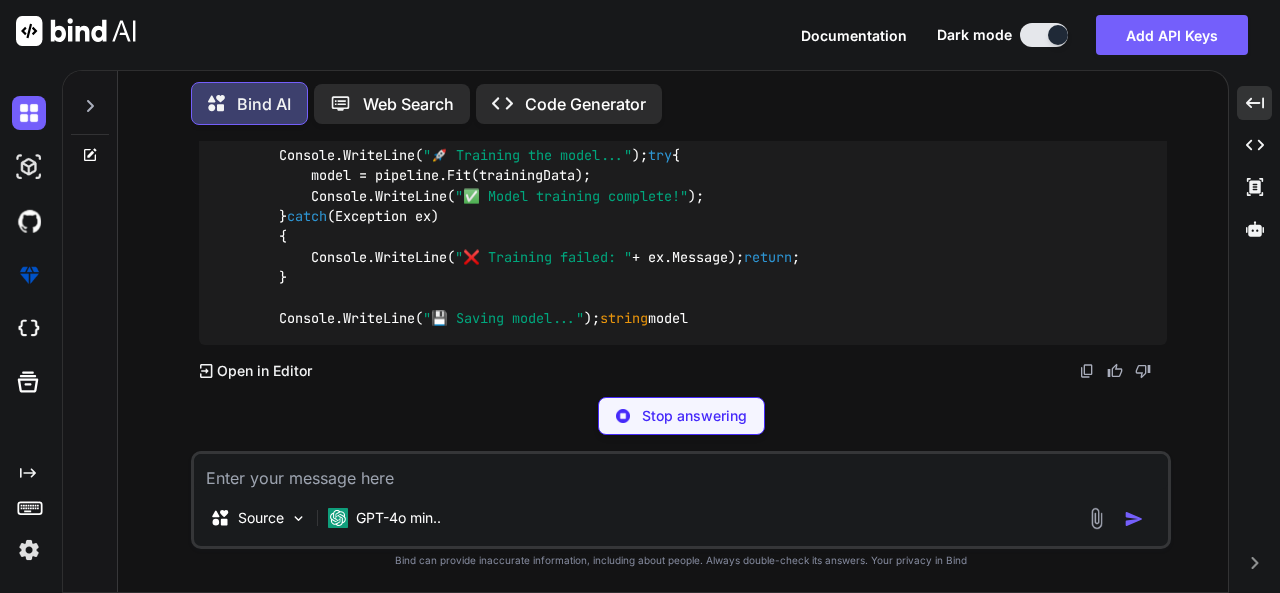 drag, startPoint x: 269, startPoint y: 256, endPoint x: 490, endPoint y: 257, distance: 221.00226 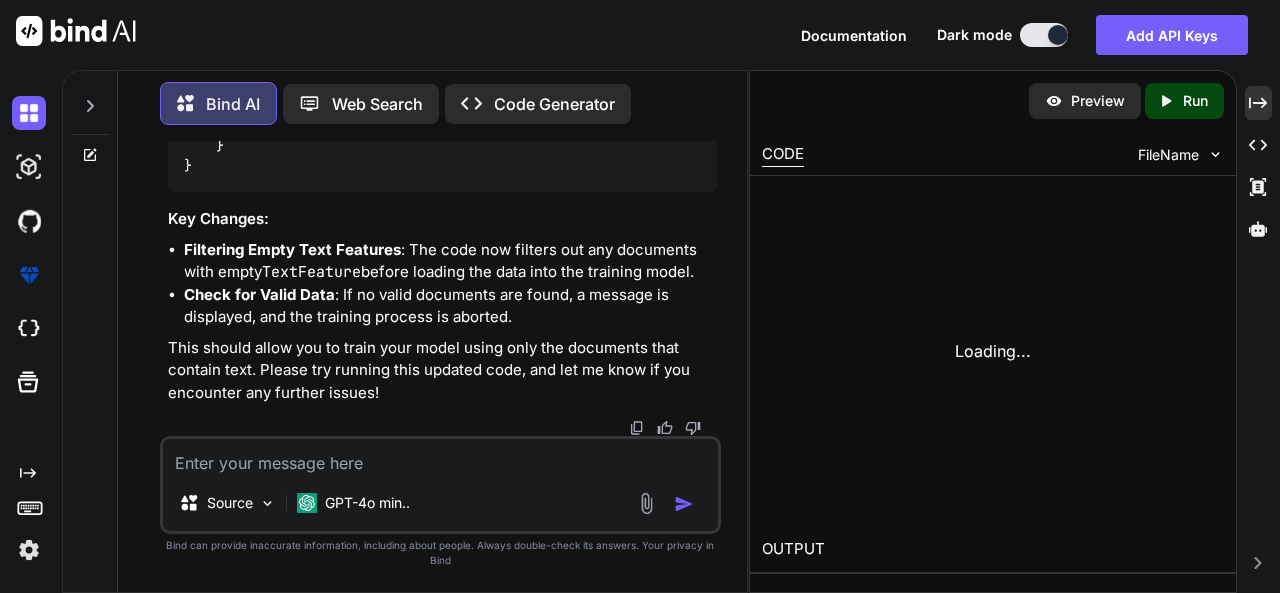 scroll, scrollTop: 8835, scrollLeft: 0, axis: vertical 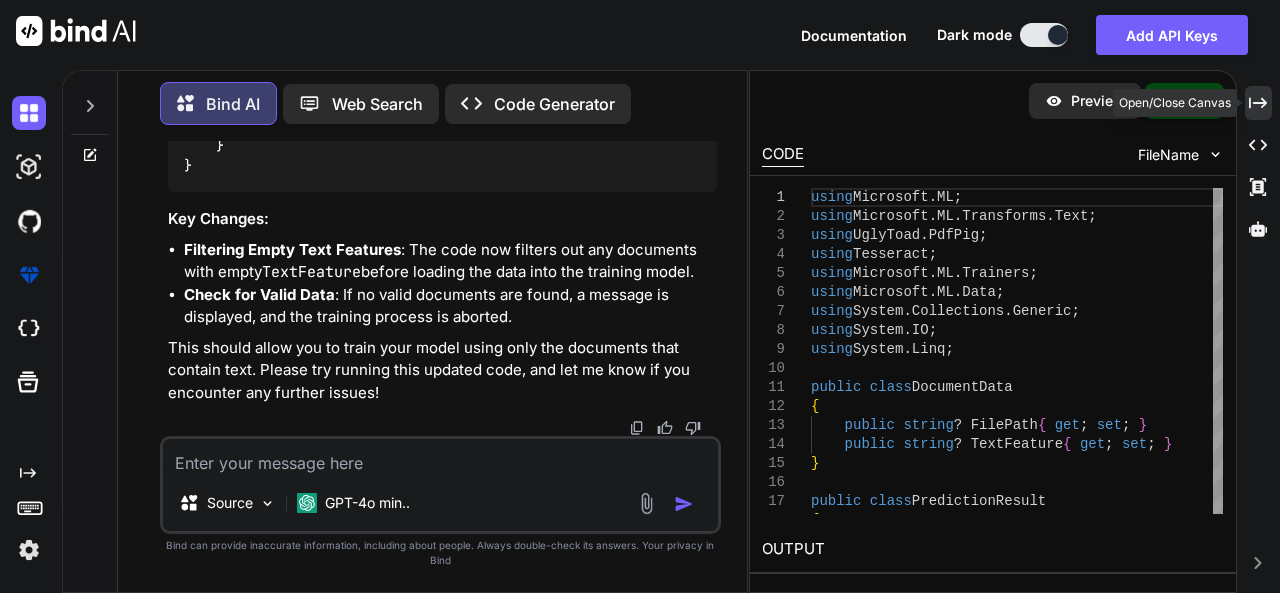 click on "Created with Pixso." 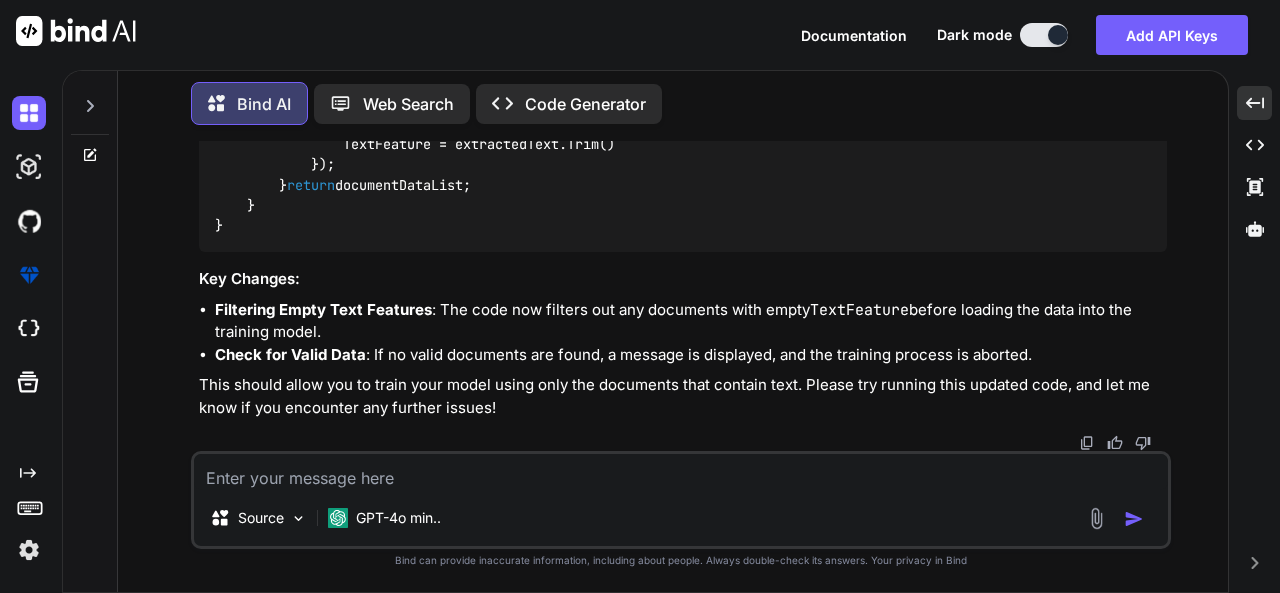 scroll, scrollTop: 4735, scrollLeft: 0, axis: vertical 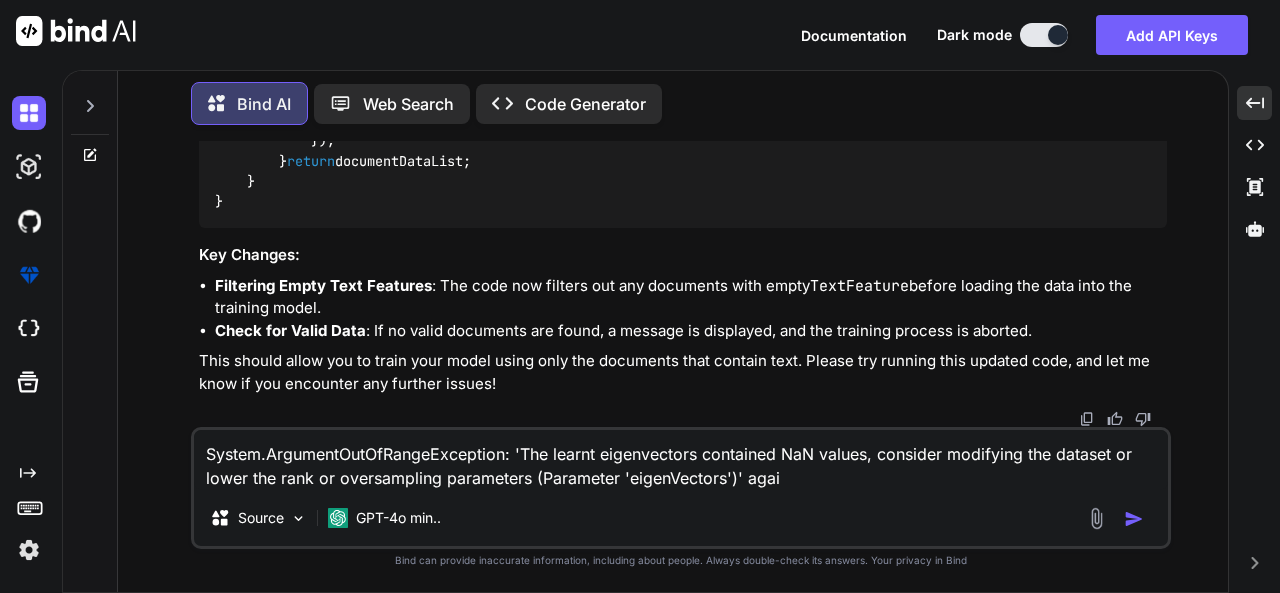 type on "System.ArgumentOutOfRangeException: 'The learnt eigenvectors contained NaN values, consider modifying the dataset or lower the rank or oversampling parameters (Parameter 'eigenVectors')' again" 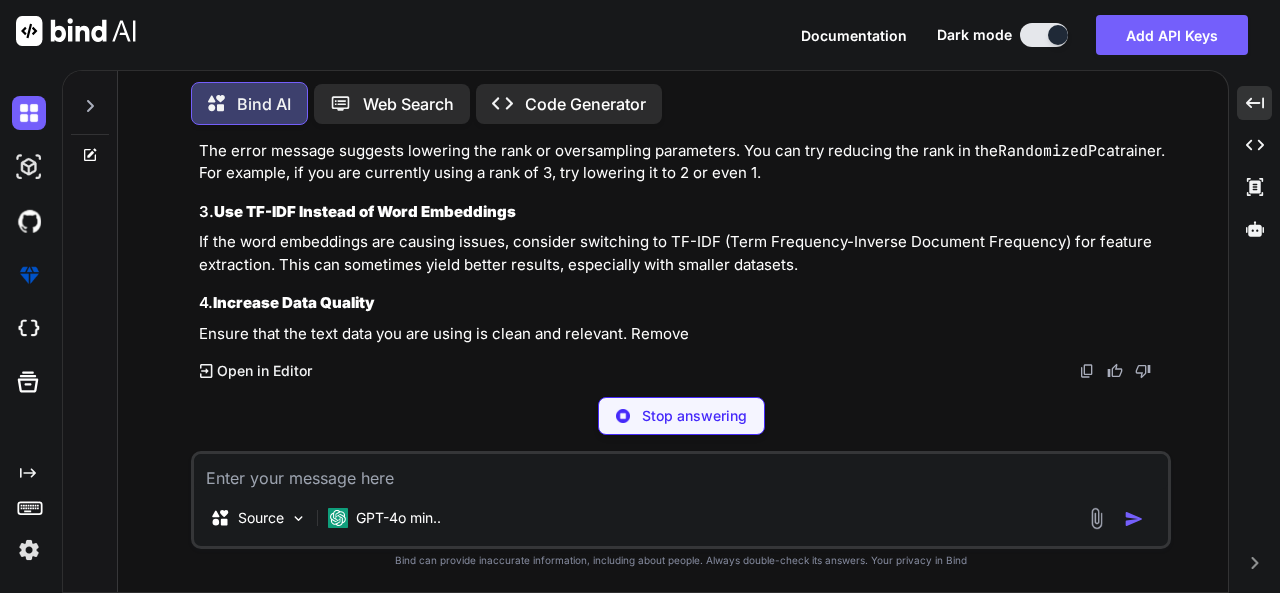 scroll, scrollTop: 8496, scrollLeft: 0, axis: vertical 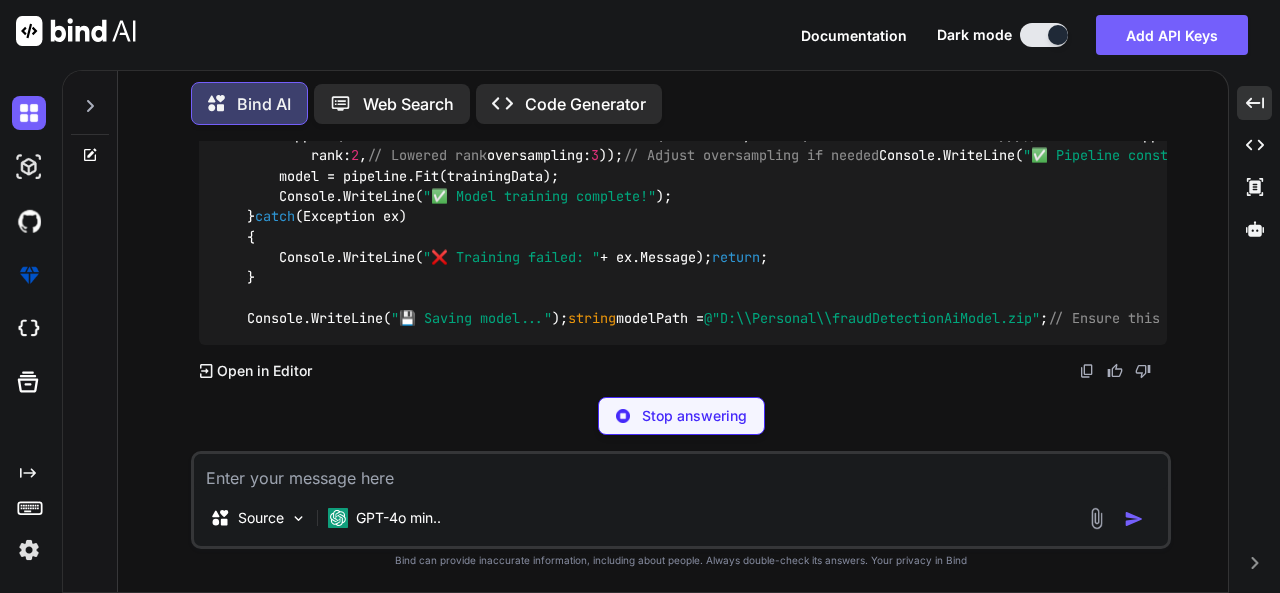 click at bounding box center (681, 472) 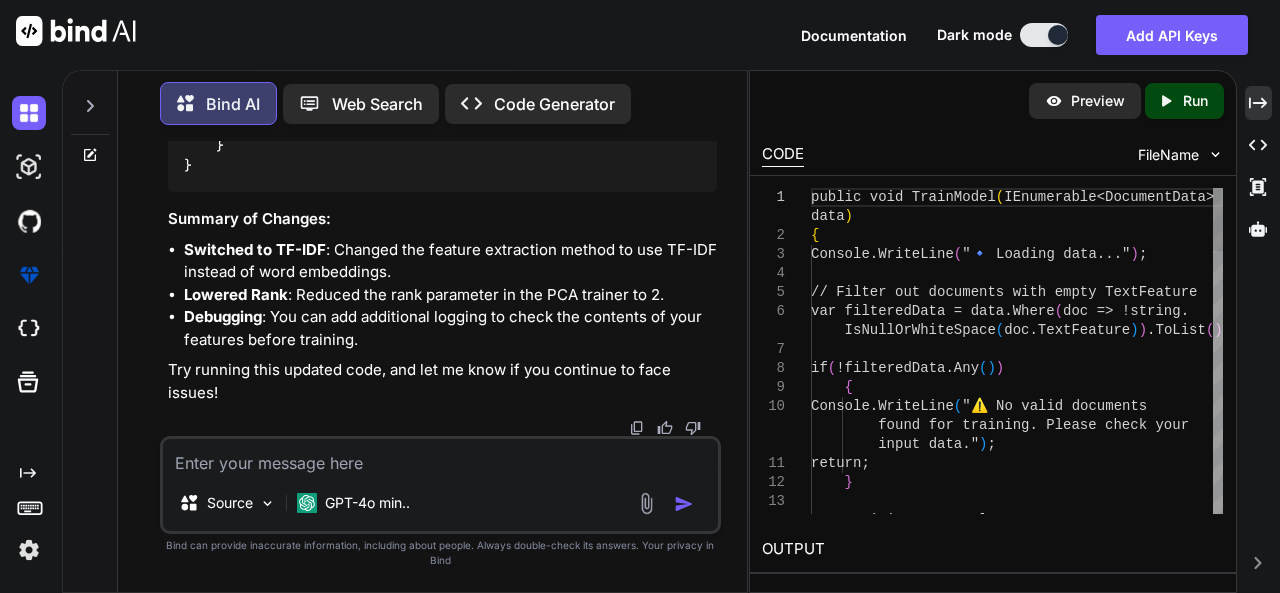 scroll, scrollTop: 11210, scrollLeft: 0, axis: vertical 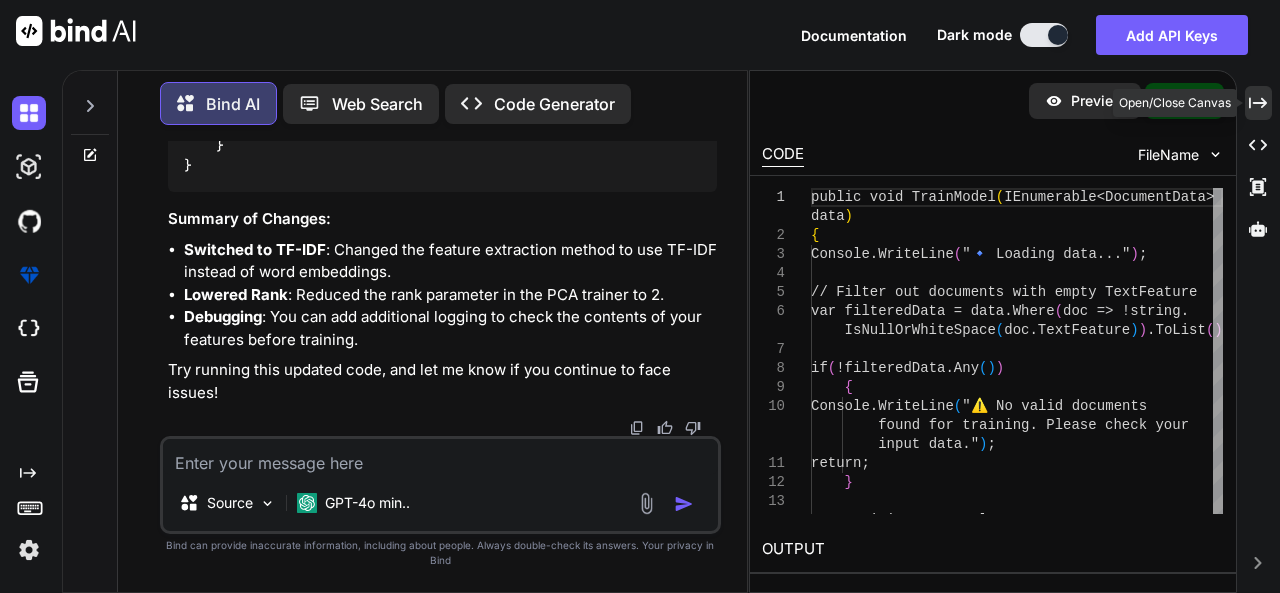 click on "Created with Pixso." at bounding box center [1258, 103] 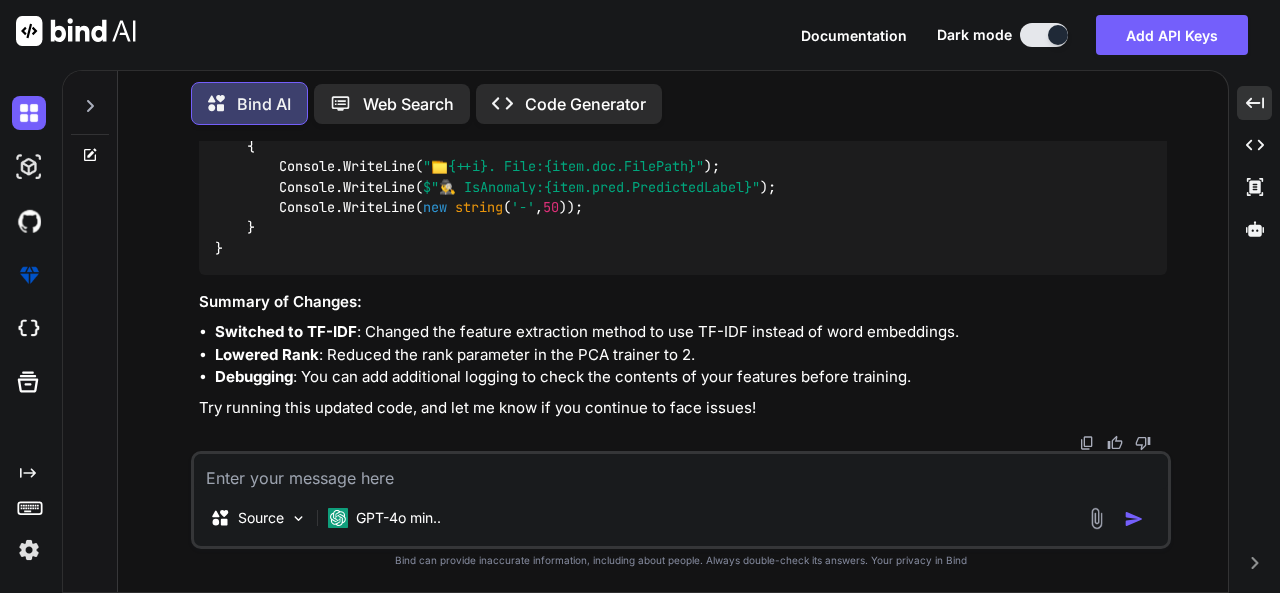scroll, scrollTop: 8785, scrollLeft: 0, axis: vertical 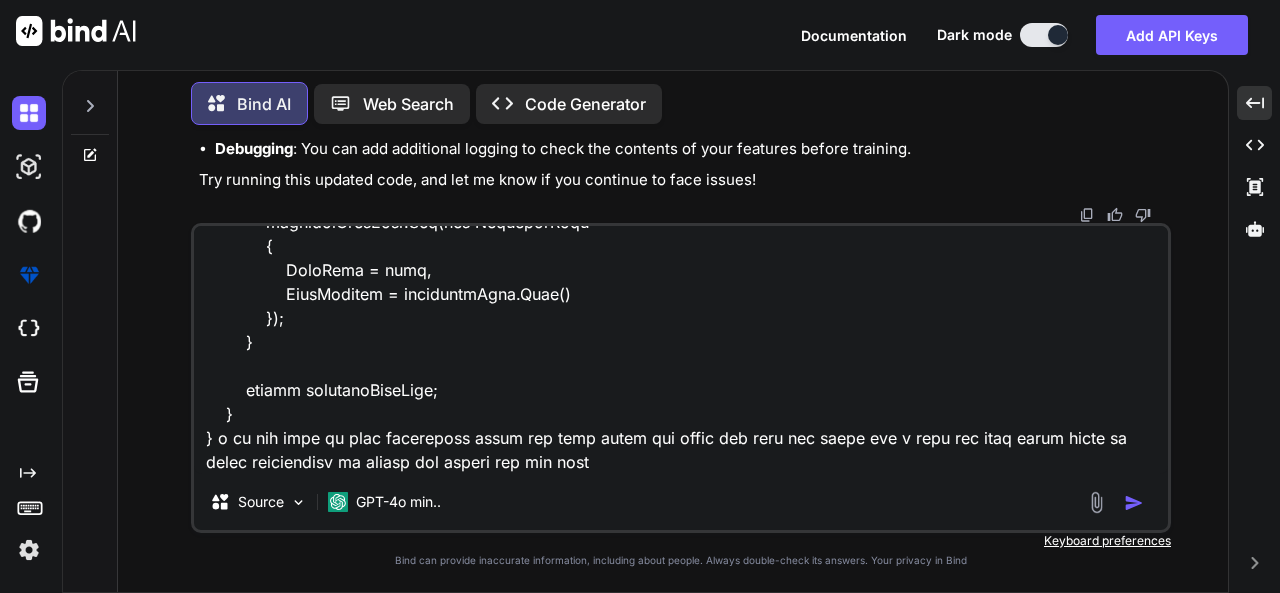 click at bounding box center [681, 350] 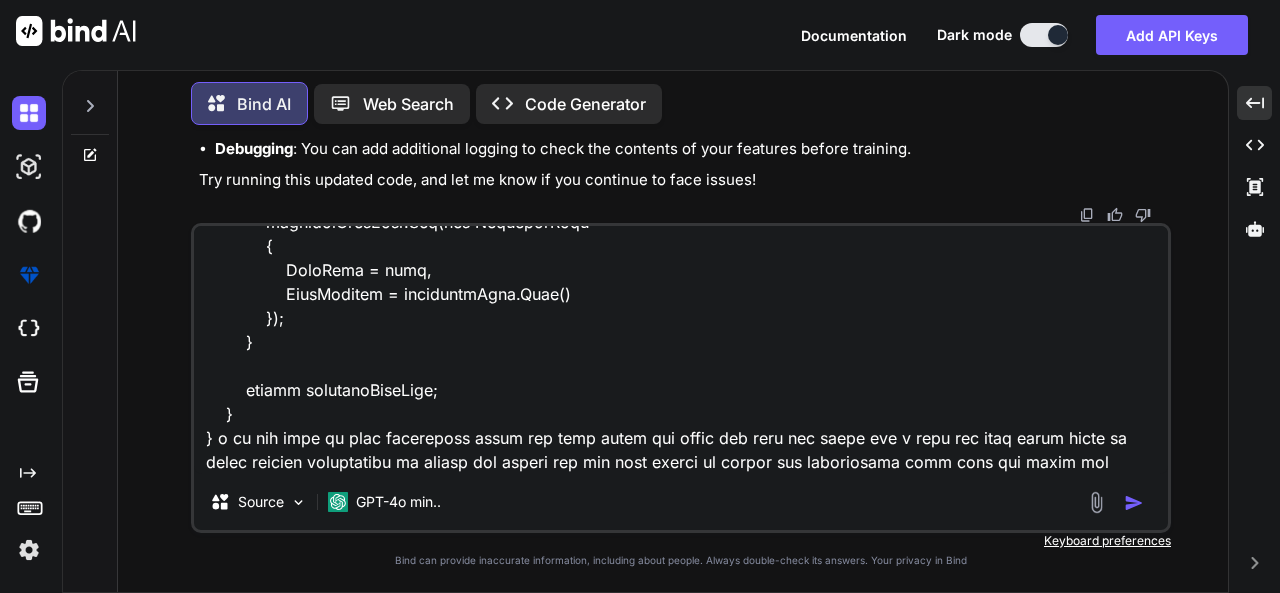 type on "lorem Ipsumdolo.SI;
ametc Adipiscin.EL.Seddoeiusm.Temp;
incid UtlaBore.EtdOlo;
magna Aliquaeni;
admin Veniamqui.NO.Exercita;
ullam Laborisni.AL.Exea;
commo Conseq.Duisauteiru.Inrepre;
volup Velite.CI;
fugia Nullap.Exce;
sintoc cupid NonproidEnts
{
culpaq offici? DeseRunt { mol; ani; }
idestl perspi? UndeOmnisis { nat; err; }
}
volupt accus DoloremqueLaudan
{
[TotamrEmap("EaqueipsaQuaea")]
illoin veri QuasiarchItect { bea; vit; }
}
dictae nemoe IpsamQuiavolupTasas
{
autodit FUGitcons maGnidolo;
eosrati SEquinesciun neque;
porroq DolorEmadipiscInumq()
{
eiUsmodit = inc MAGnamqua();
}
etiamm solu NobisElige(OPtiocumque<NihilimpEdit> quop)
{
Facerep.AssumEnda("🔹 Repelle temp...");
// Autemq off debitisre nece saepe EvenIetvolu
rep recusandAeit = earu.Hicte(sap => !delect.ReIcieNdIsvolUptat(mai.AliaSperfer)).DoLori();
as (!repellatMini.Nos())
{
Exercit.UllamCorp("⚠️ Su labor aliquidco conse qui maxime..." 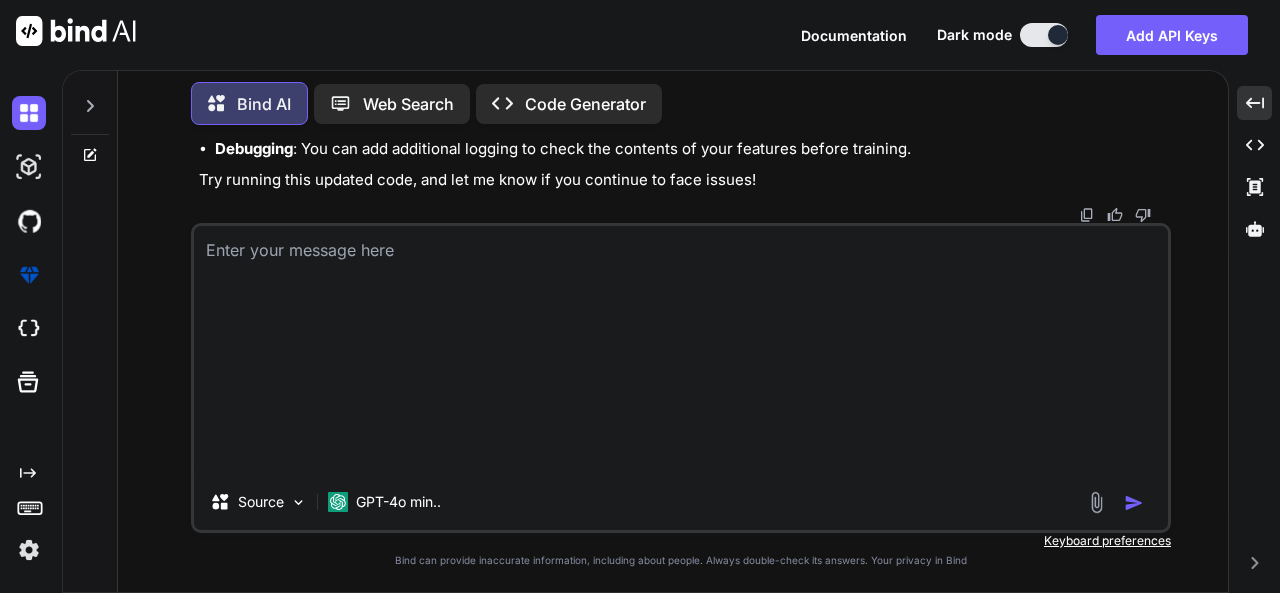 scroll, scrollTop: 0, scrollLeft: 0, axis: both 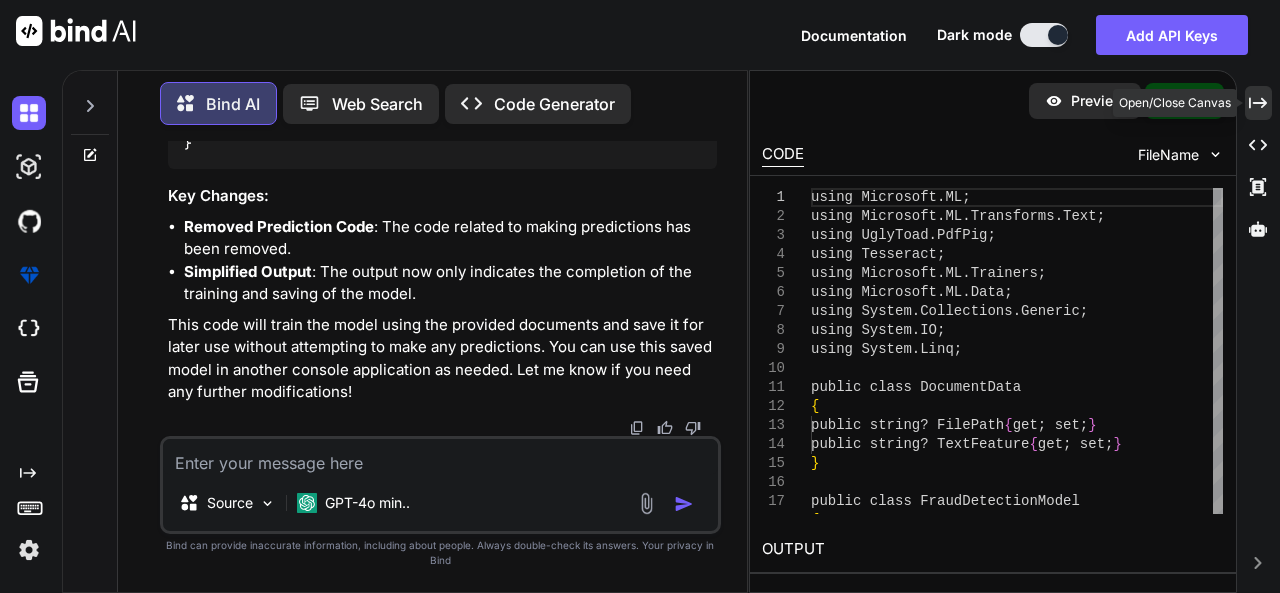 click on "Created with Pixso." 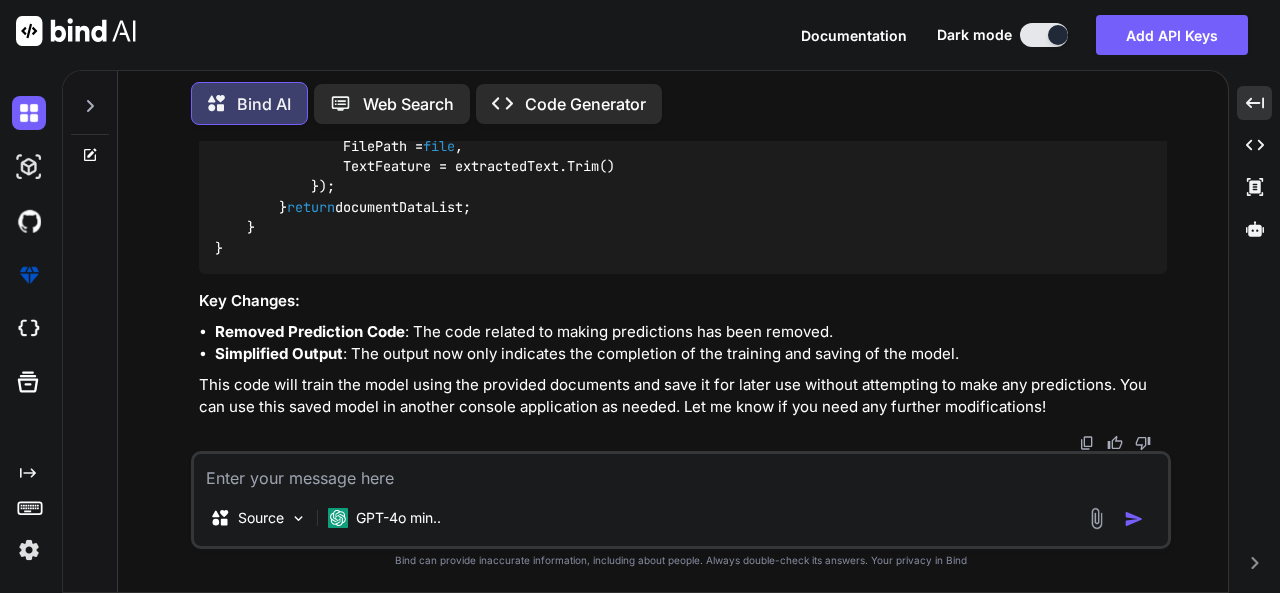 scroll, scrollTop: 11198, scrollLeft: 0, axis: vertical 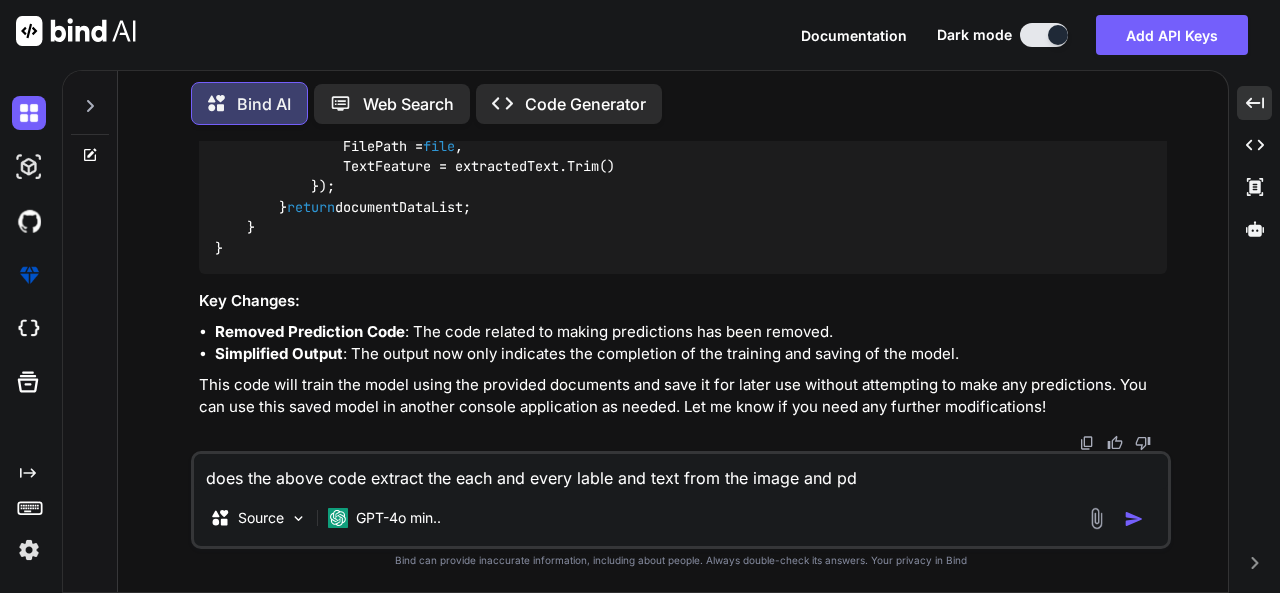 type on "does the above code extract the each and every lable and text from the image and pdf" 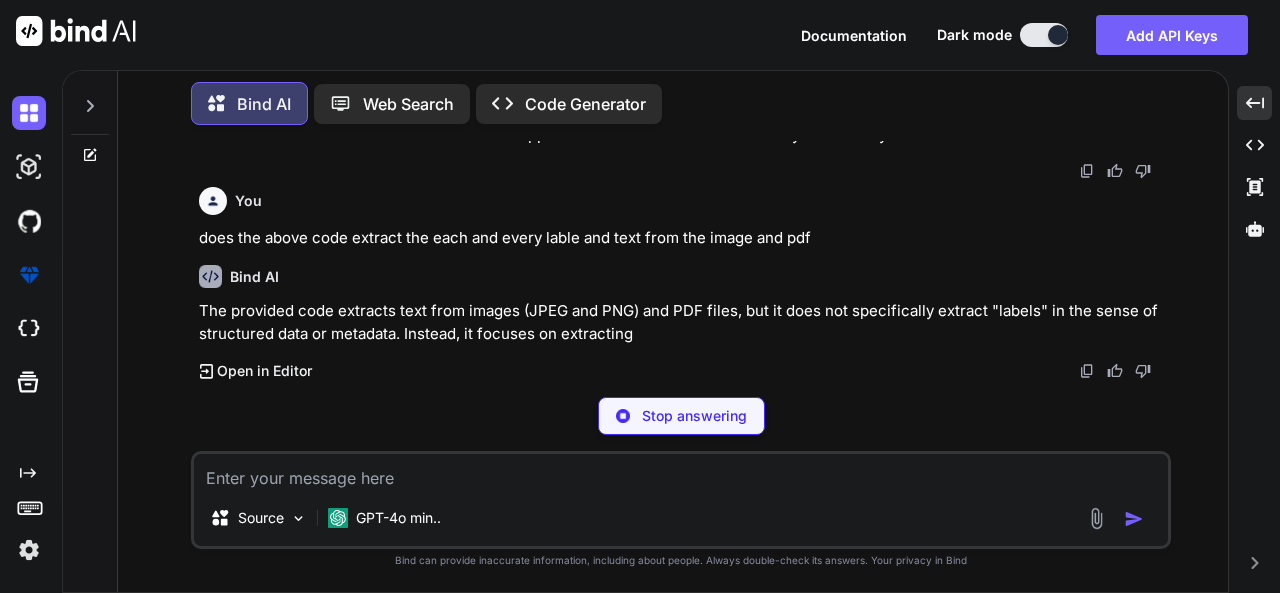 scroll, scrollTop: 14070, scrollLeft: 0, axis: vertical 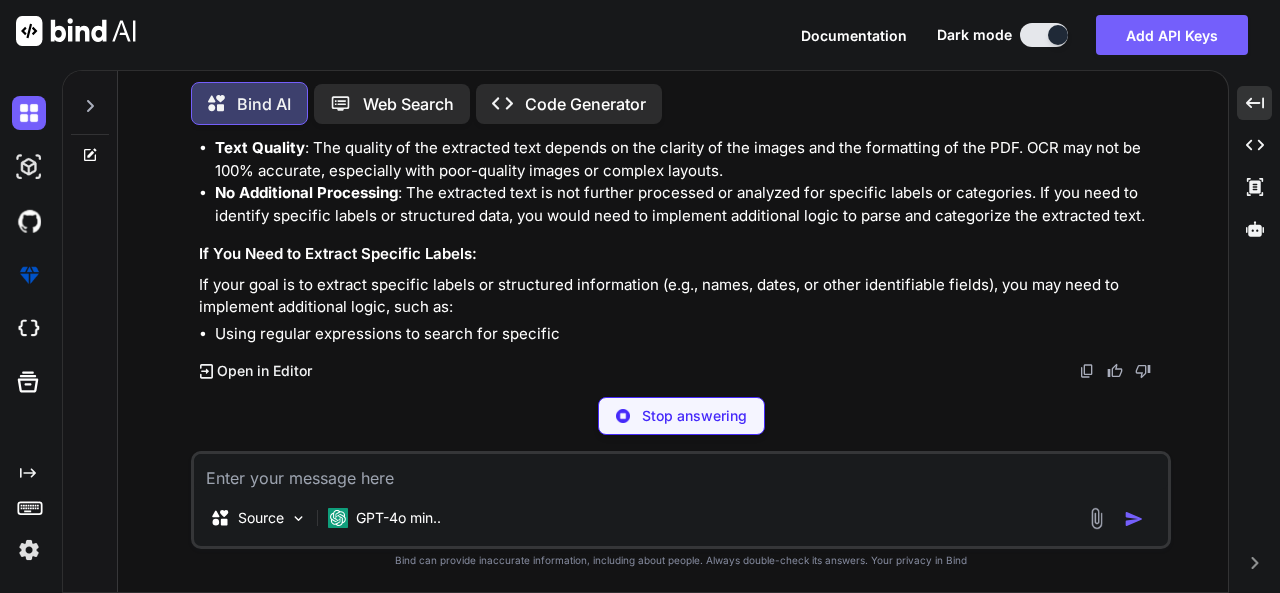 click on "The provided code extracts text from images (JPEG and PNG) and PDF files, but it does not specifically extract "labels" in the sense of structured data or metadata. Instead, it focuses on extracting the textual content from the documents. Here's a breakdown of how the text extraction works for each file type:" at bounding box center (683, -127) 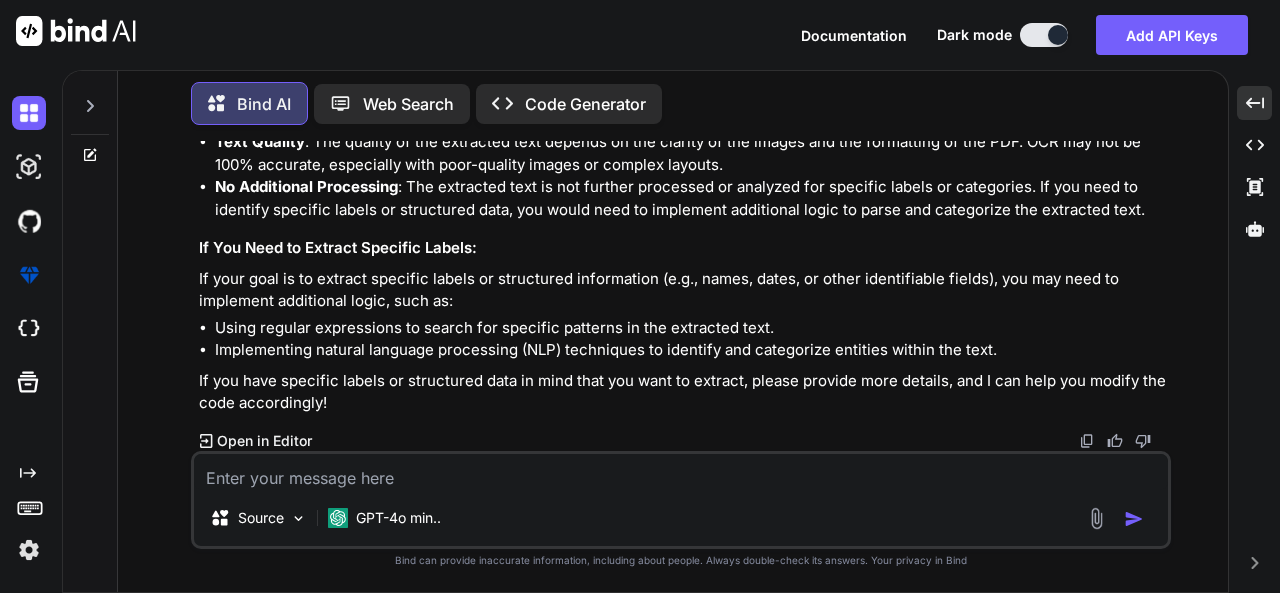 click on "The provided code extracts text from images (JPEG and PNG) and PDF files, but it does not specifically extract "labels" in the sense of structured data or metadata. Instead, it focuses on extracting the textual content from the documents. Here's a breakdown of how the text extraction works for each file type:" at bounding box center [683, -133] 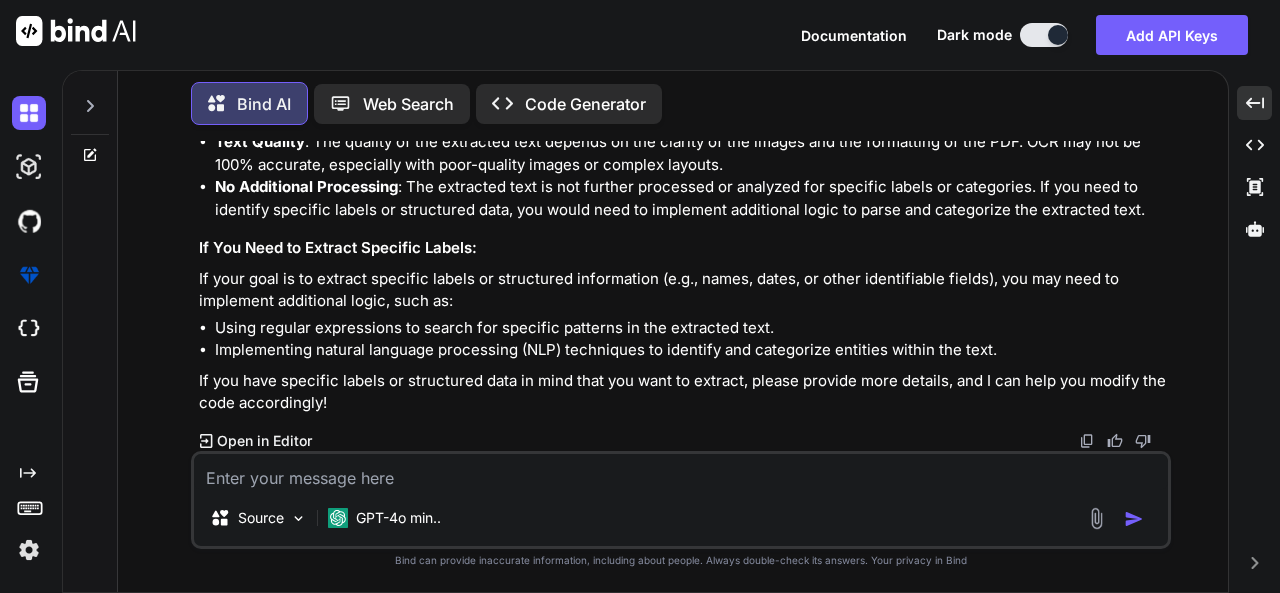 drag, startPoint x: 561, startPoint y: 332, endPoint x: 612, endPoint y: 331, distance: 51.009804 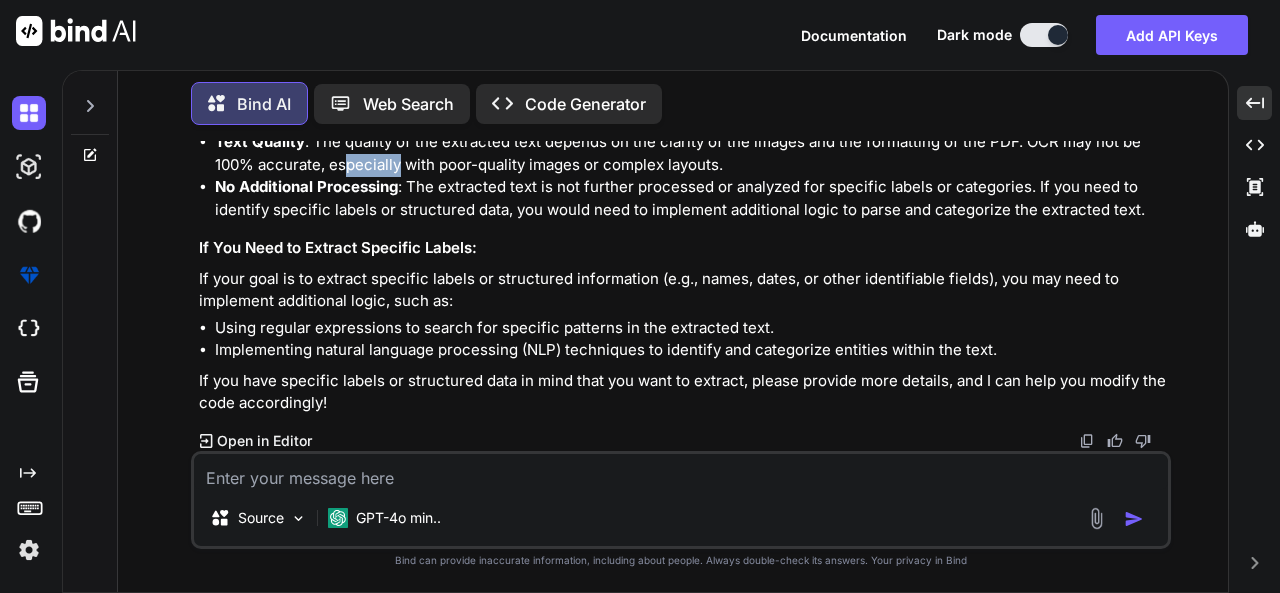 click on "Text Quality : The quality of the extracted text depends on the clarity of the images and the formatting of the PDF. OCR may not be 100% accurate, especially with poor-quality images or complex layouts." at bounding box center (691, 153) 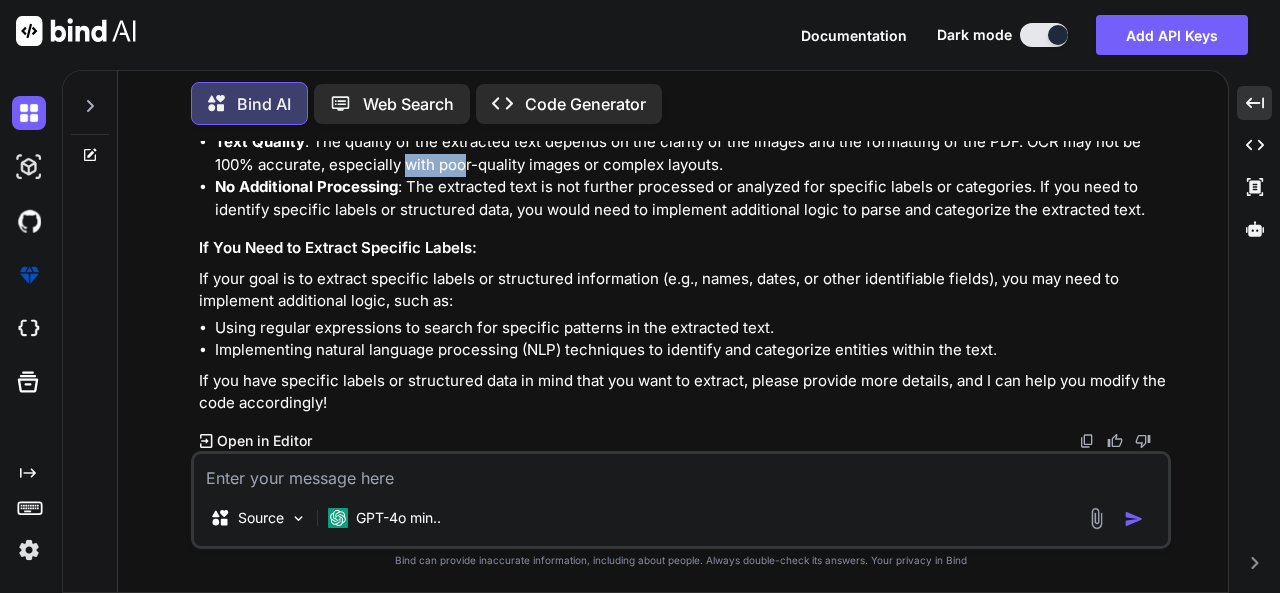 click on "Text Quality : The quality of the extracted text depends on the clarity of the images and the formatting of the PDF. OCR may not be 100% accurate, especially with poor-quality images or complex layouts." at bounding box center (691, 153) 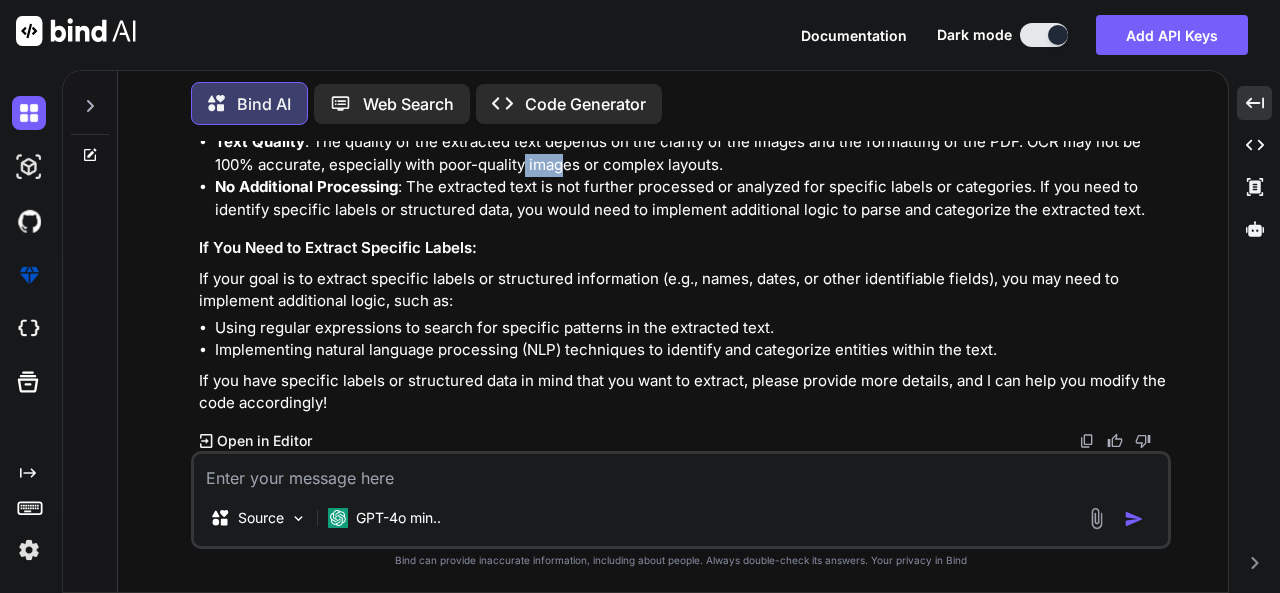 click on "Text Quality : The quality of the extracted text depends on the clarity of the images and the formatting of the PDF. OCR may not be 100% accurate, especially with poor-quality images or complex layouts." at bounding box center (691, 153) 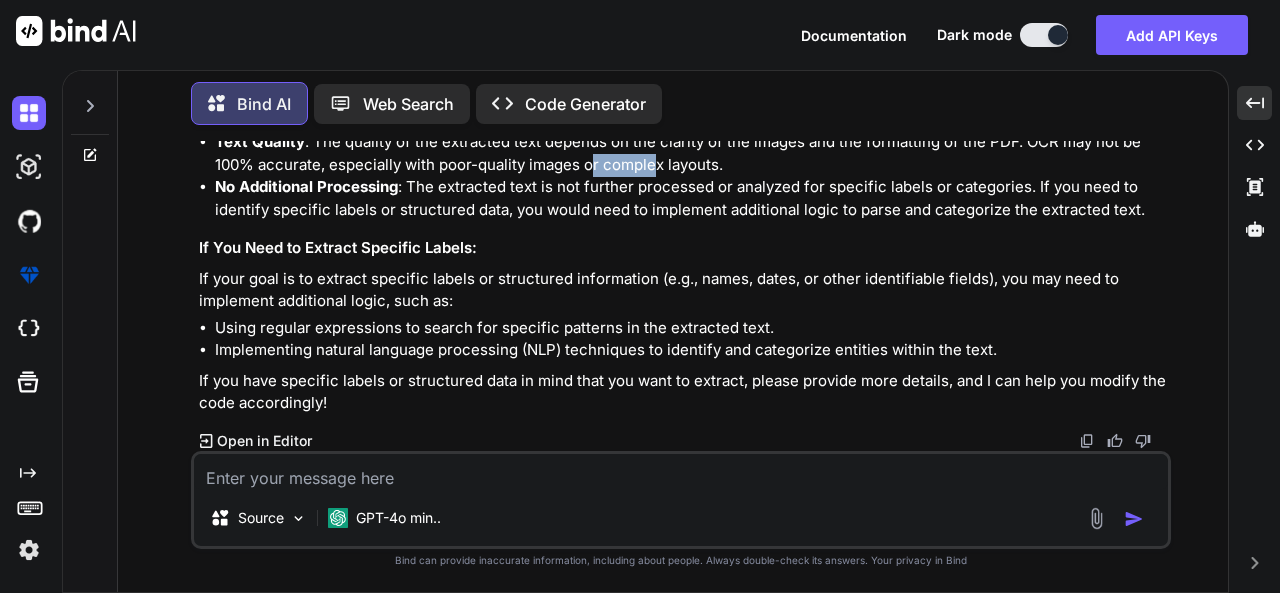 click on "Text Quality : The quality of the extracted text depends on the clarity of the images and the formatting of the PDF. OCR may not be 100% accurate, especially with poor-quality images or complex layouts." at bounding box center [691, 153] 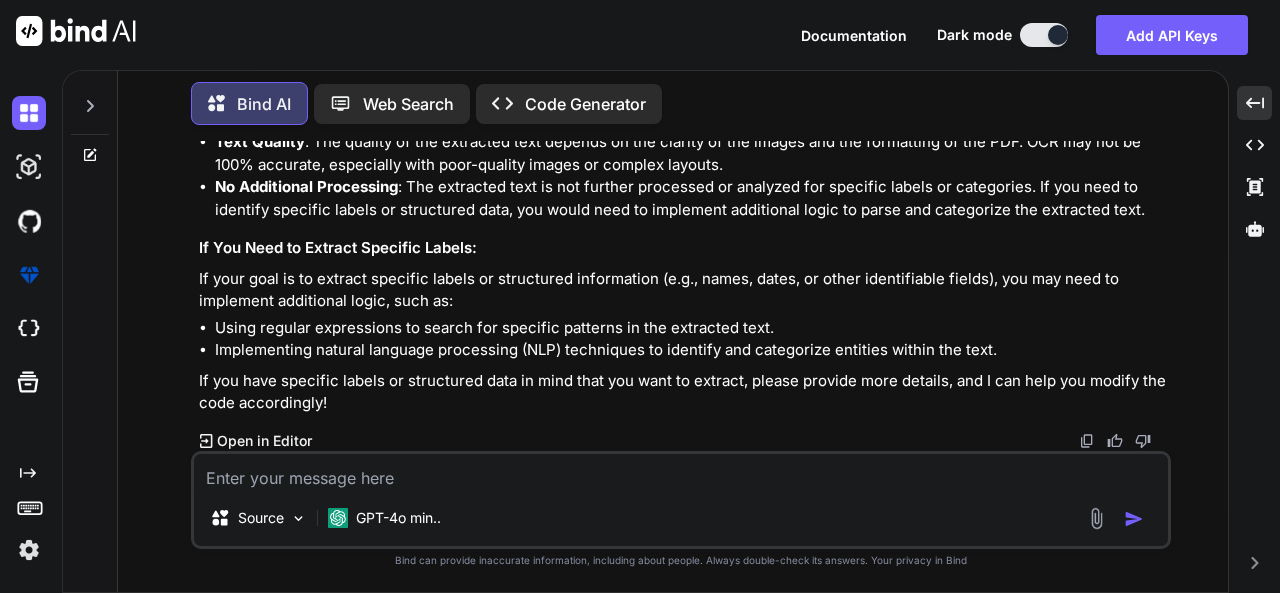 click on "Text Quality : The quality of the extracted text depends on the clarity of the images and the formatting of the PDF. OCR may not be 100% accurate, especially with poor-quality images or complex layouts." at bounding box center [691, 153] 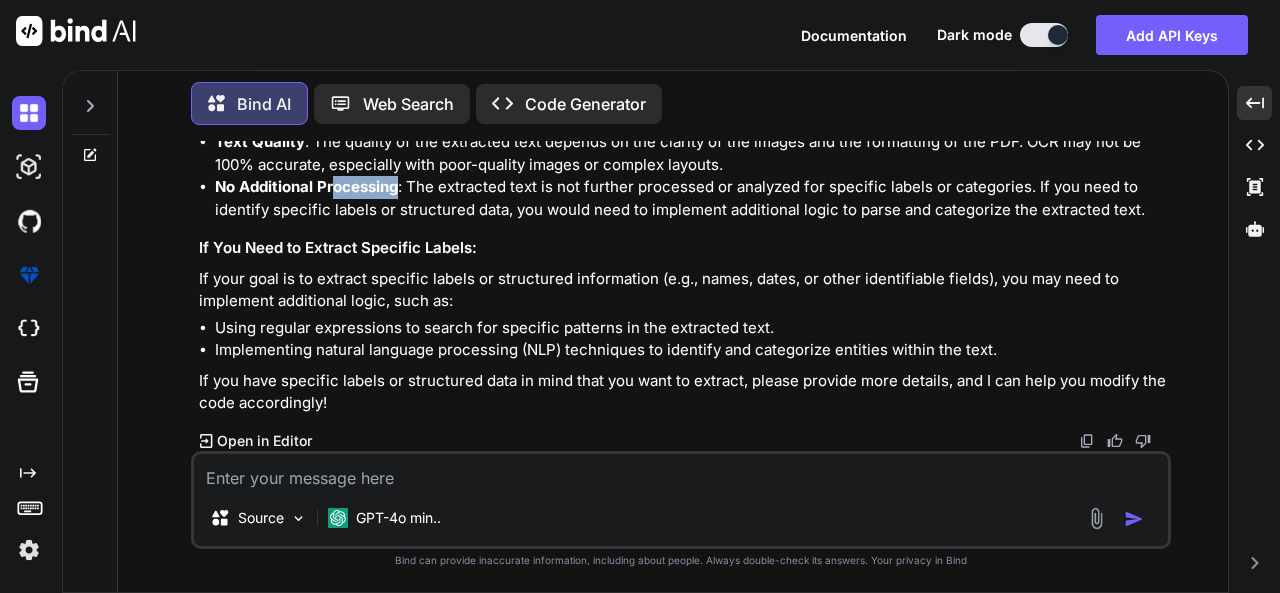 click on "No Additional Processing : The extracted text is not further processed or analyzed for specific labels or categories. If you need to identify specific labels or structured data, you would need to implement additional logic to parse and categorize the extracted text." at bounding box center (691, 198) 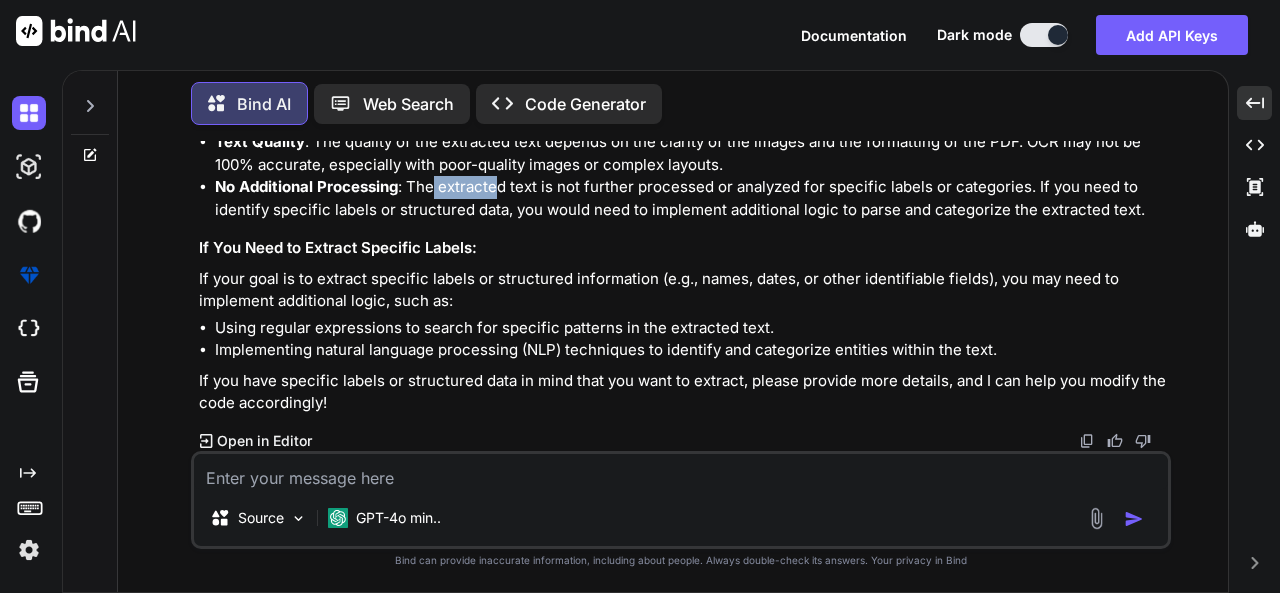 click on "No Additional Processing : The extracted text is not further processed or analyzed for specific labels or categories. If you need to identify specific labels or structured data, you would need to implement additional logic to parse and categorize the extracted text." at bounding box center [691, 198] 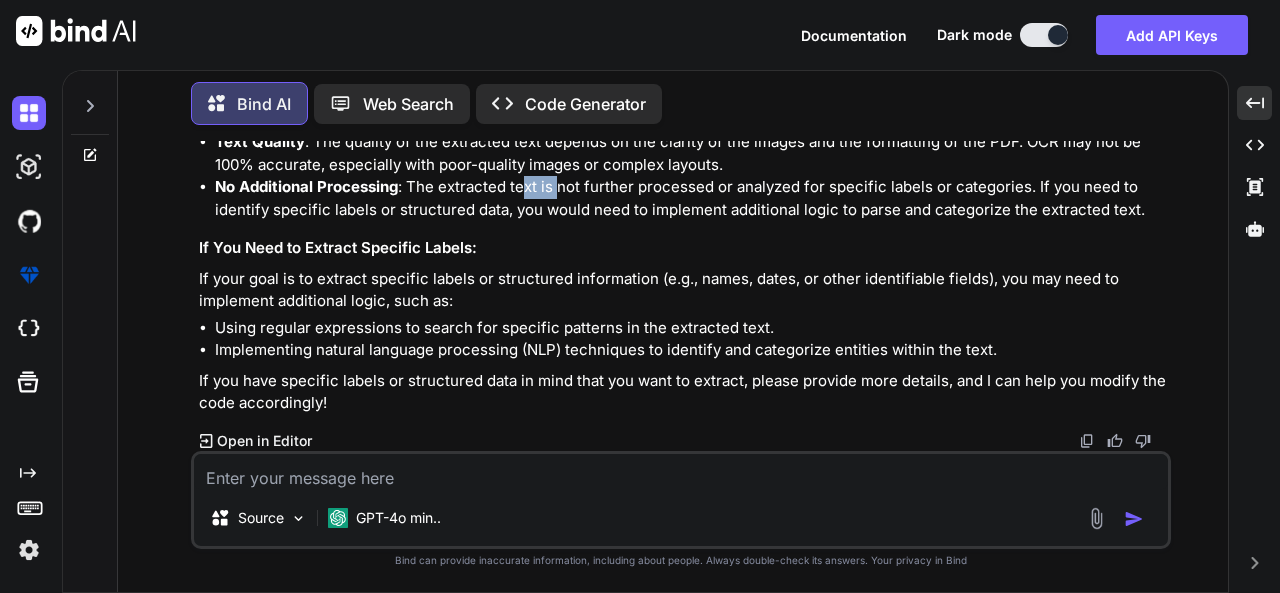 click on "No Additional Processing : The extracted text is not further processed or analyzed for specific labels or categories. If you need to identify specific labels or structured data, you would need to implement additional logic to parse and categorize the extracted text." at bounding box center (691, 198) 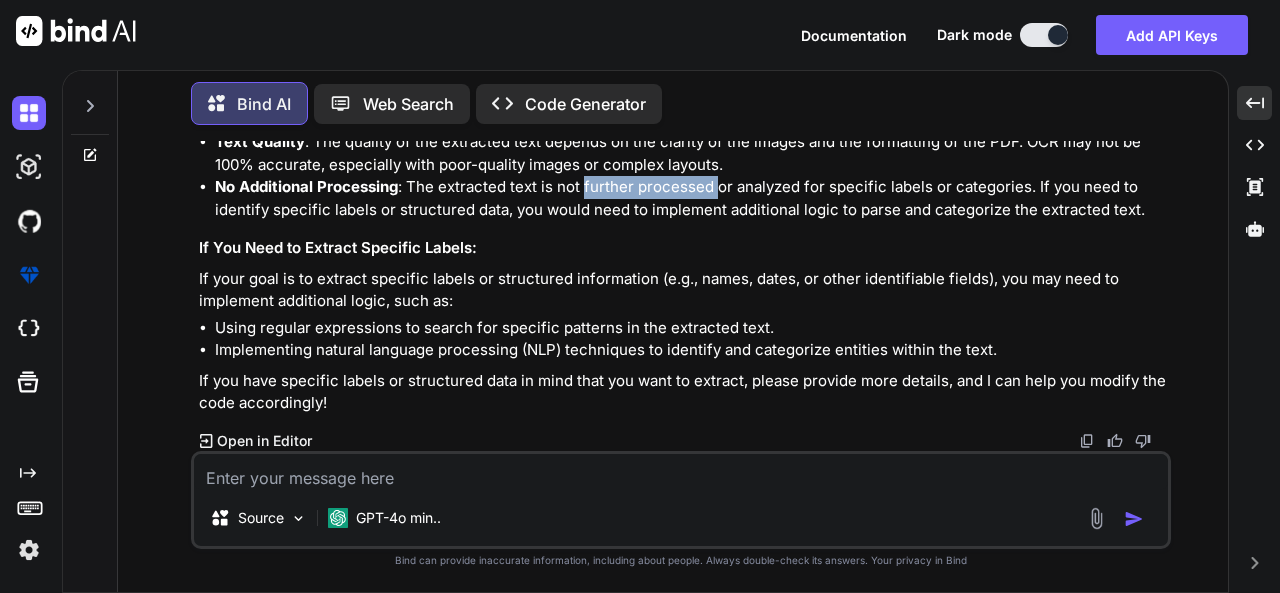 click on "No Additional Processing : The extracted text is not further processed or analyzed for specific labels or categories. If you need to identify specific labels or structured data, you would need to implement additional logic to parse and categorize the extracted text." at bounding box center (691, 198) 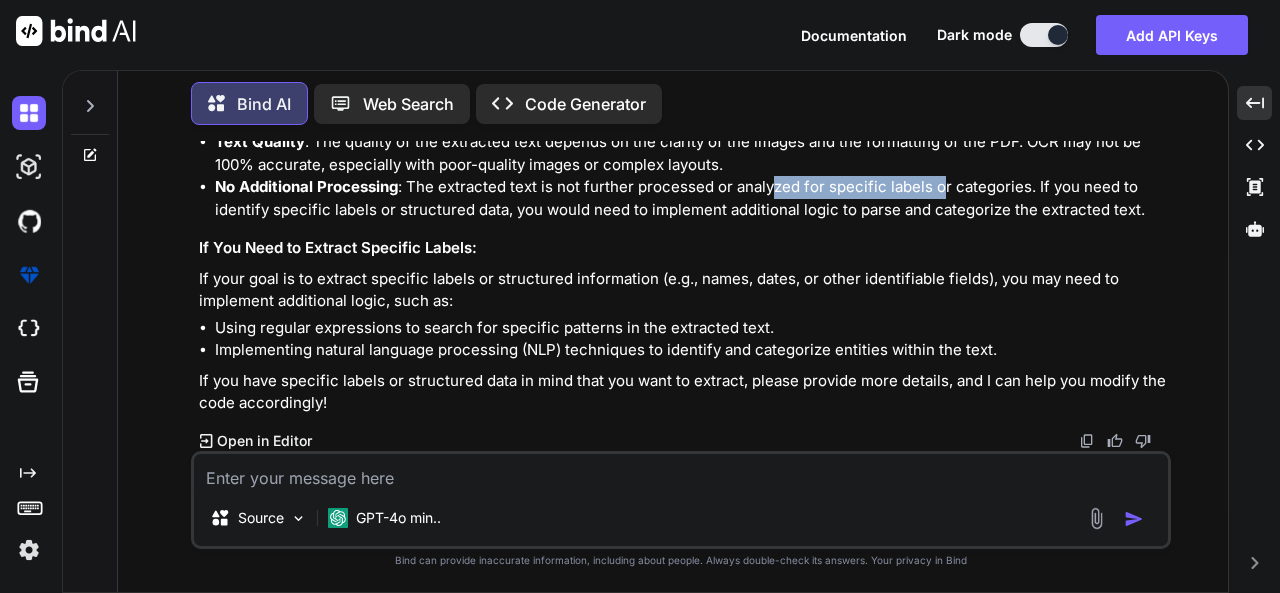 click on "No Additional Processing : The extracted text is not further processed or analyzed for specific labels or categories. If you need to identify specific labels or structured data, you would need to implement additional logic to parse and categorize the extracted text." at bounding box center (691, 198) 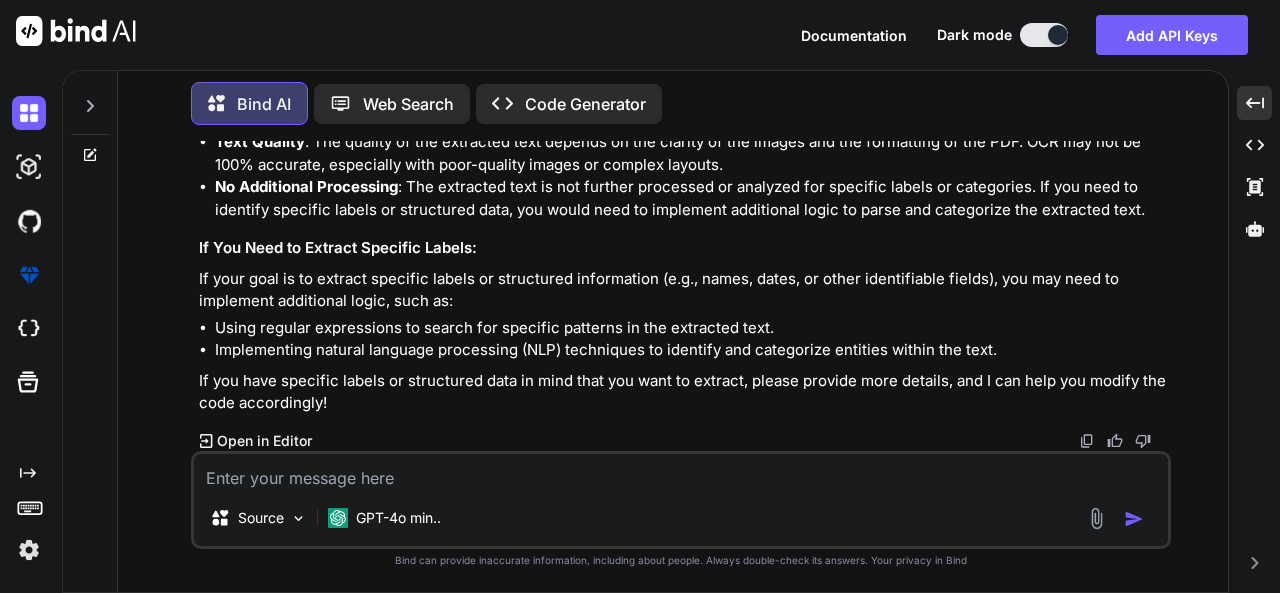 click at bounding box center (681, 472) 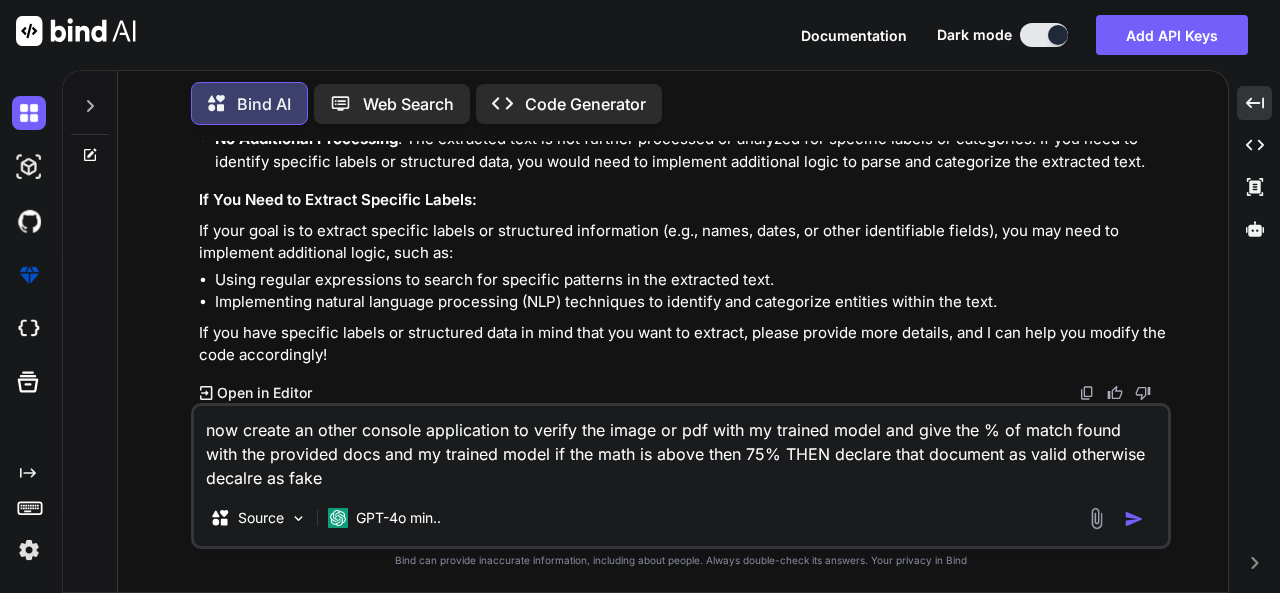 type on "now create an other console application to verify the image or pdf with my trained model and give the % of match found with the provided docs and my trained model if the math is above then 75% THEN declare that document as valid otherwise decalre as fake" 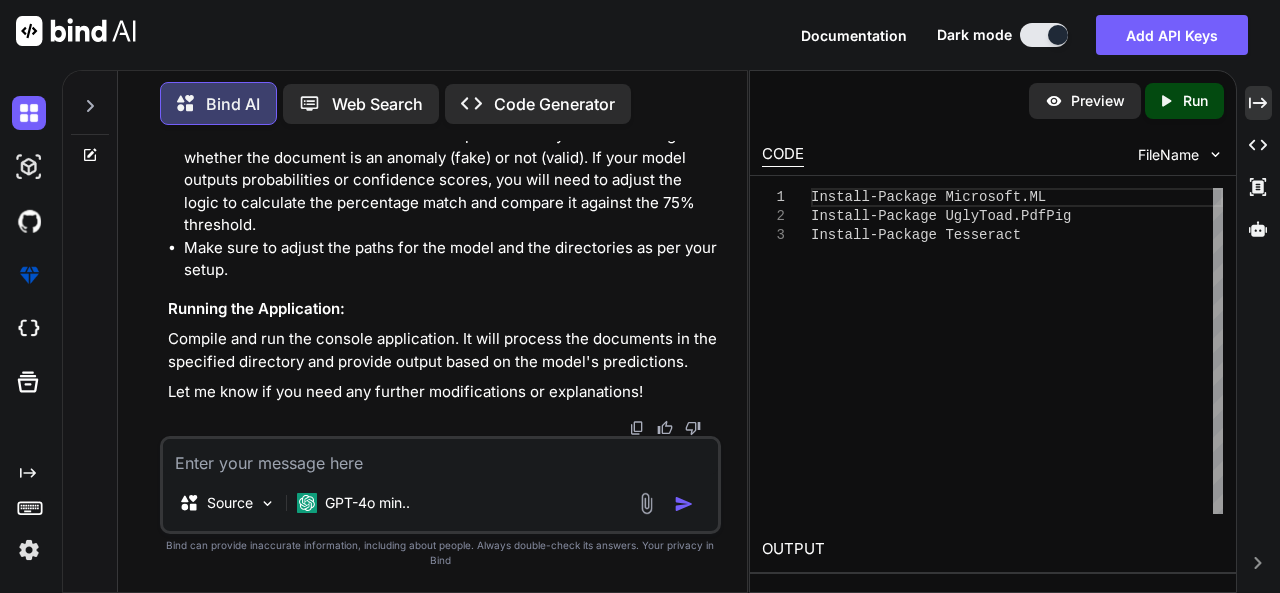 scroll, scrollTop: 20867, scrollLeft: 0, axis: vertical 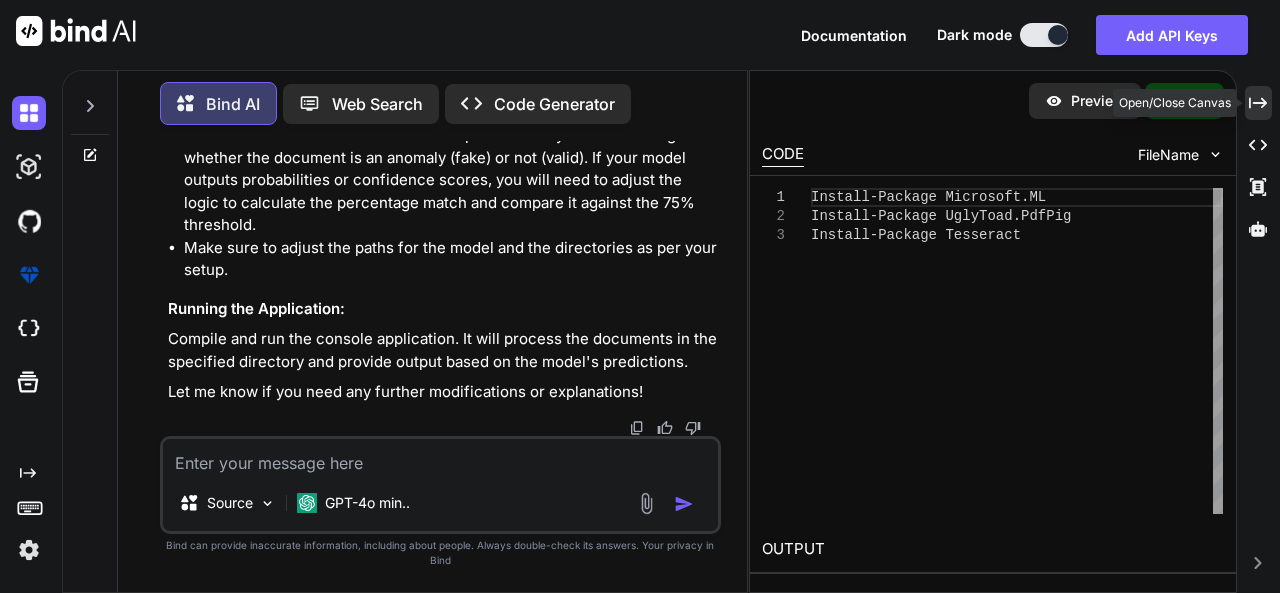 click on "Created with Pixso." at bounding box center (1258, 103) 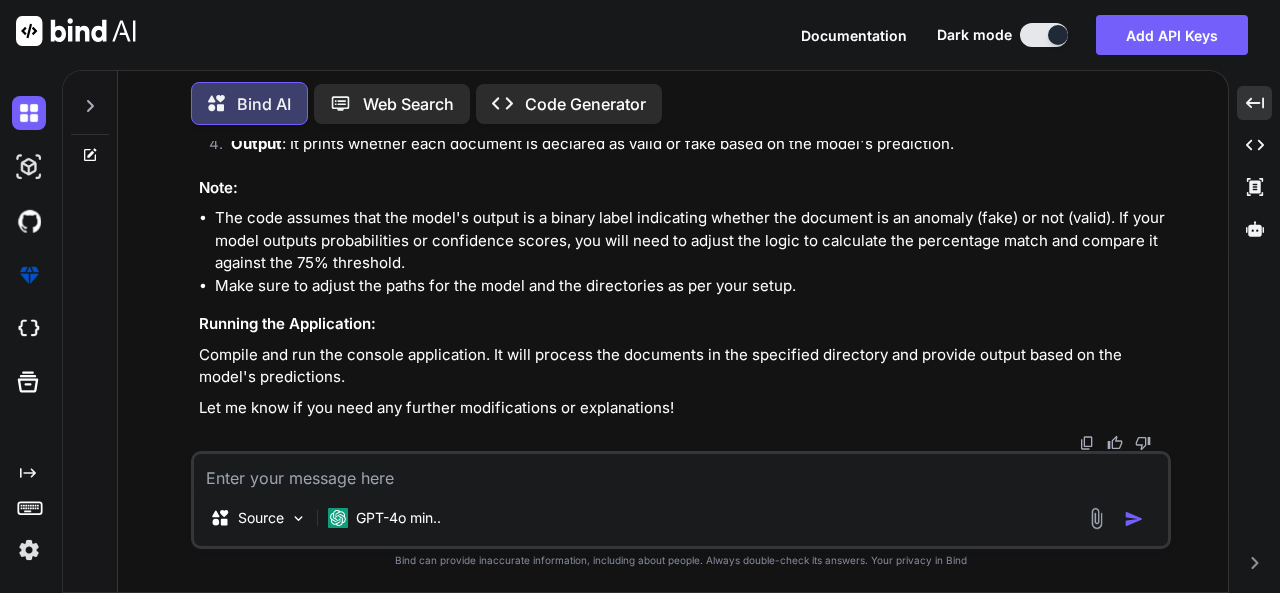 scroll, scrollTop: 14931, scrollLeft: 0, axis: vertical 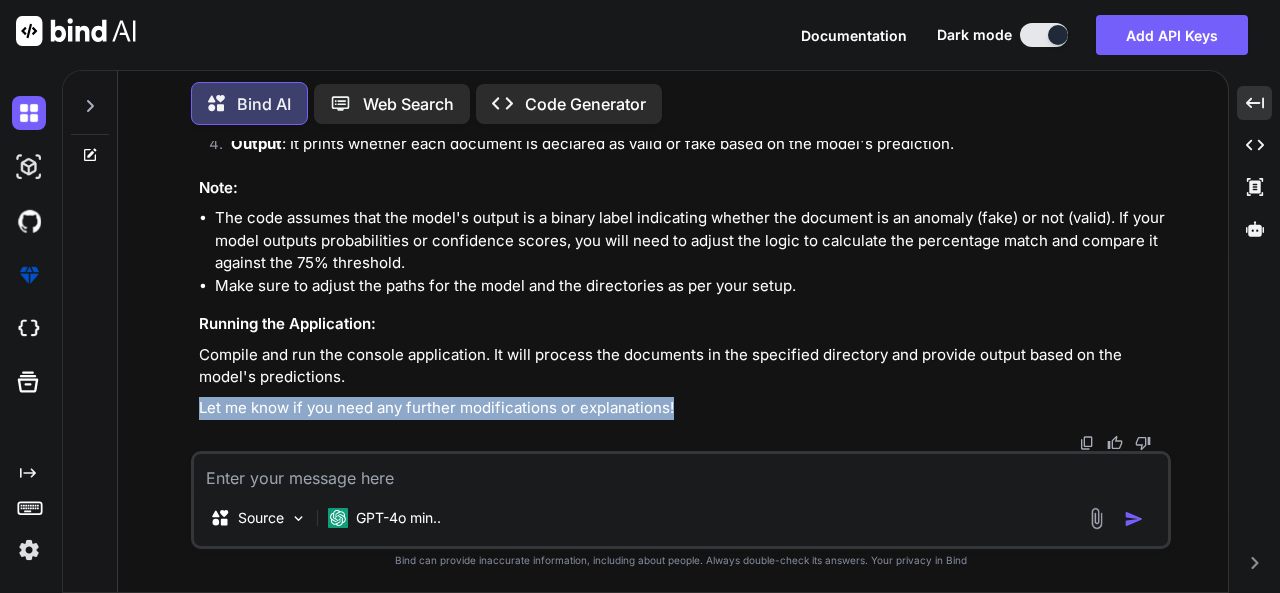 drag, startPoint x: 178, startPoint y: 410, endPoint x: 742, endPoint y: 420, distance: 564.0886 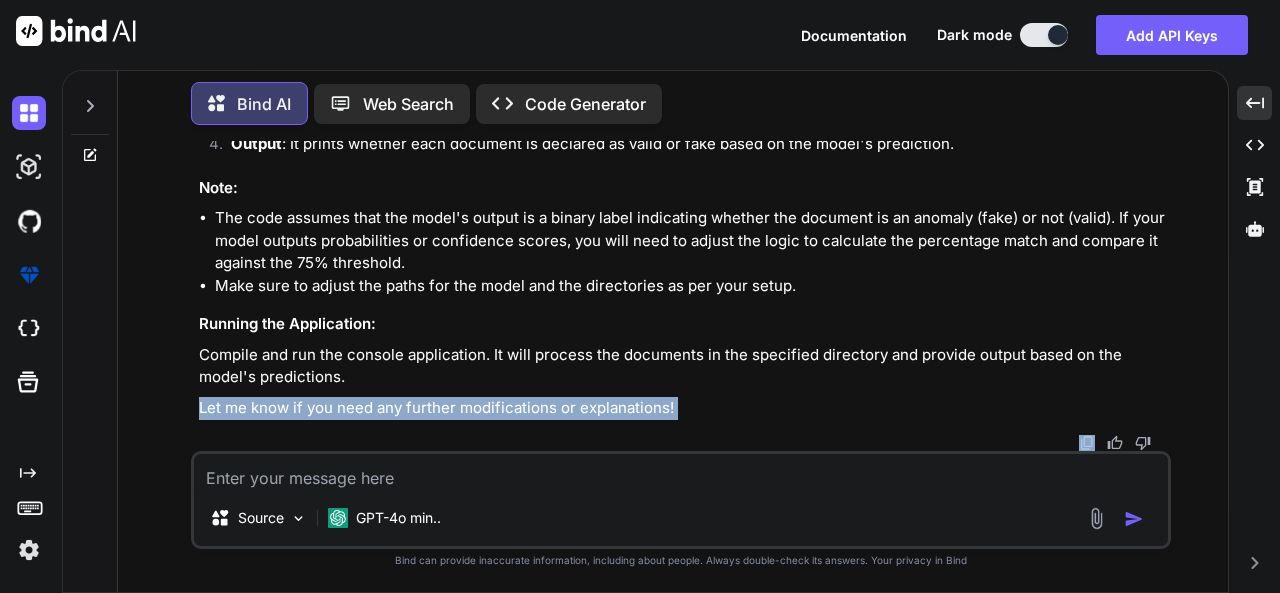 click on "Let me know if you need any further modifications or explanations!" at bounding box center (683, 408) 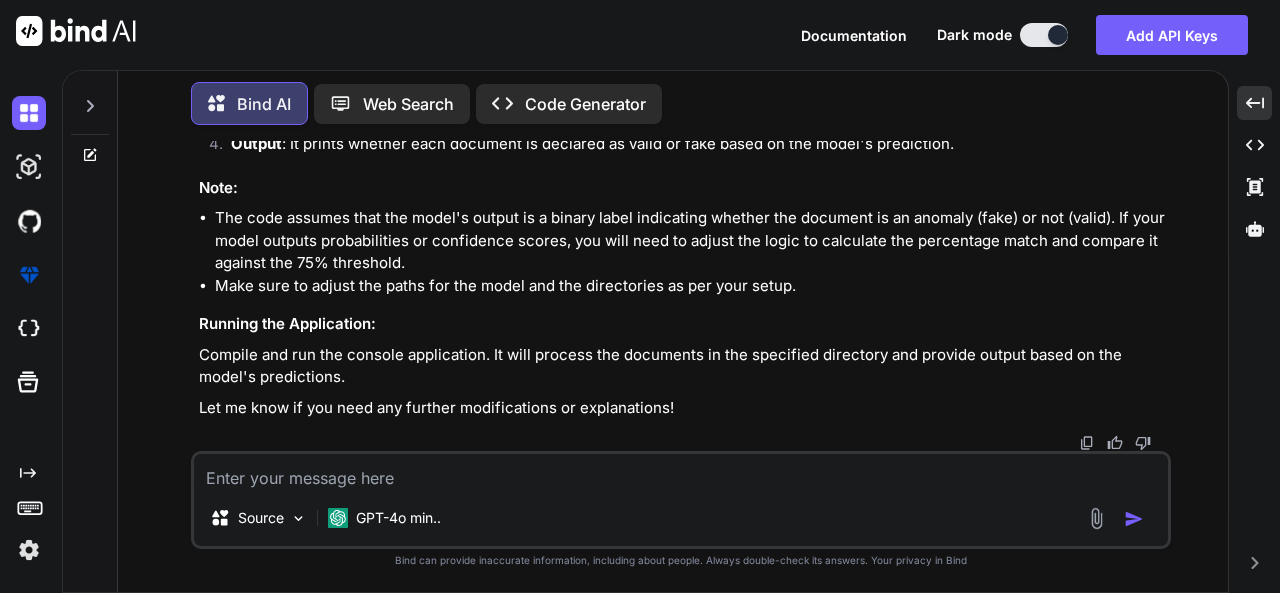 scroll, scrollTop: 15431, scrollLeft: 0, axis: vertical 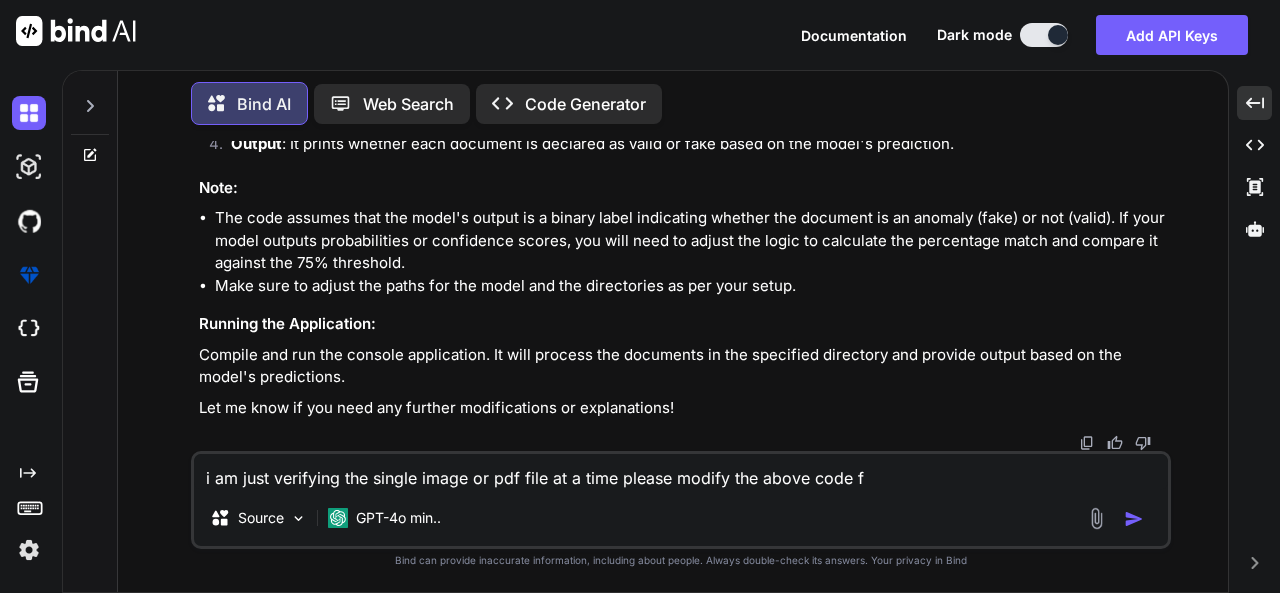type on "i am just verifying the single image or pdf file at a time please modify the above code" 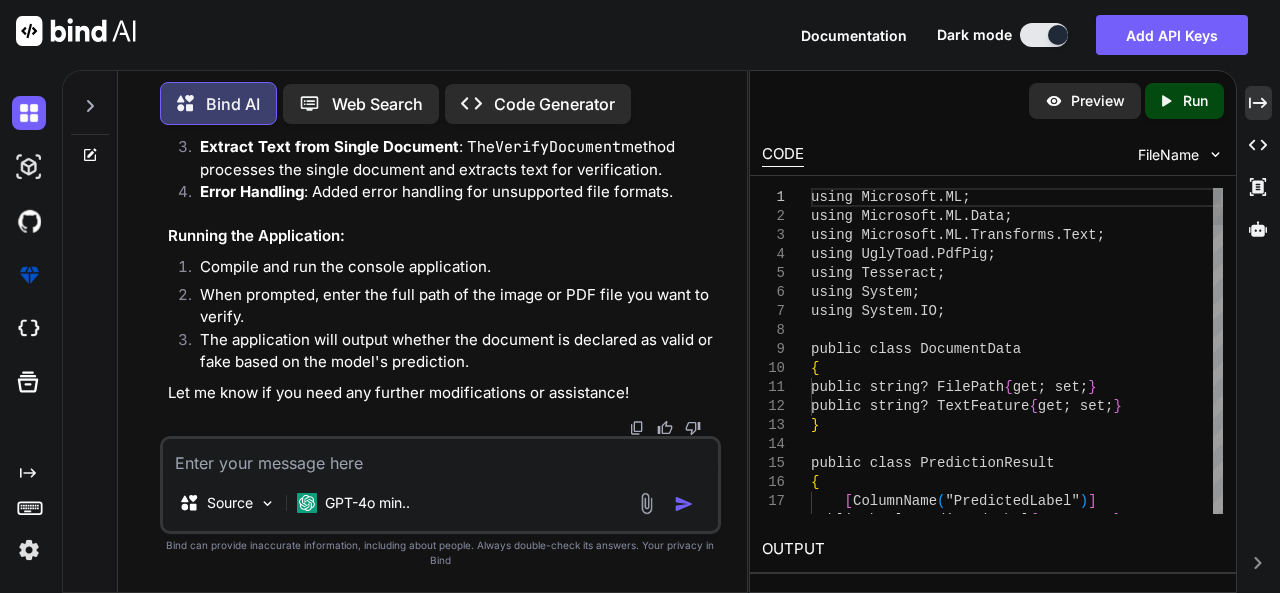 scroll, scrollTop: 21389, scrollLeft: 0, axis: vertical 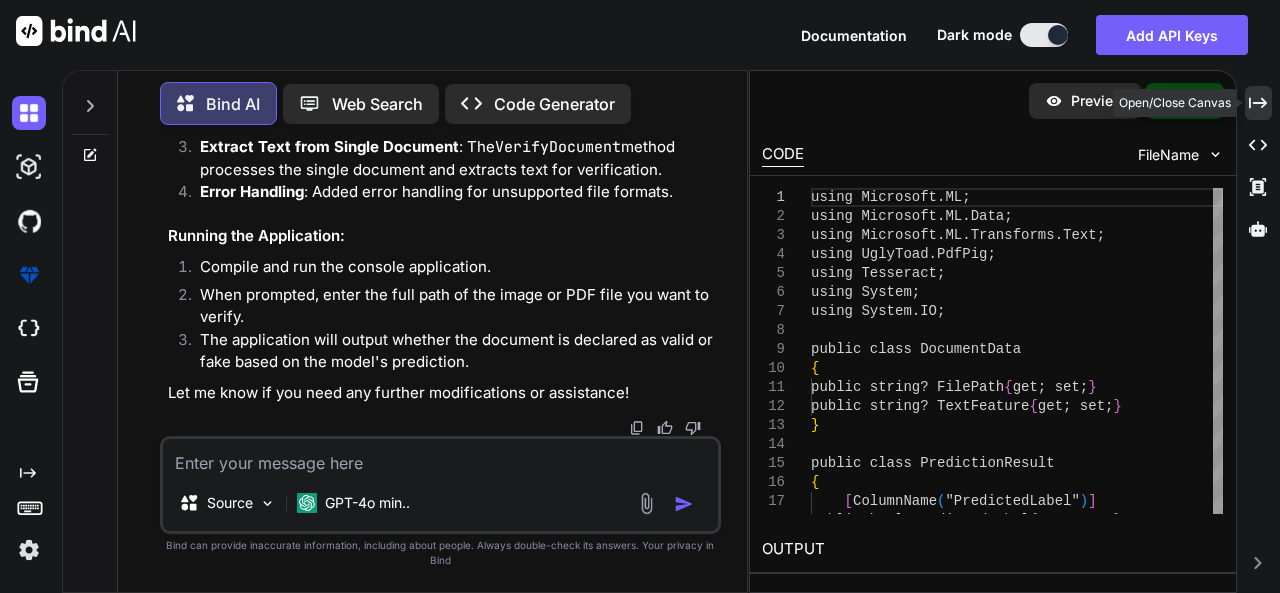 click on "Created with Pixso." at bounding box center [1258, 103] 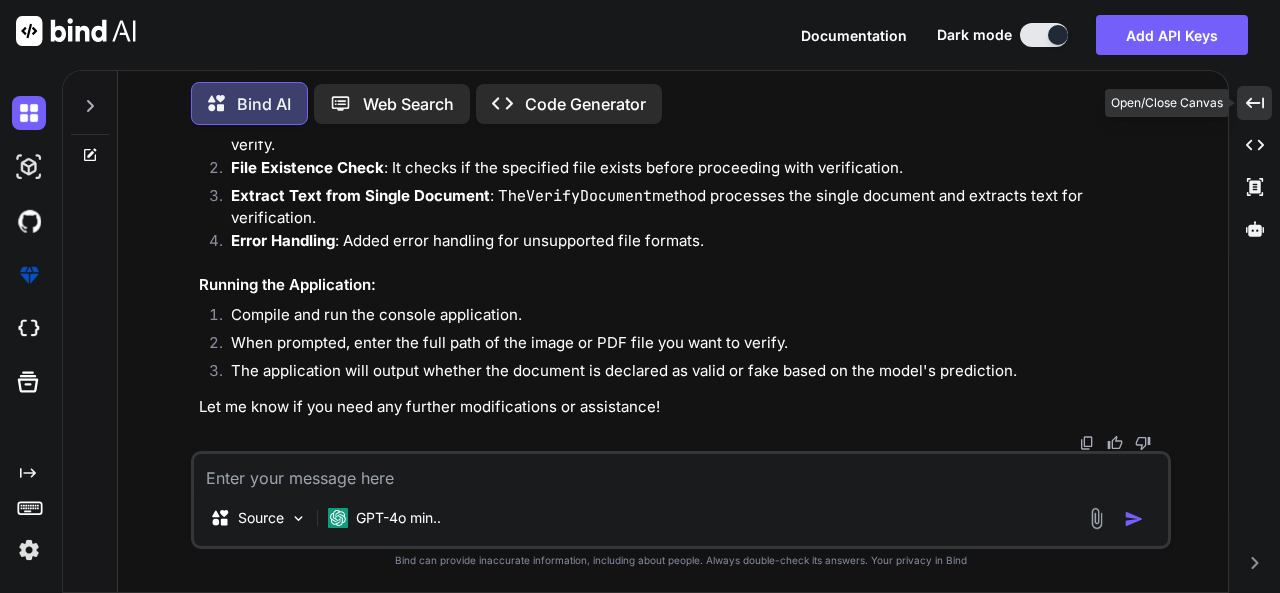 scroll, scrollTop: 18823, scrollLeft: 0, axis: vertical 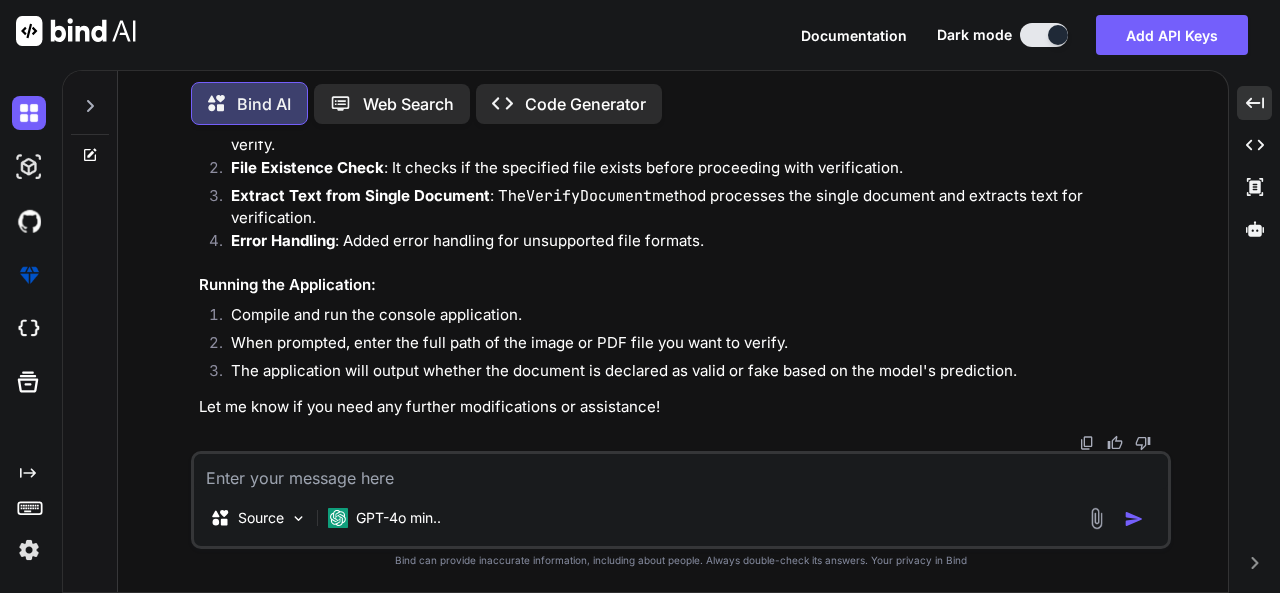 click at bounding box center [1117, -861] 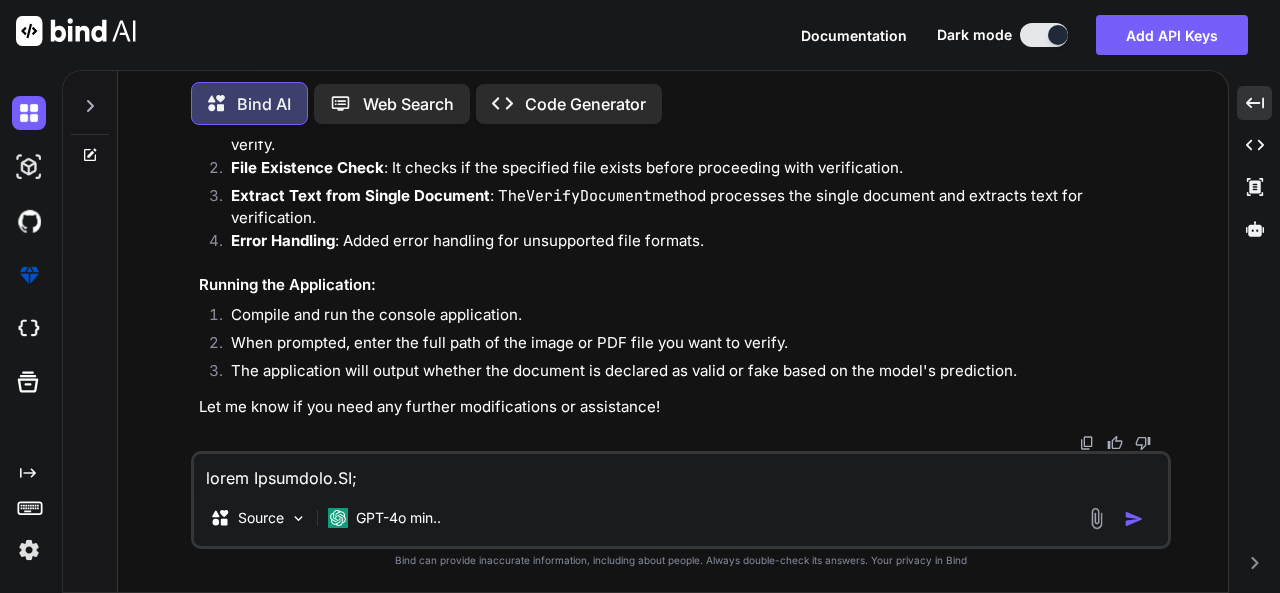 scroll, scrollTop: 2522, scrollLeft: 0, axis: vertical 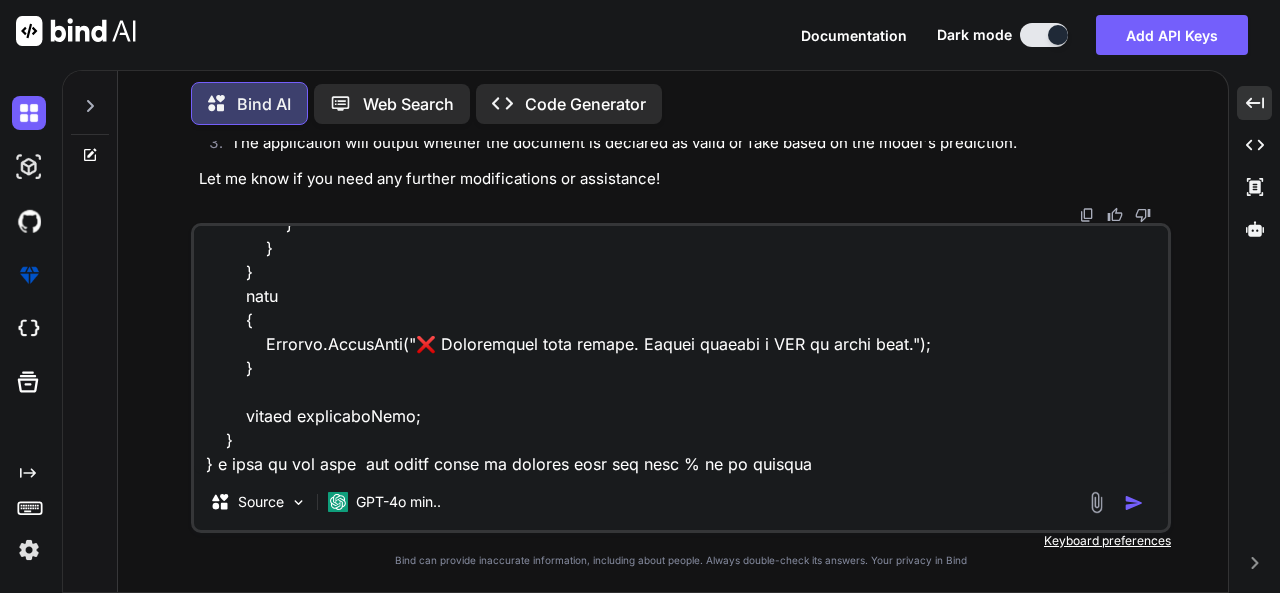 type on "lorem Ipsumdolo.SI;
ametc Adipiscin.EL.Sedd;
eiusm Temporinc.UT.Laboreetdo.Magn;
aliqu EnimAdmi.VenIam;
quisn Exercitat;
ullam Labori;
nisia Exeaco.CO;
duisau irure InreprehEnde
{
volupt velite? CillUmfu { nul; par; }
except sintoc? CupiDatatno { pro; sun; }
}
culpaq offic DeseruntmoLlitan
{
[IdestlAbor("PerspiciaTisun")]
omnisi natu ErrorvoluPtate { acc; dol; }
}
lauda Totamre
{
aperiam eaquei QUAeabill? inVentore;
veritat quasia BEataevitaed? expli;
nemoen ipsa Quia(volupt[] aspe)
{
auToditfu = con MAGnidolo();
eosrat sequiNesc = @"N:\Porroqui\dolorEmadipiscInUmqua.eiu"; // Modi te inci magnamq etiam
minus = soLutanob.Elige.Opti(cumquEnih, imp quo placeAtfacErepos);
Assumen.RepelLend("✅ Tempo autemq officiisdebi.");
// Rerumn saep eve vol repudian re itaque
earumh tenetursApie = @"D:\Reiciend\voluptat\Maioresal\pe49.dol";
as (Repe.Minimn(exercitaTion))
{
UllamcOrporiss(laboriosAmal);..." 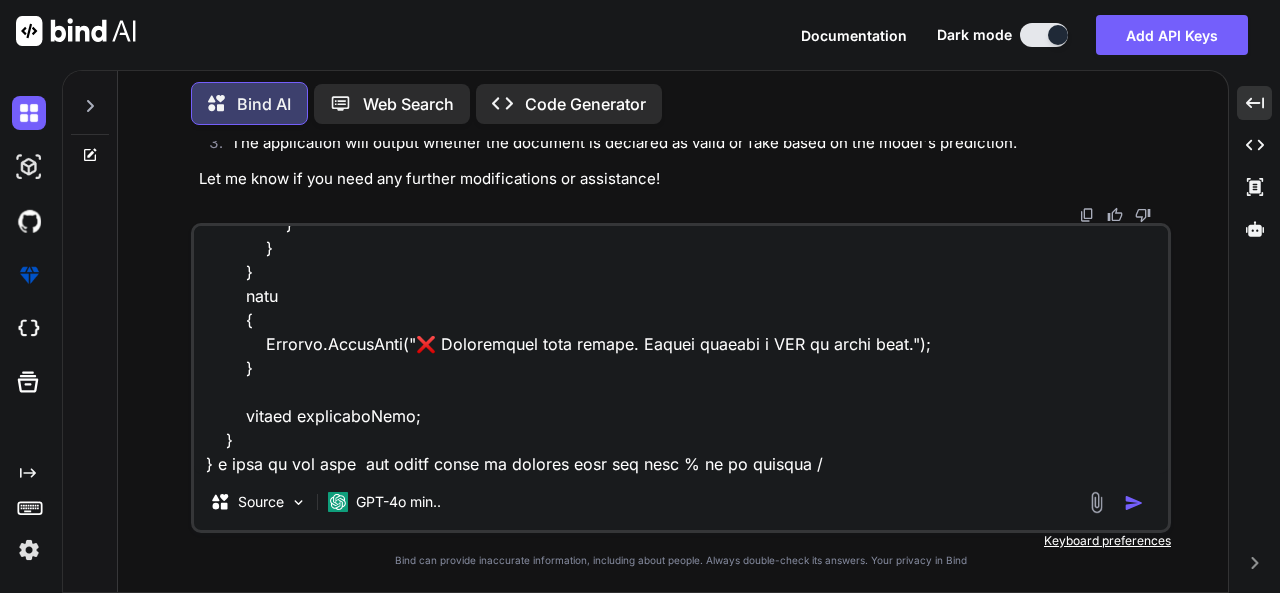 scroll, scrollTop: 0, scrollLeft: 0, axis: both 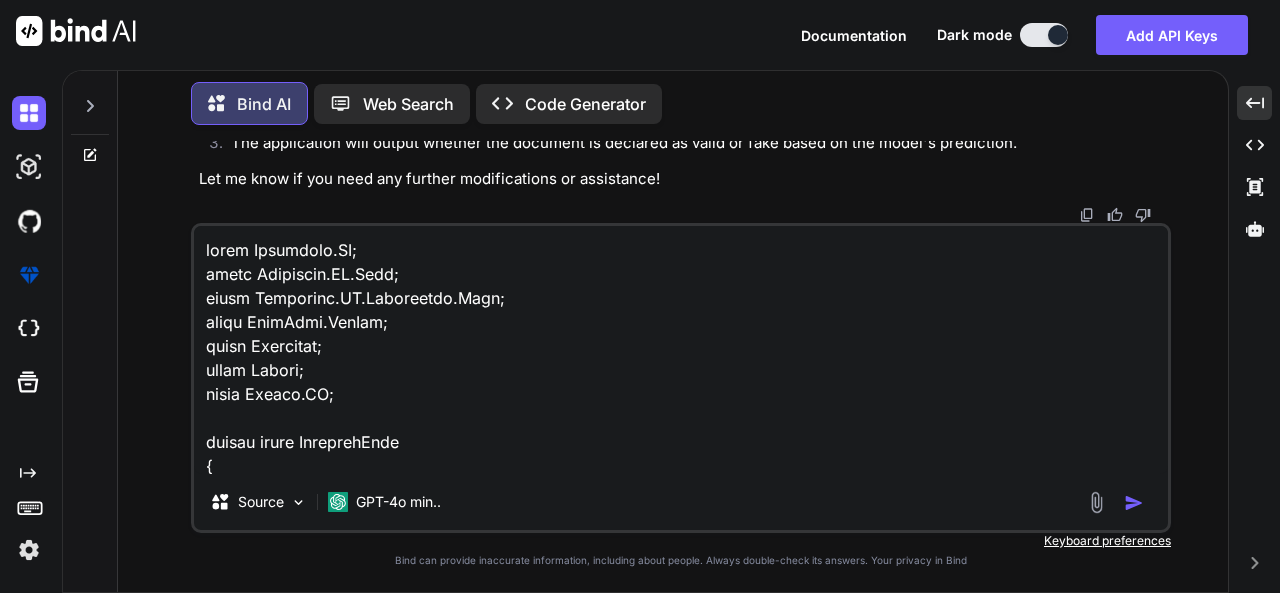 type 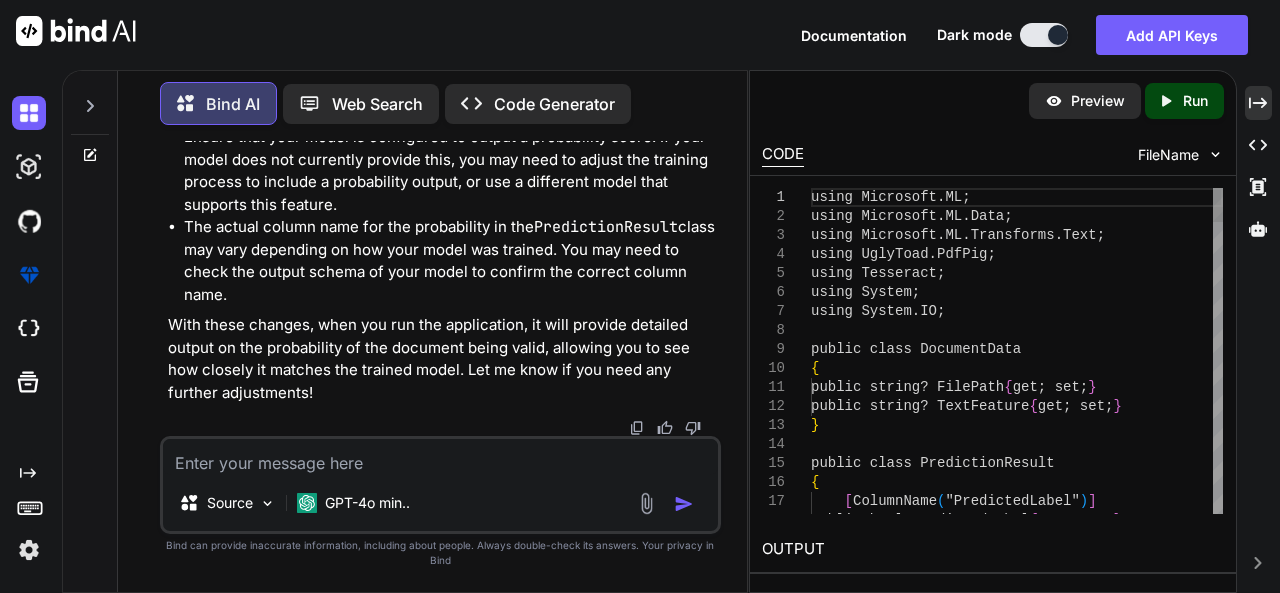 scroll, scrollTop: 28300, scrollLeft: 0, axis: vertical 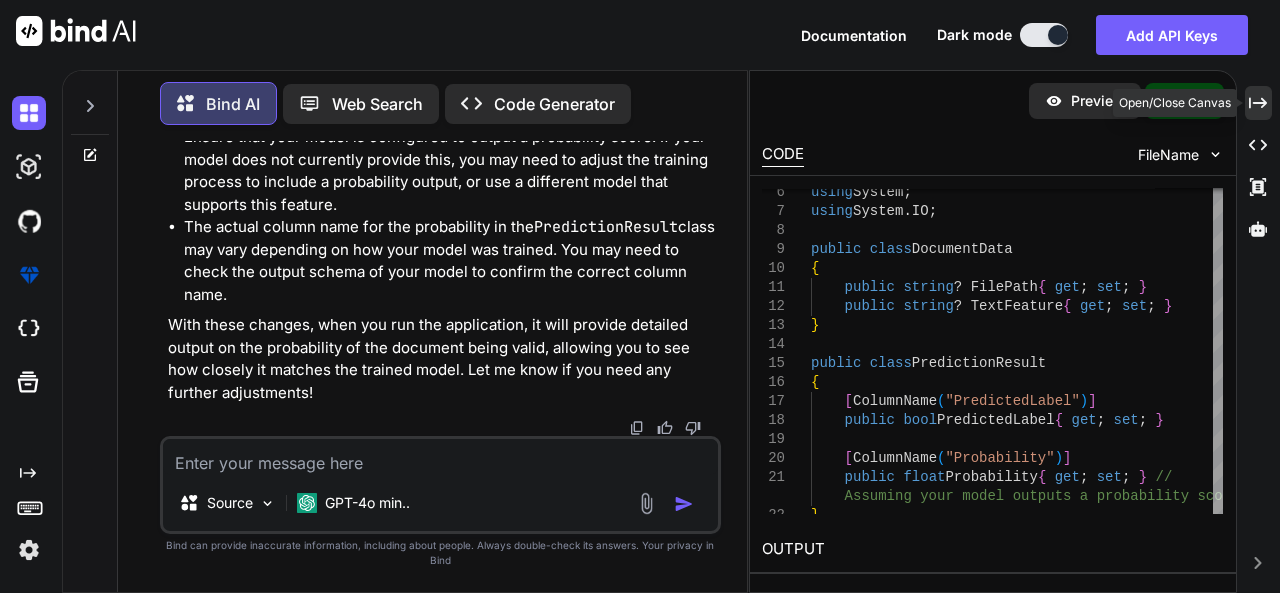 click on "Created with Pixso." at bounding box center [1258, 103] 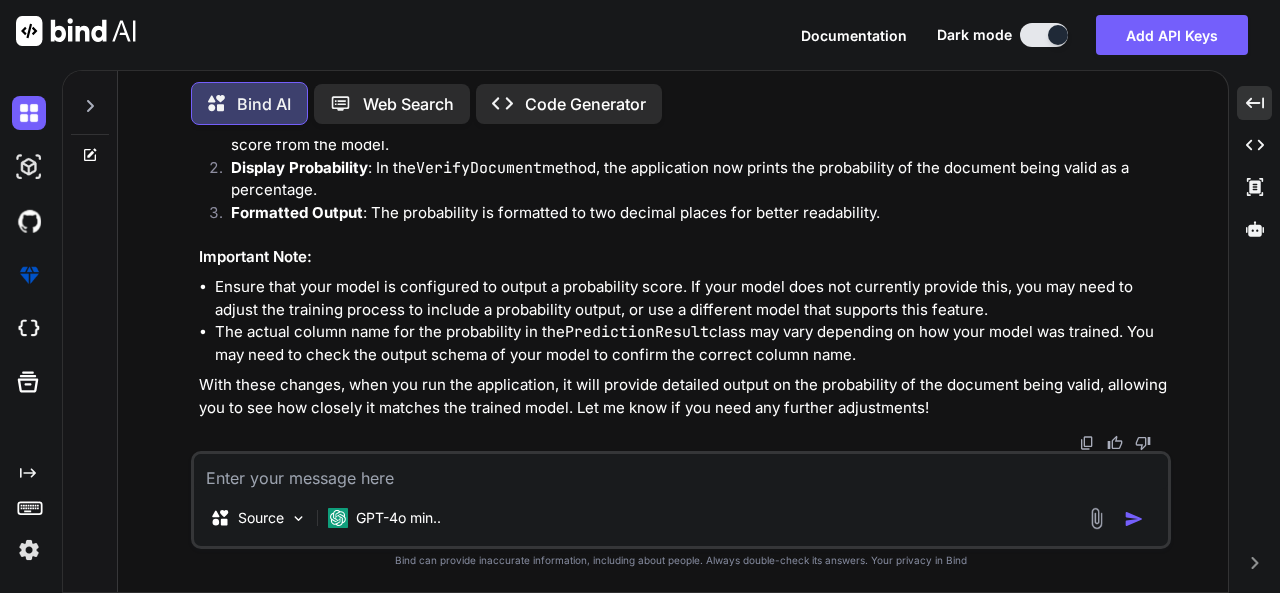 scroll, scrollTop: 22376, scrollLeft: 0, axis: vertical 